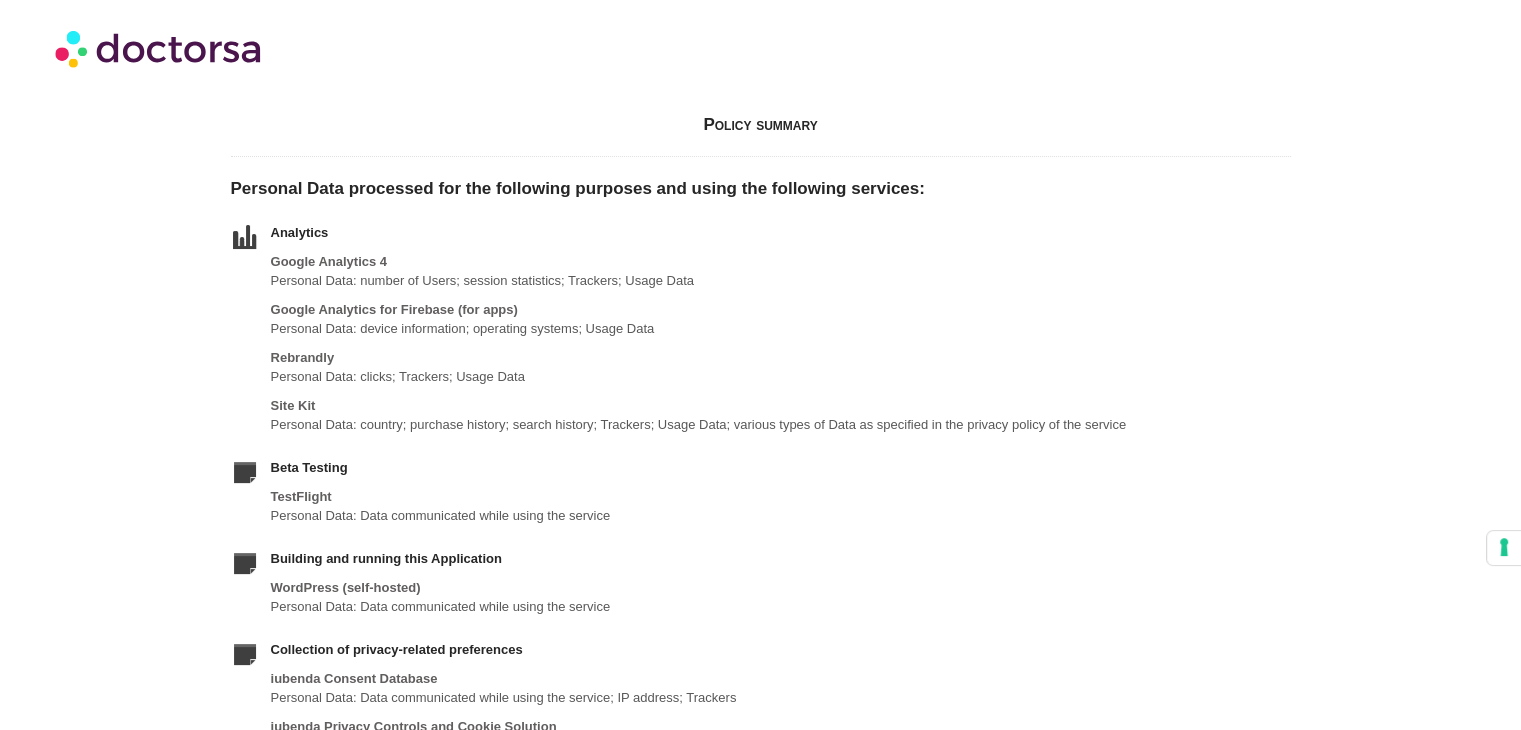 scroll, scrollTop: 0, scrollLeft: 0, axis: both 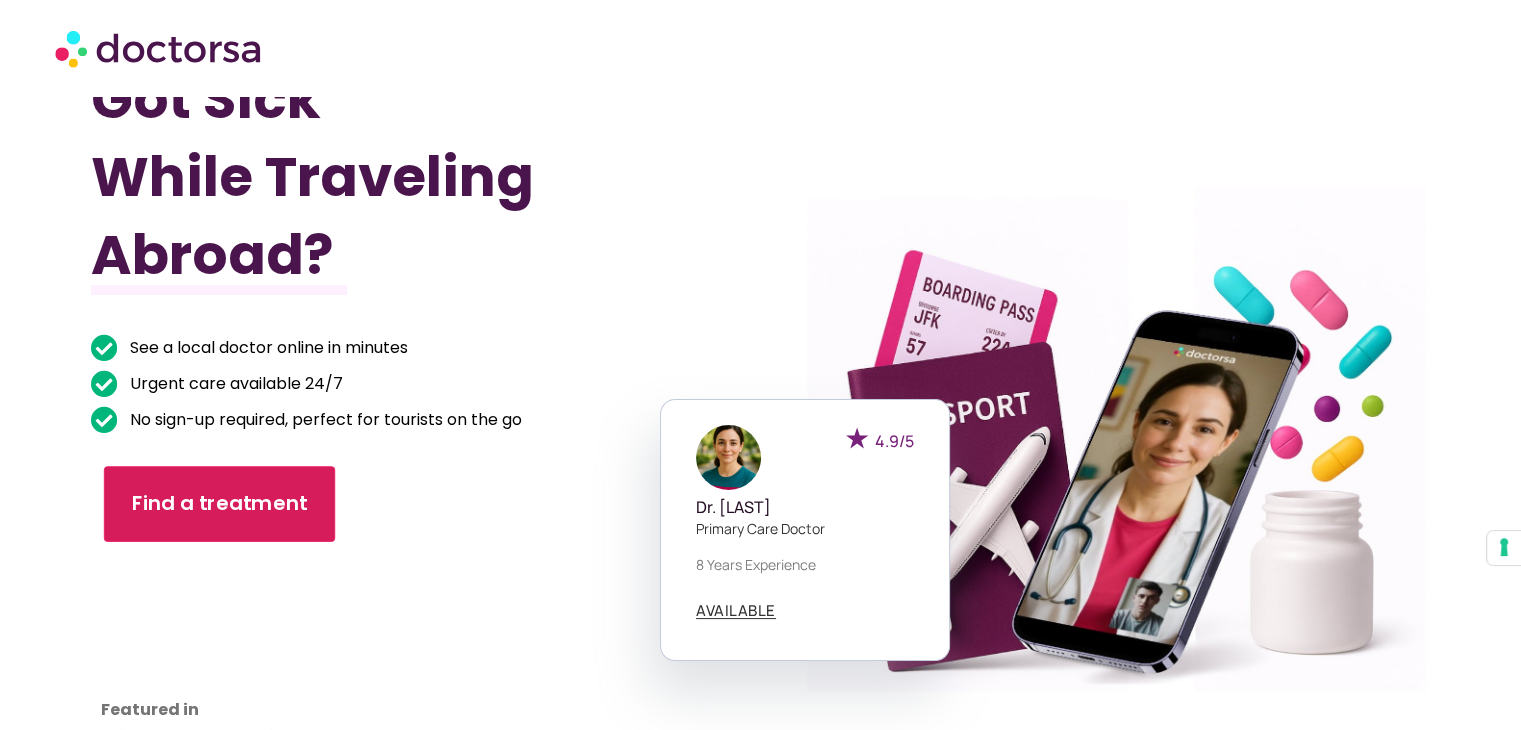 click on "Find a treatment" at bounding box center (219, 504) 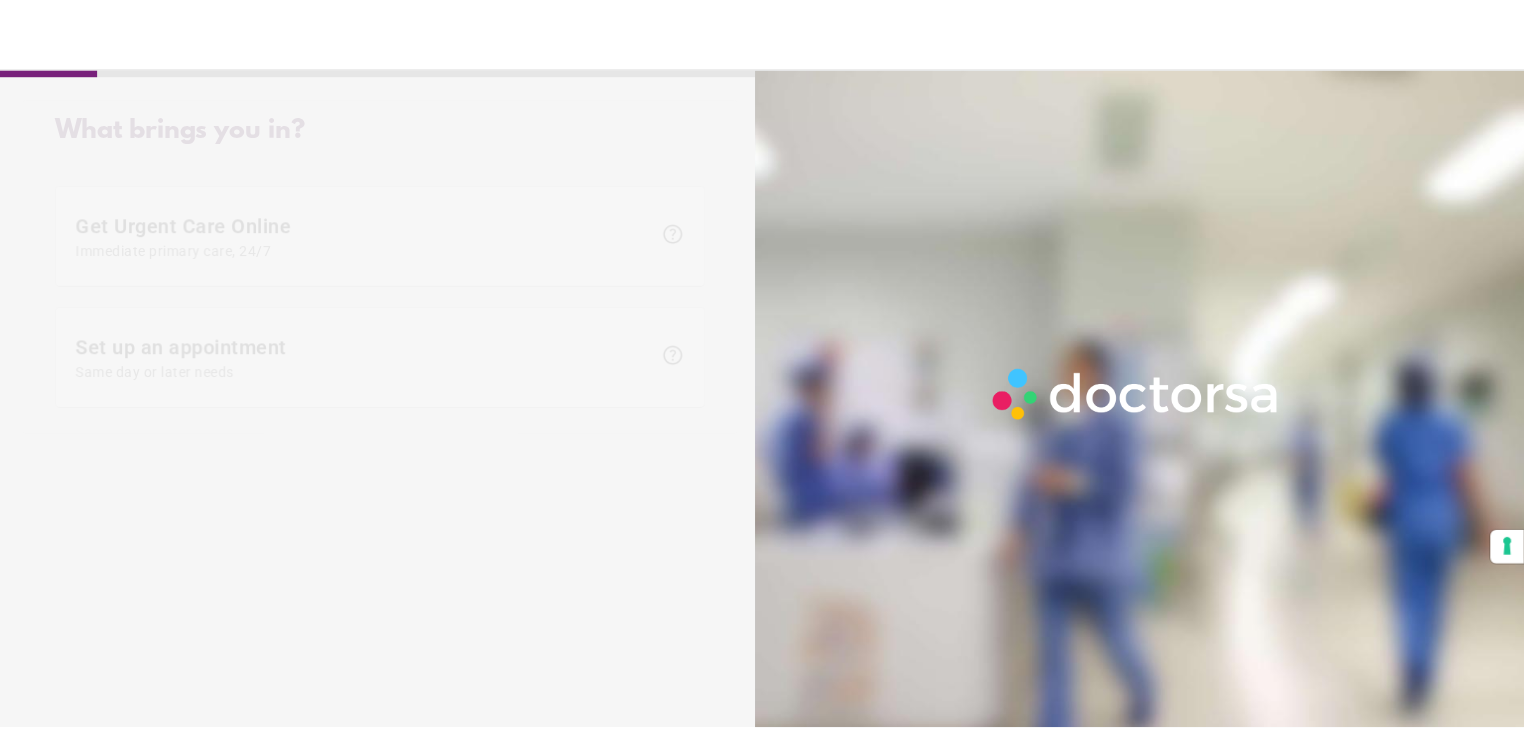 scroll, scrollTop: 0, scrollLeft: 0, axis: both 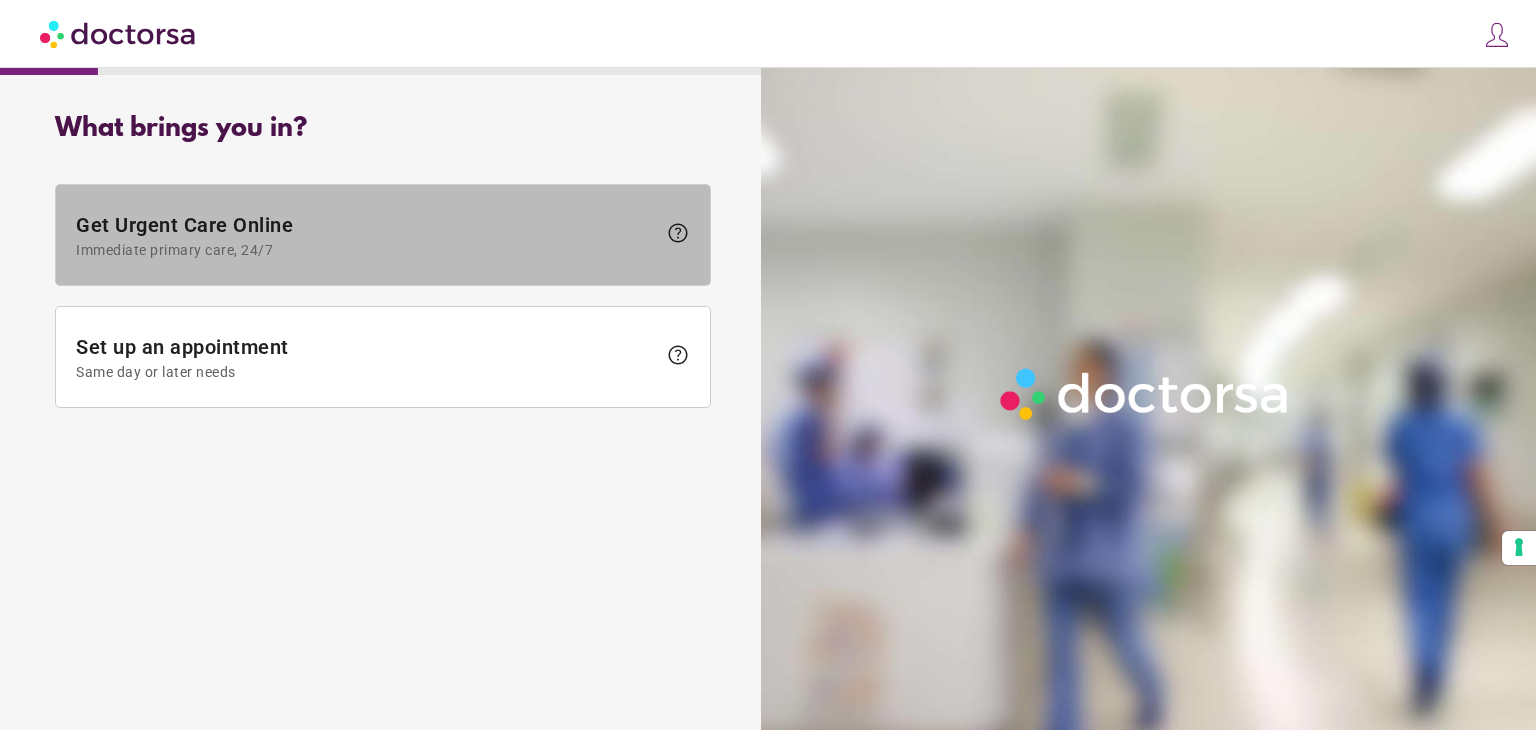 click on "Immediate primary care, 24/7" at bounding box center (366, 250) 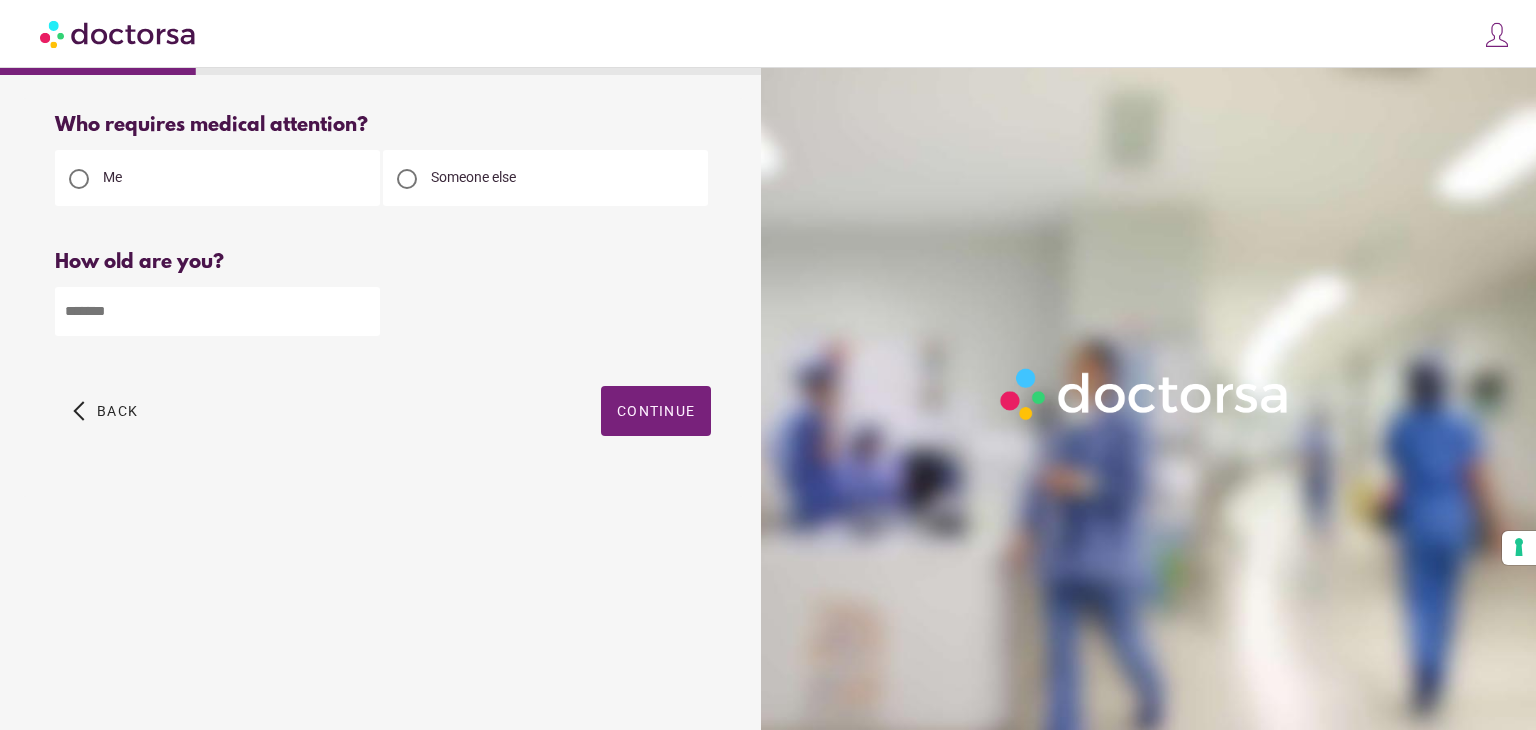 click at bounding box center [217, 311] 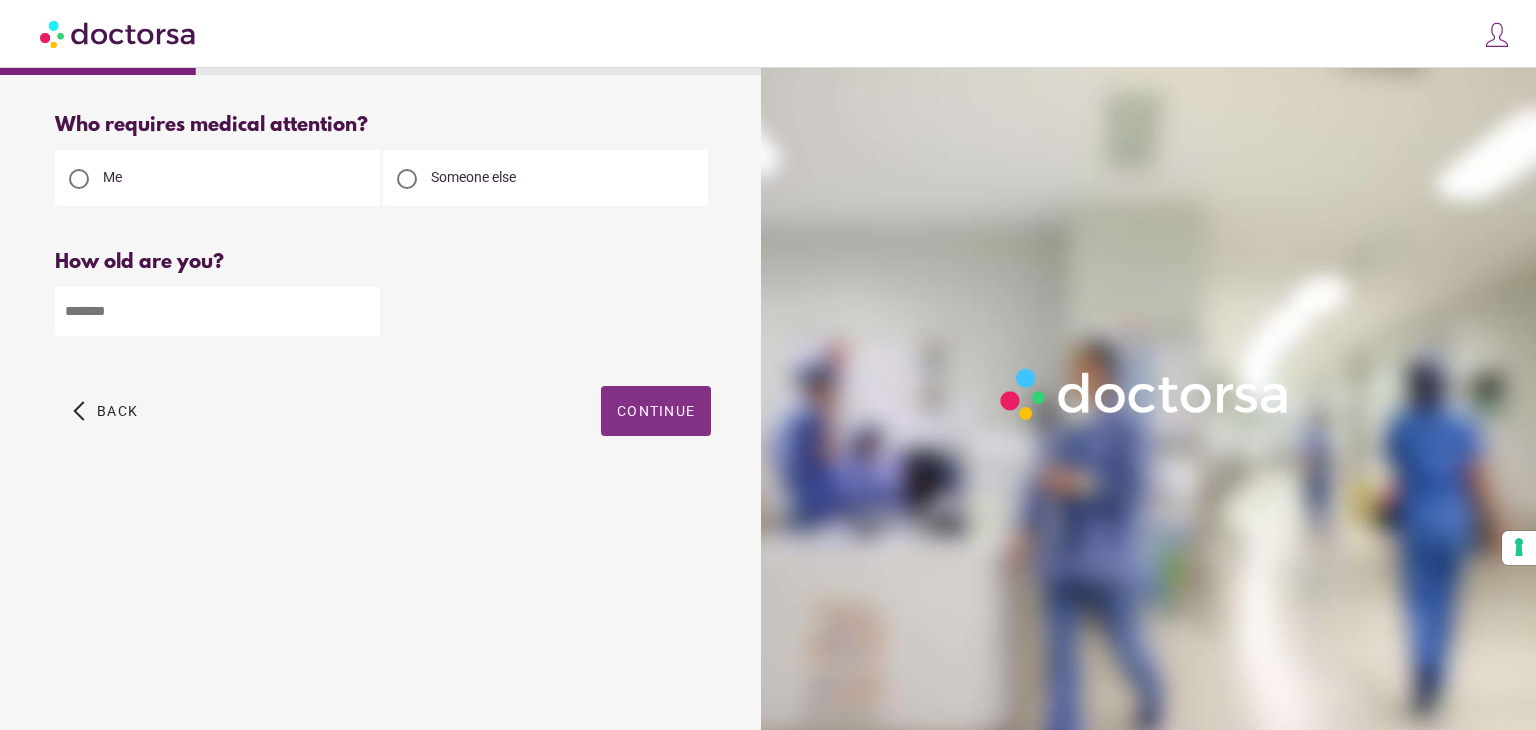 type on "**" 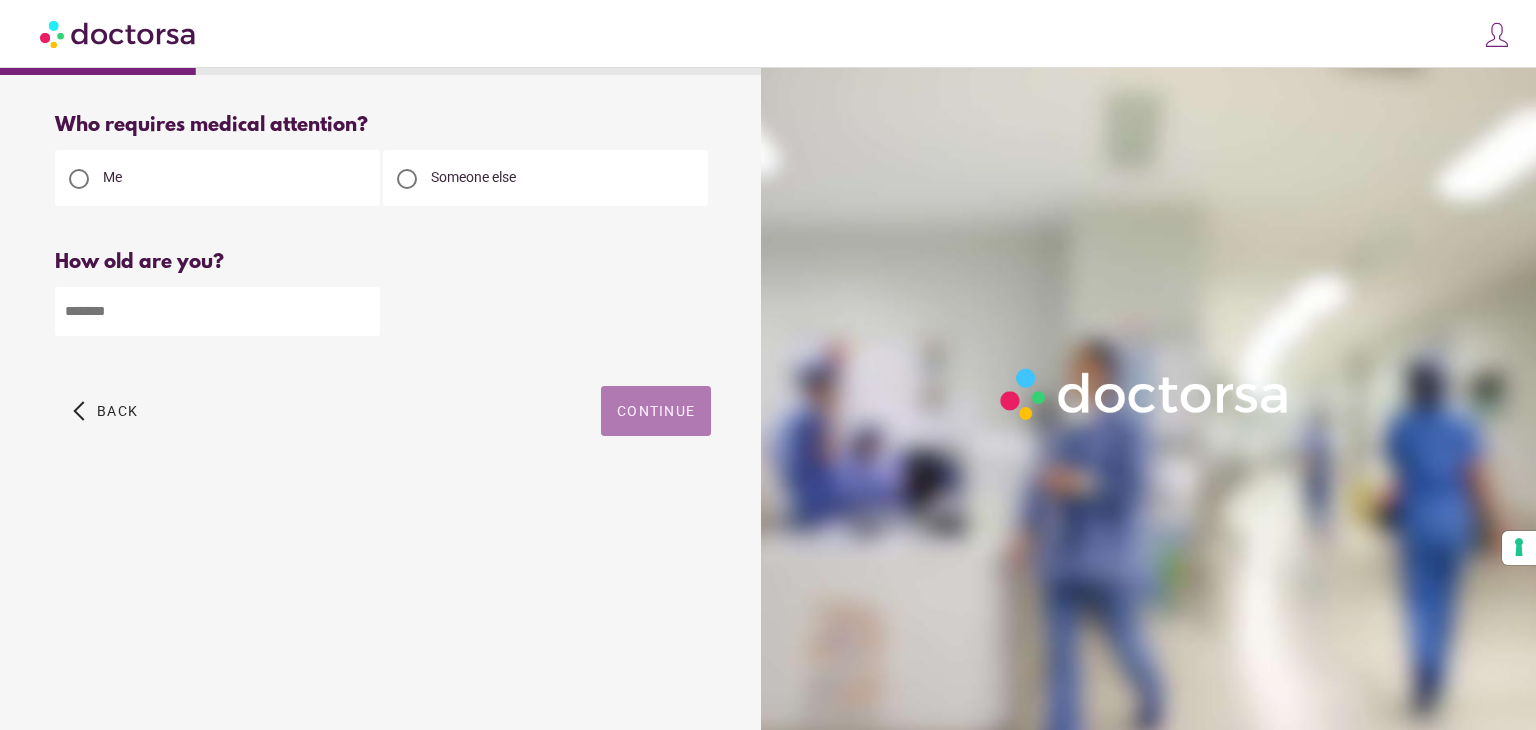 click on "Continue" at bounding box center (656, 411) 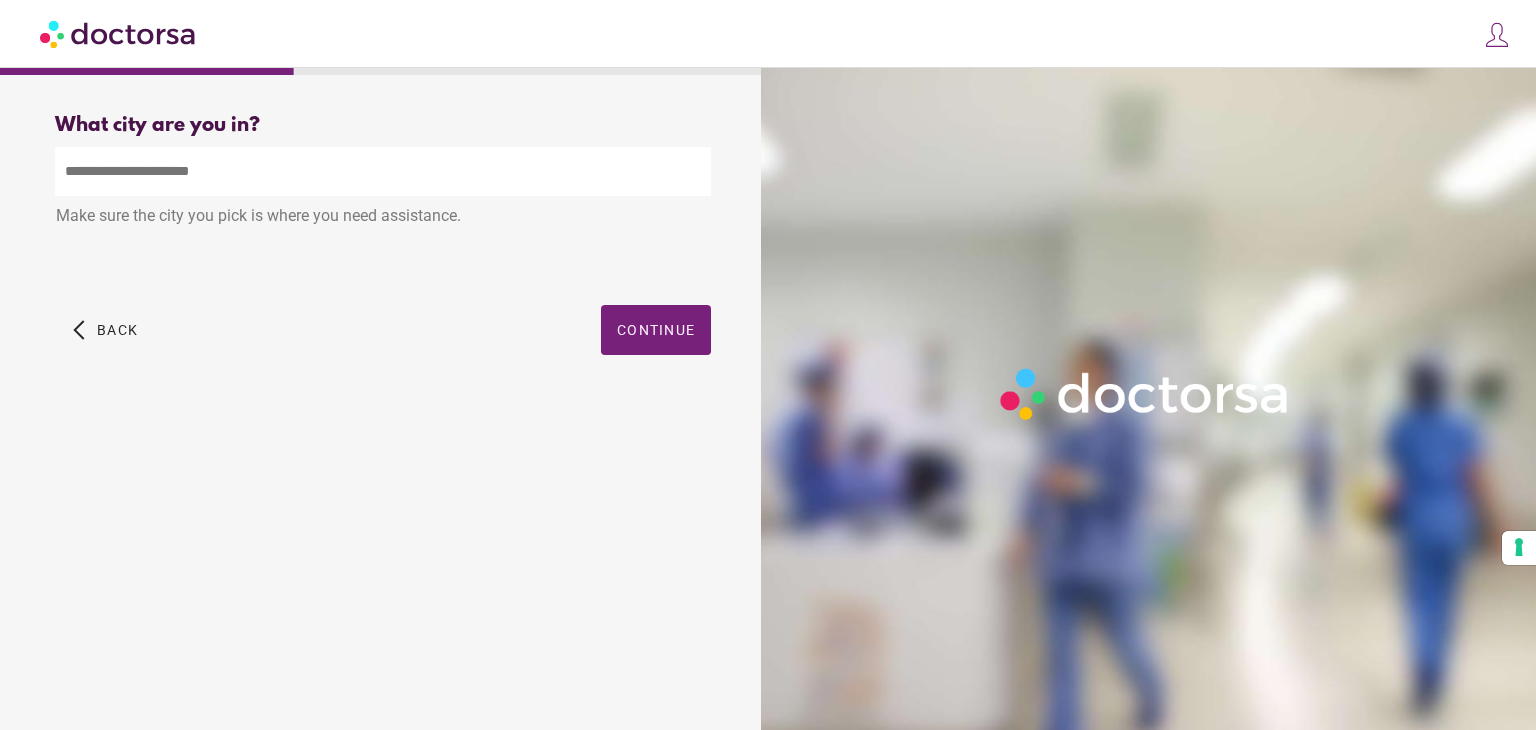 click at bounding box center [383, 171] 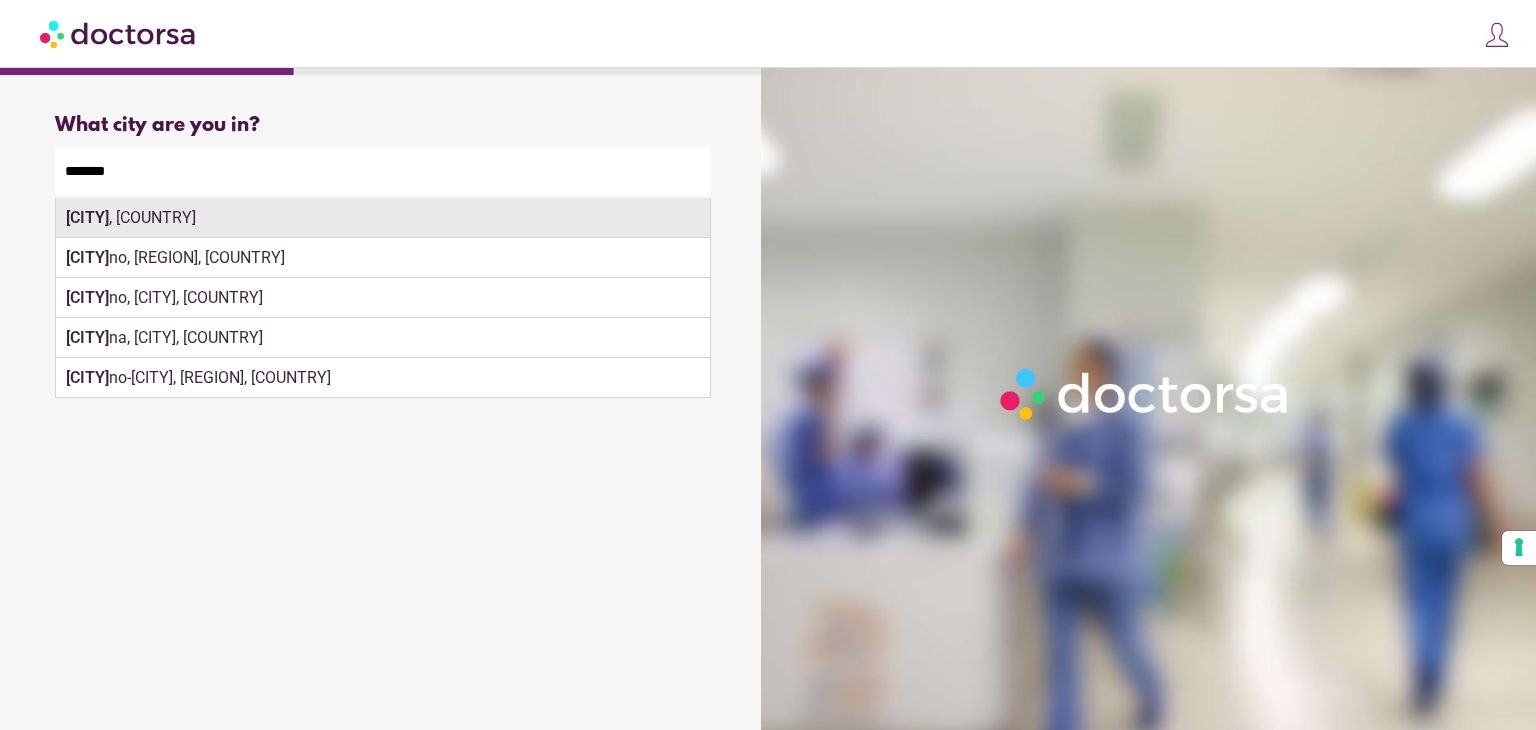 click on "Bologna , Italy" at bounding box center [383, 218] 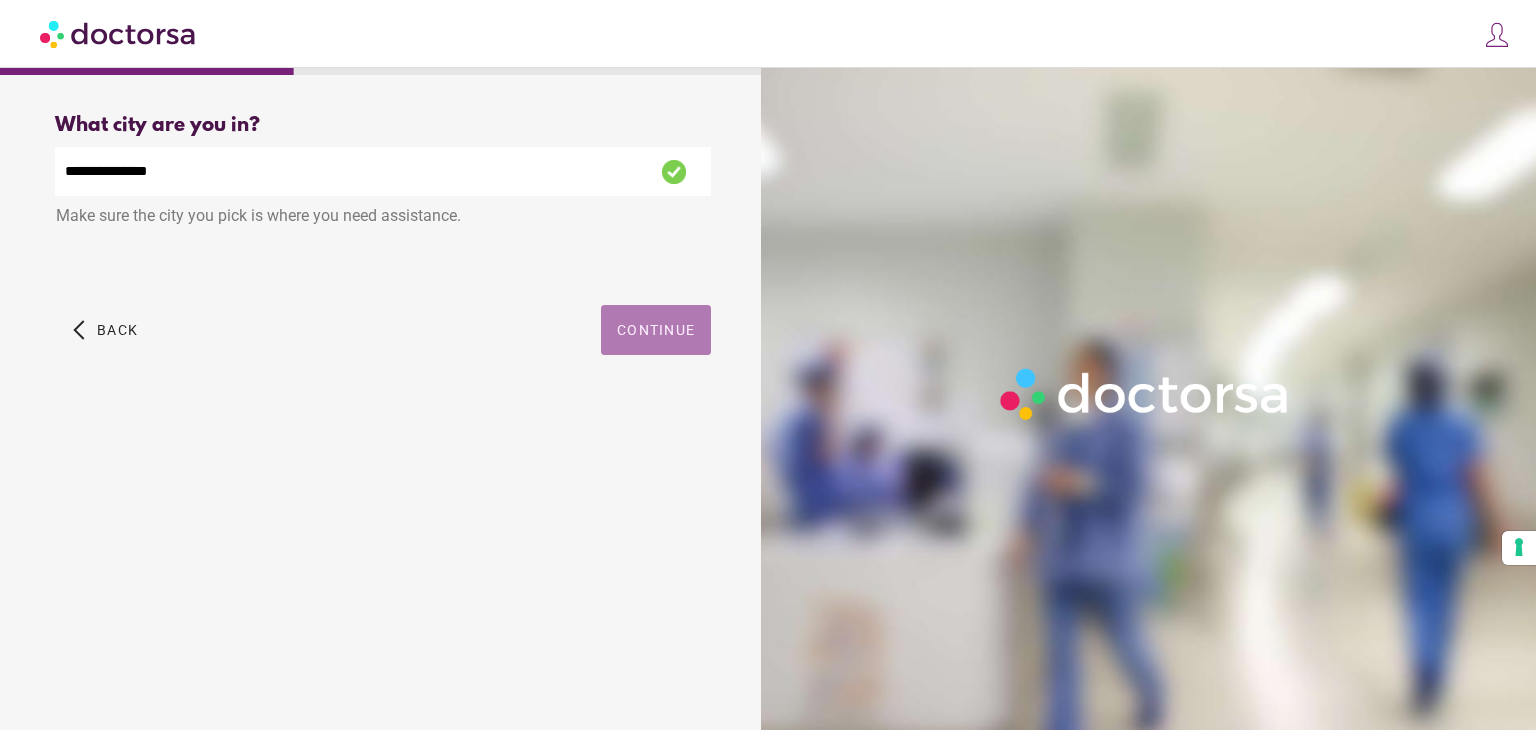 click at bounding box center (656, 330) 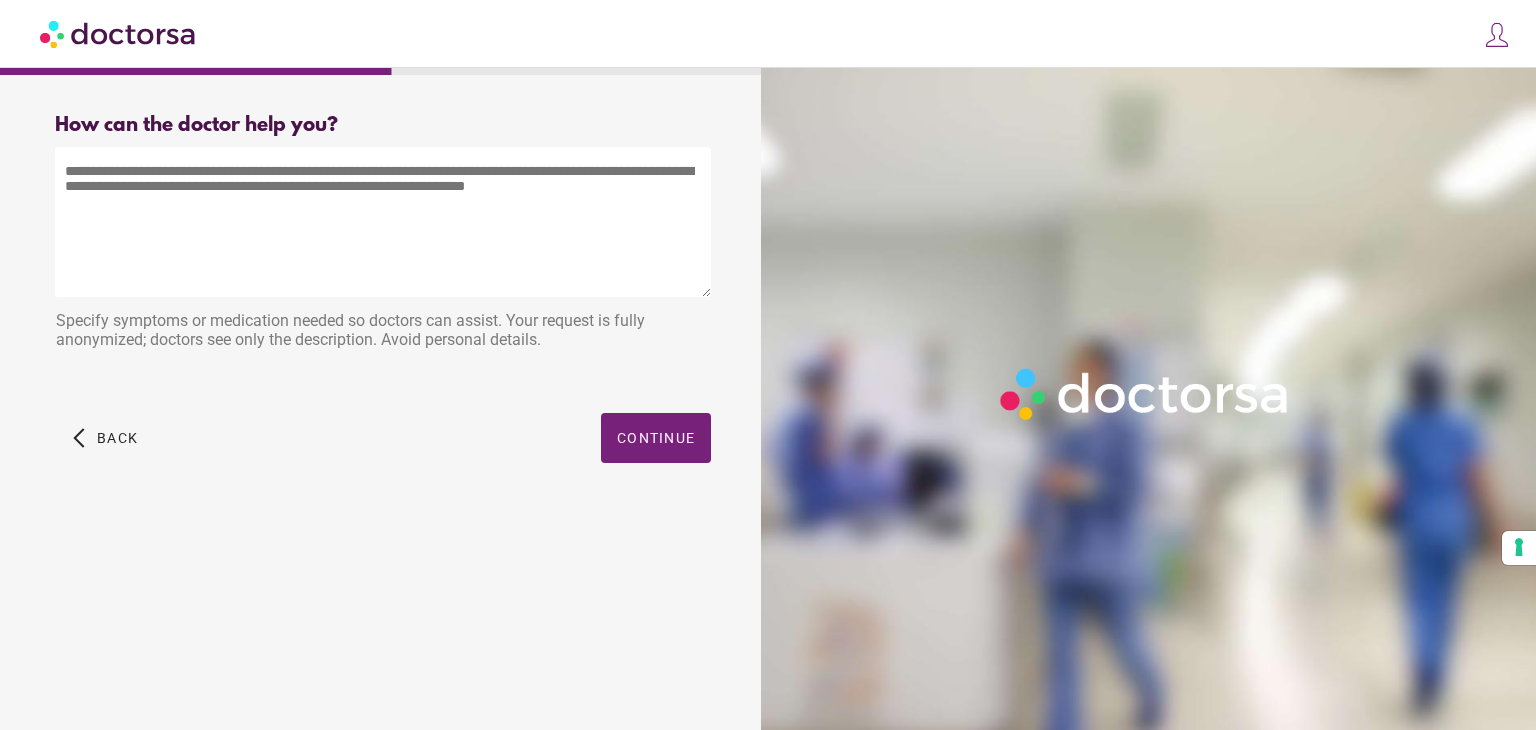 click at bounding box center (383, 222) 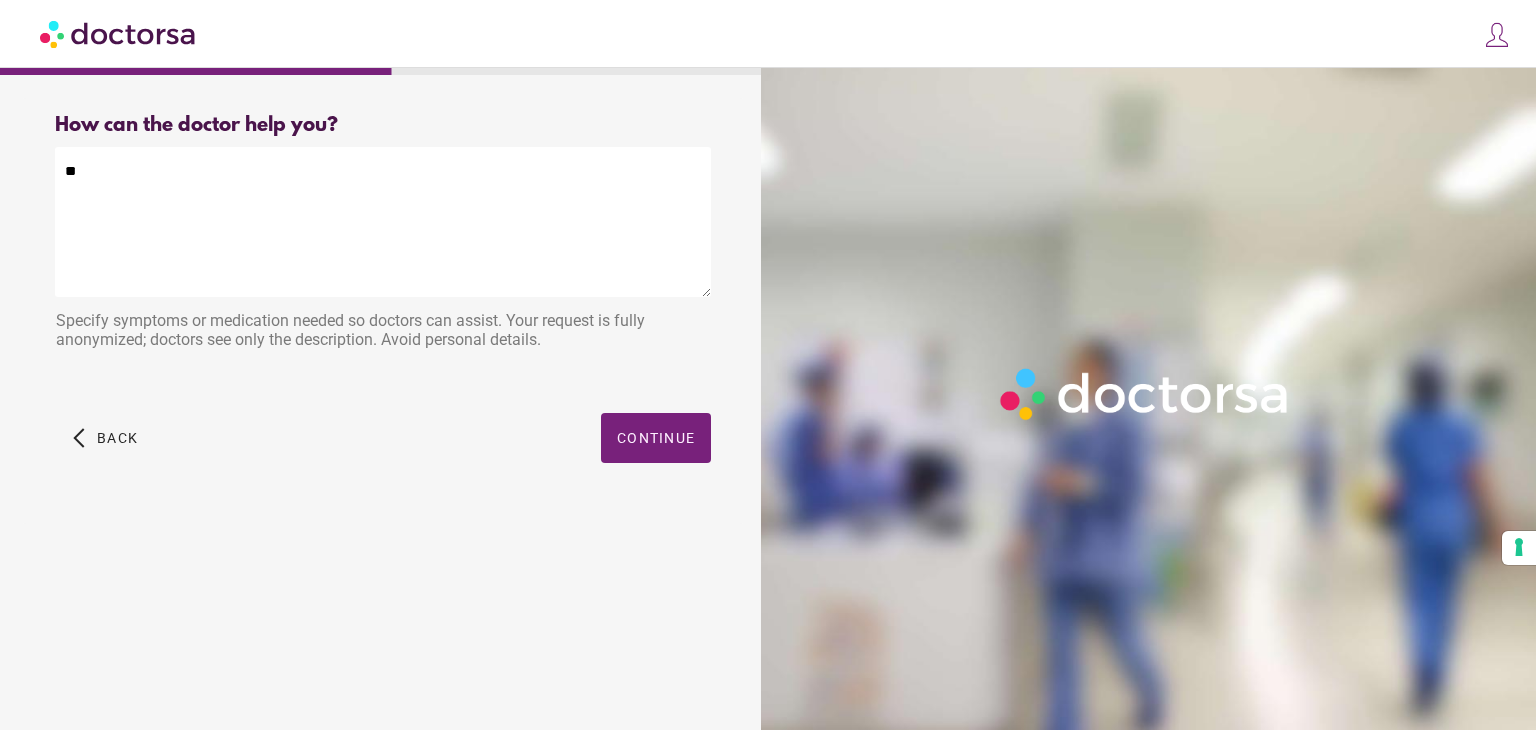type on "*" 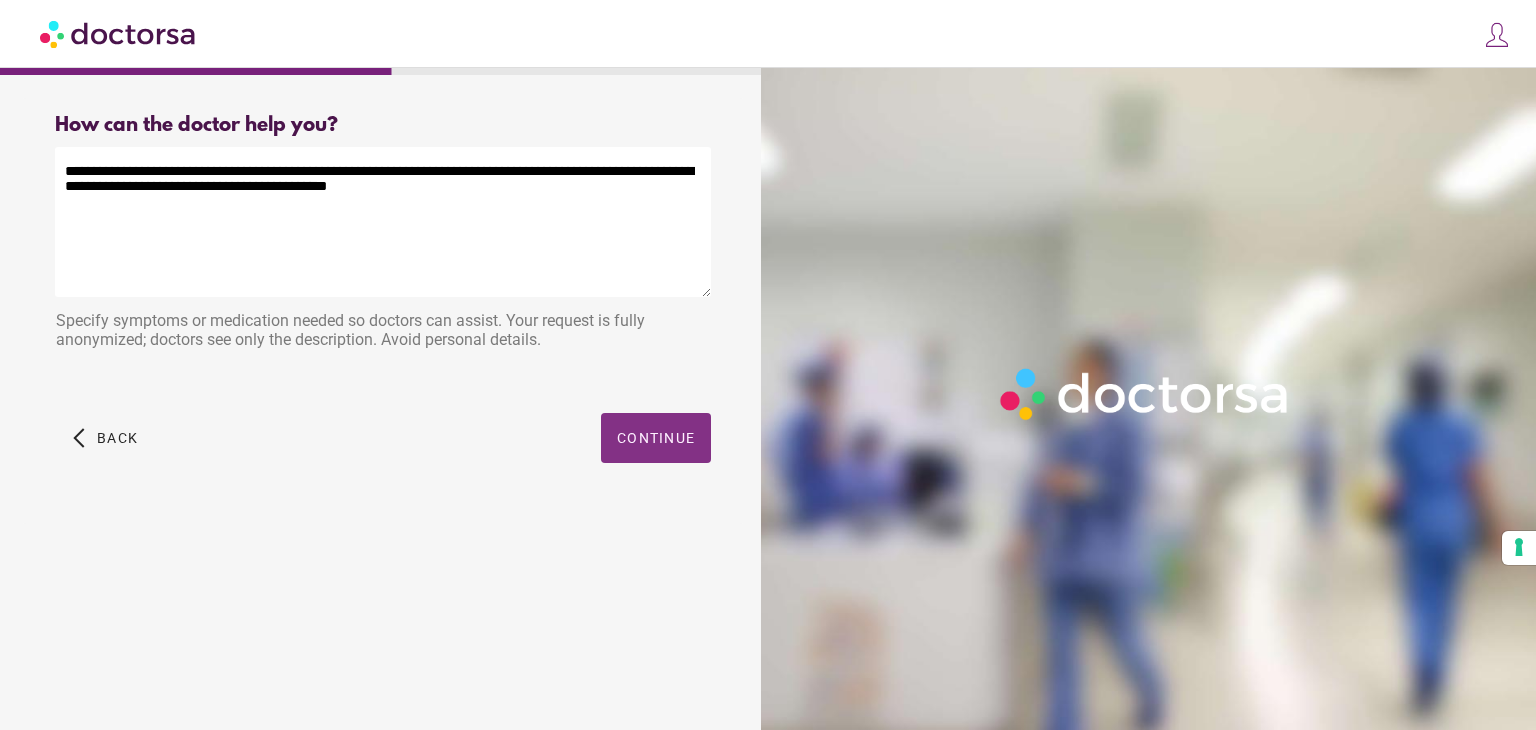 type on "**********" 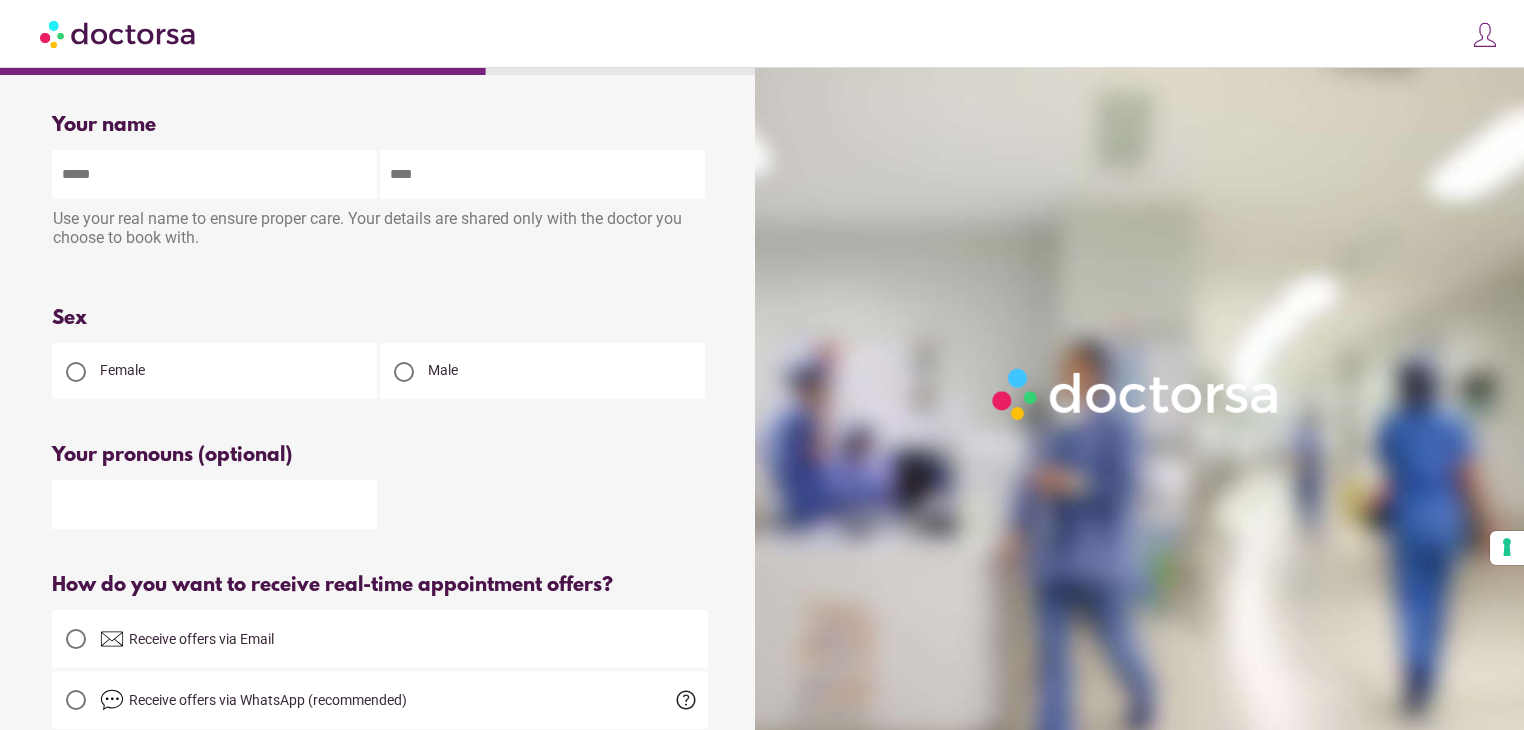 click at bounding box center [214, 174] 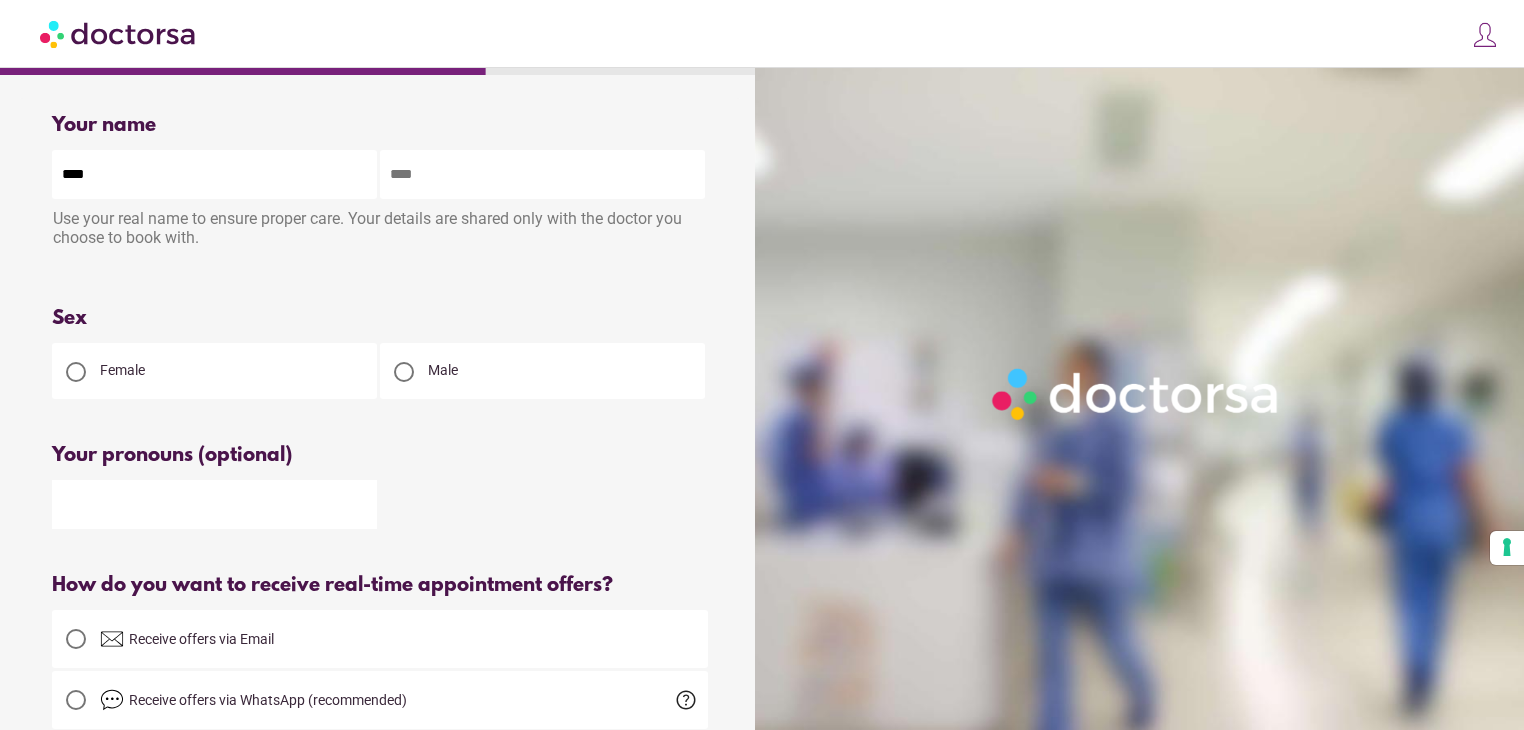 type on "****" 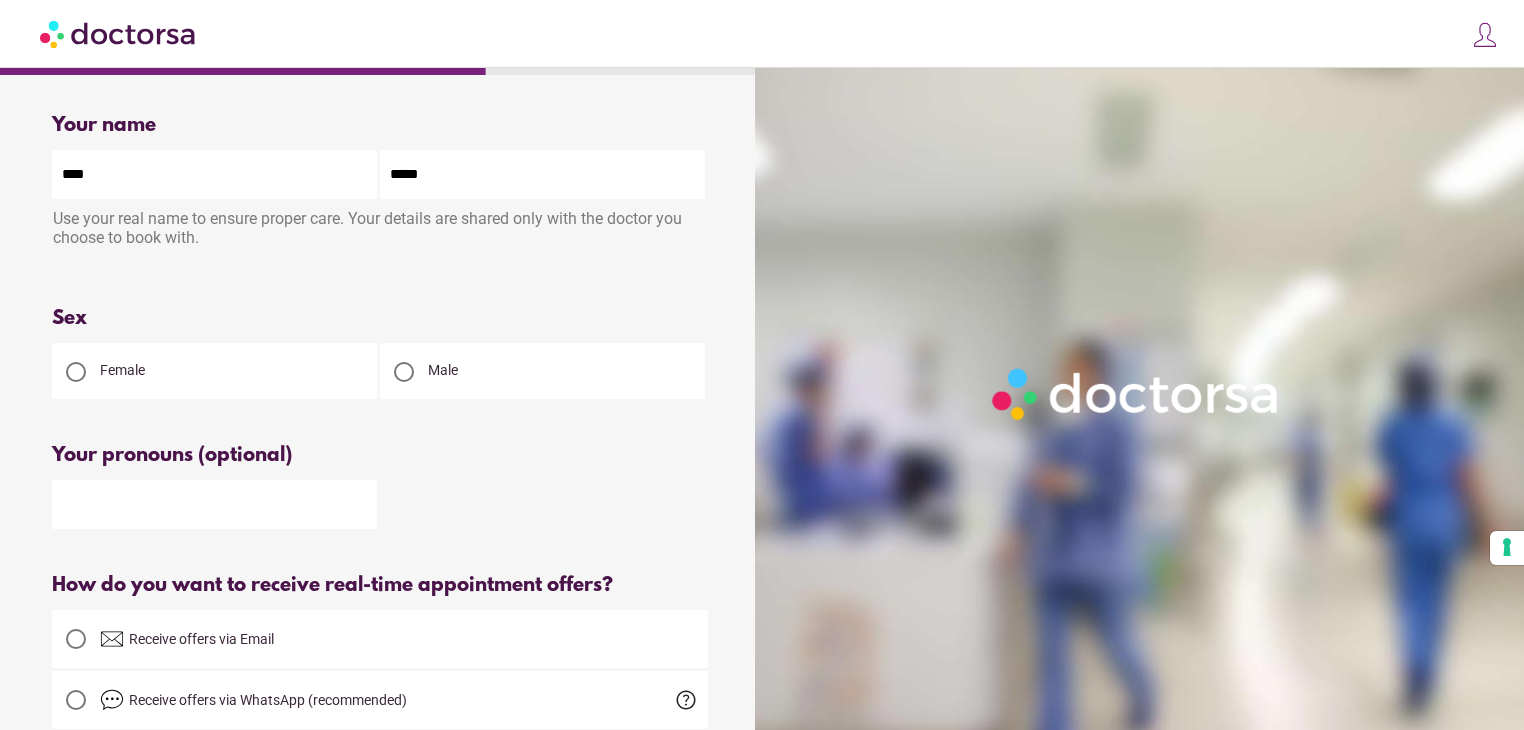 type on "*****" 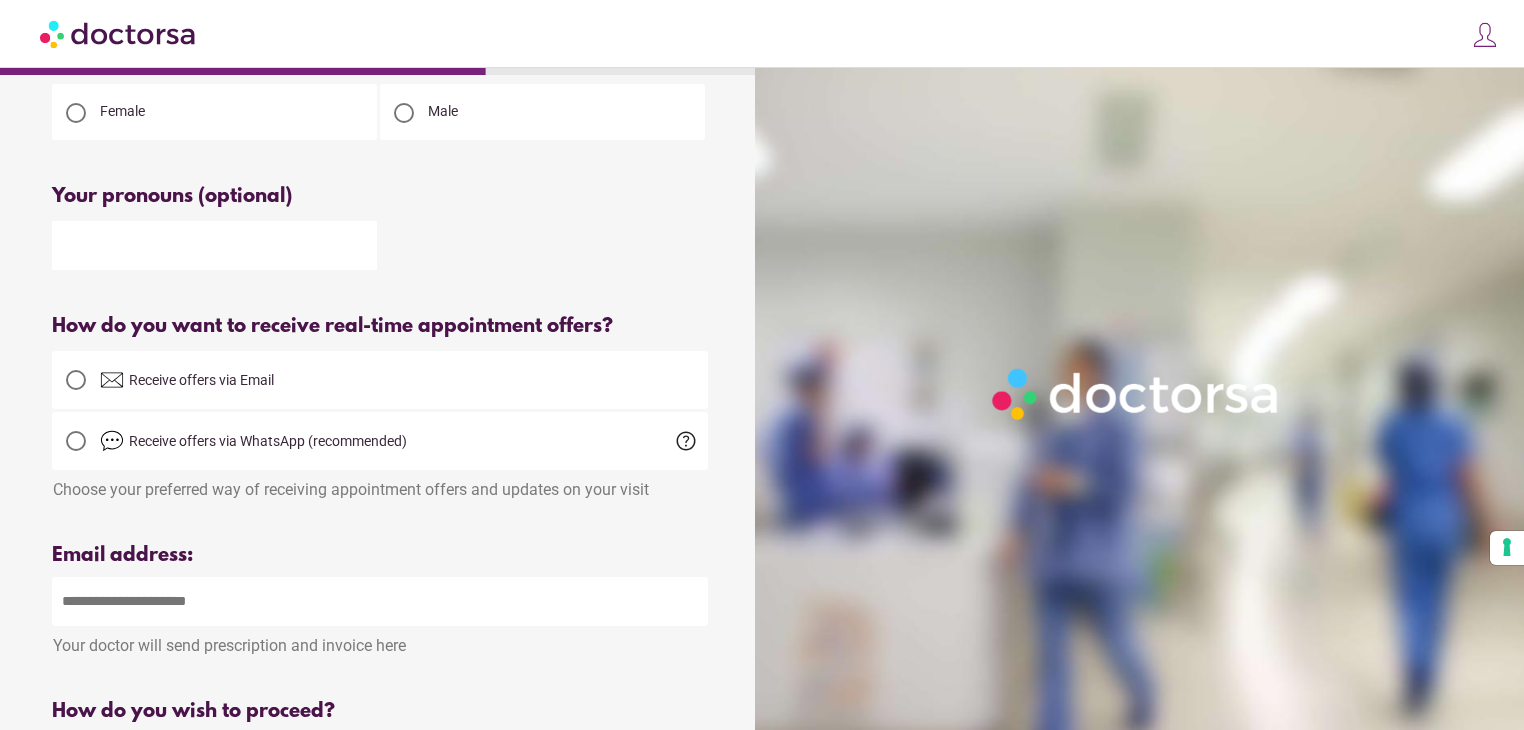 scroll, scrollTop: 276, scrollLeft: 0, axis: vertical 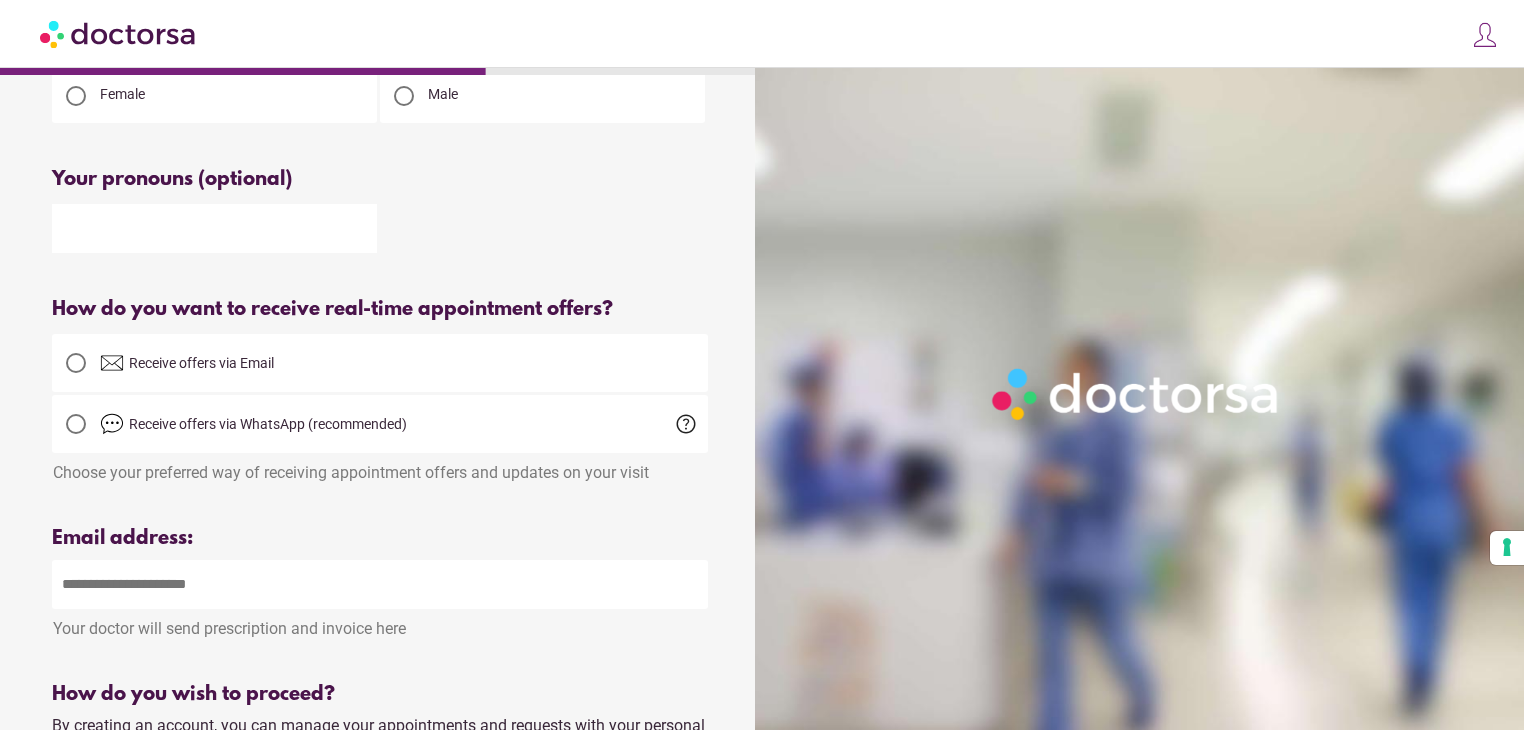 click at bounding box center [76, 363] 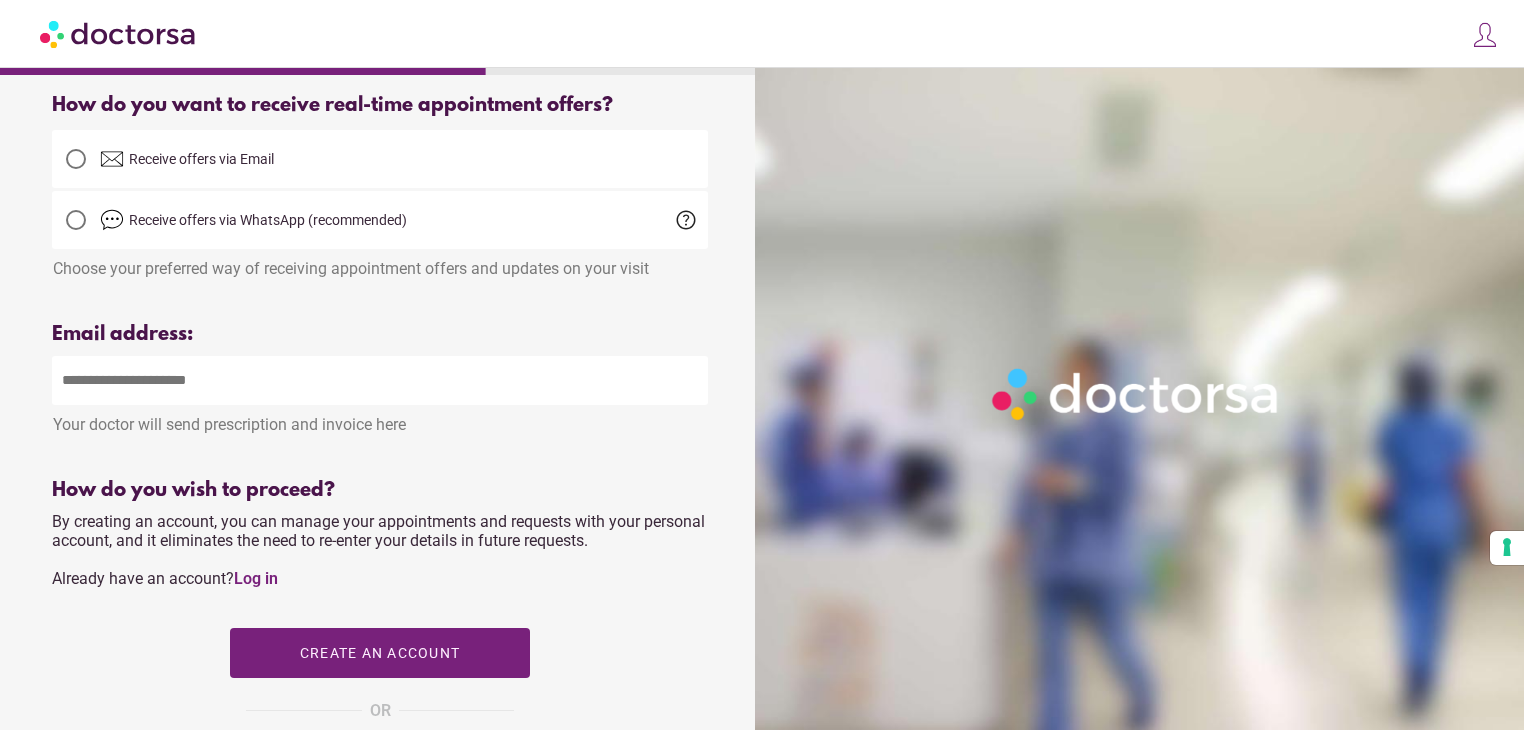 scroll, scrollTop: 483, scrollLeft: 0, axis: vertical 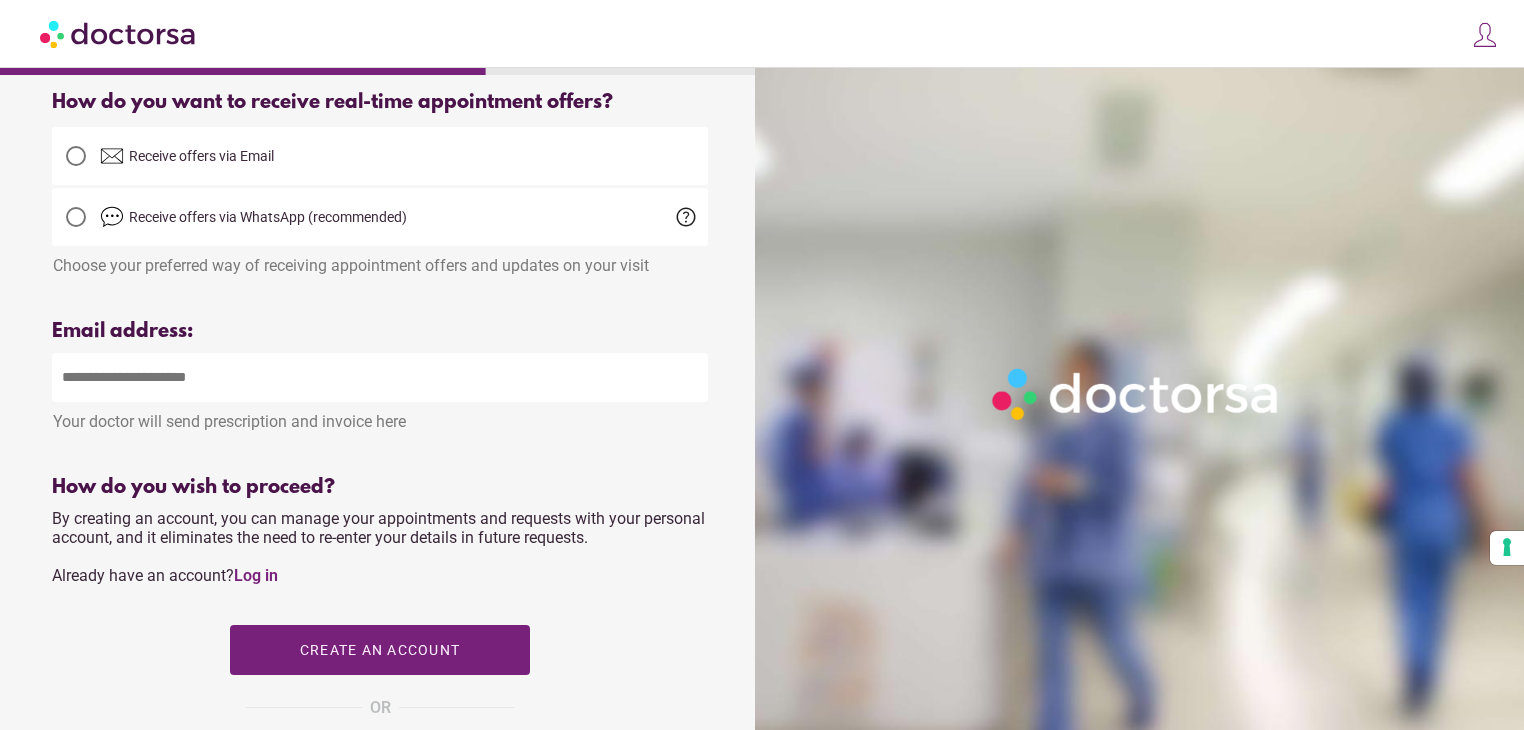 click at bounding box center (380, 377) 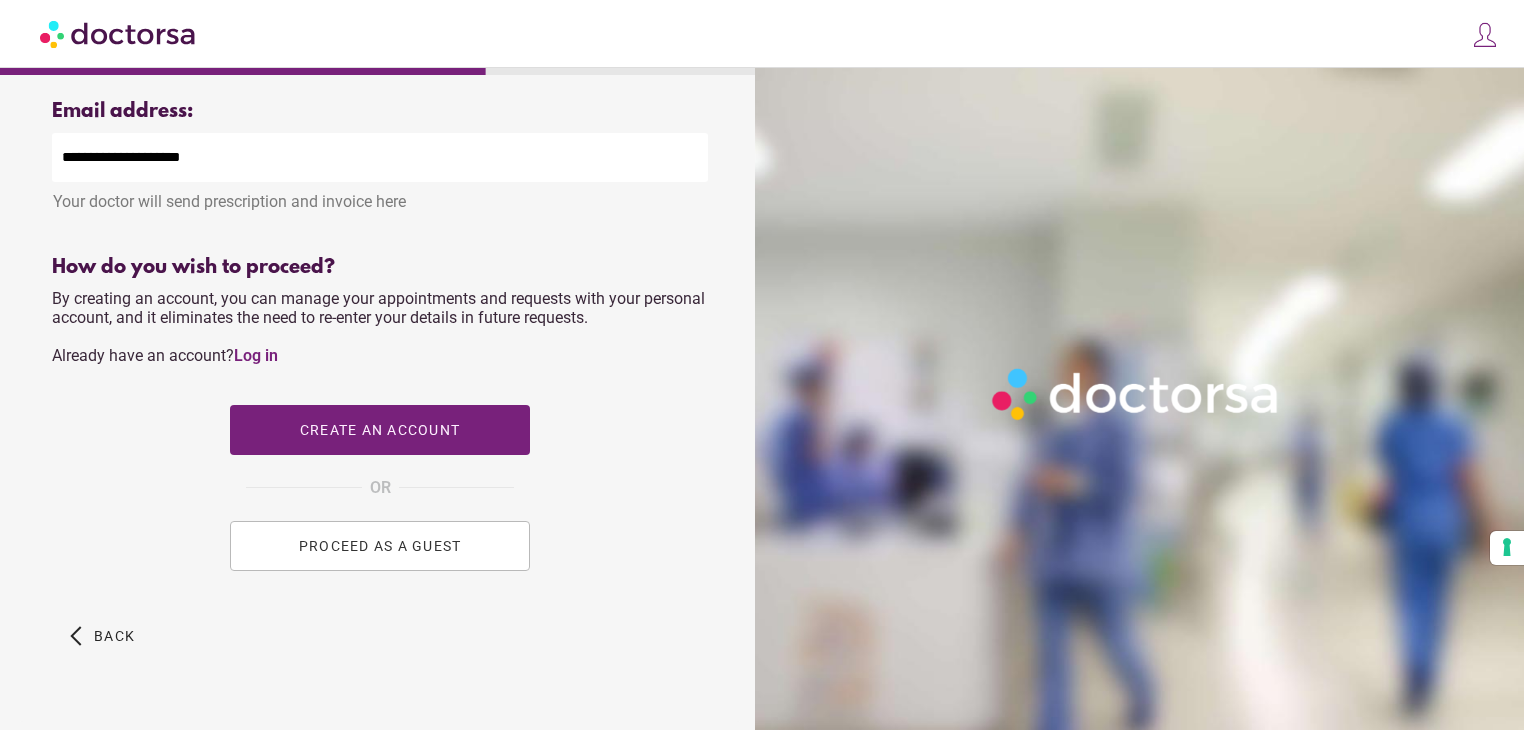 scroll, scrollTop: 708, scrollLeft: 0, axis: vertical 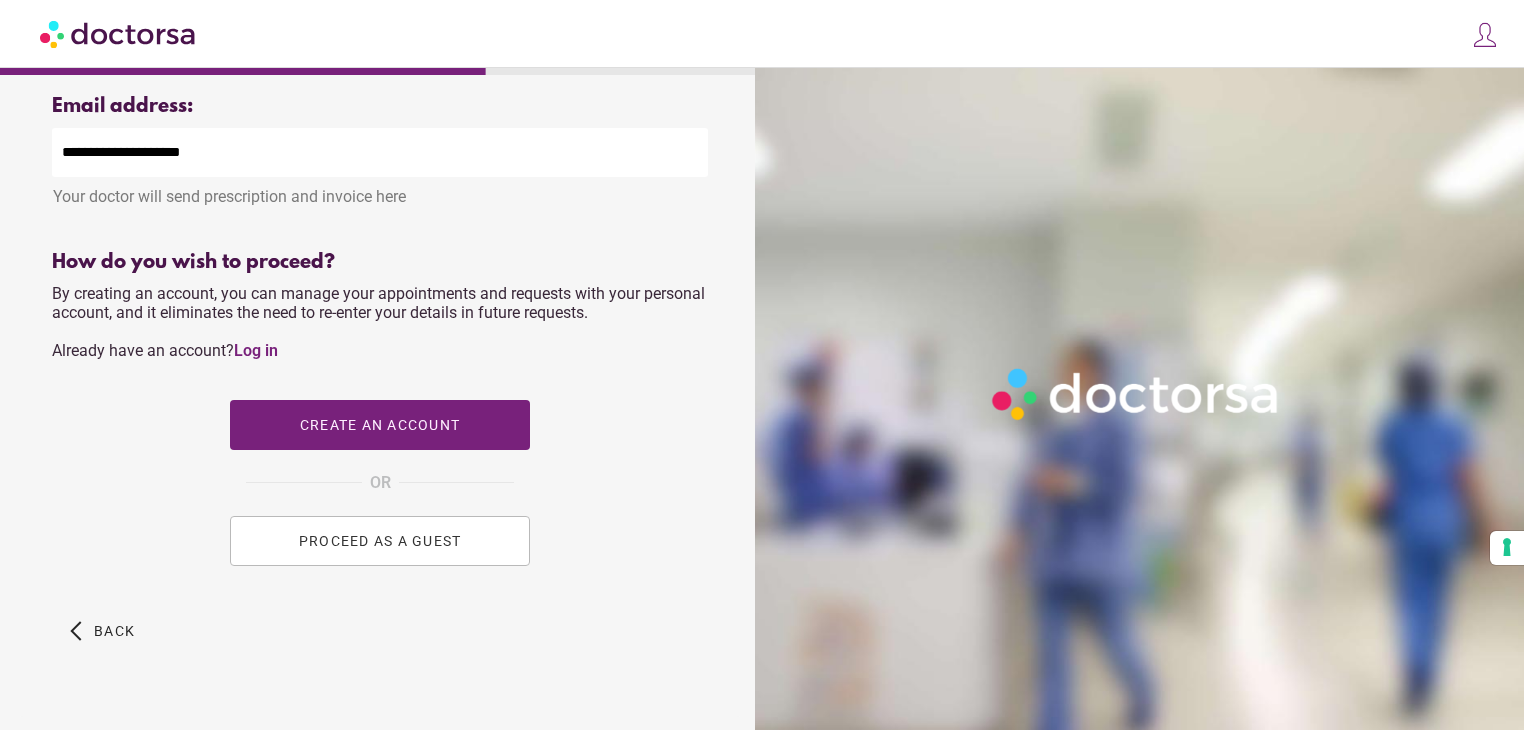 type on "**********" 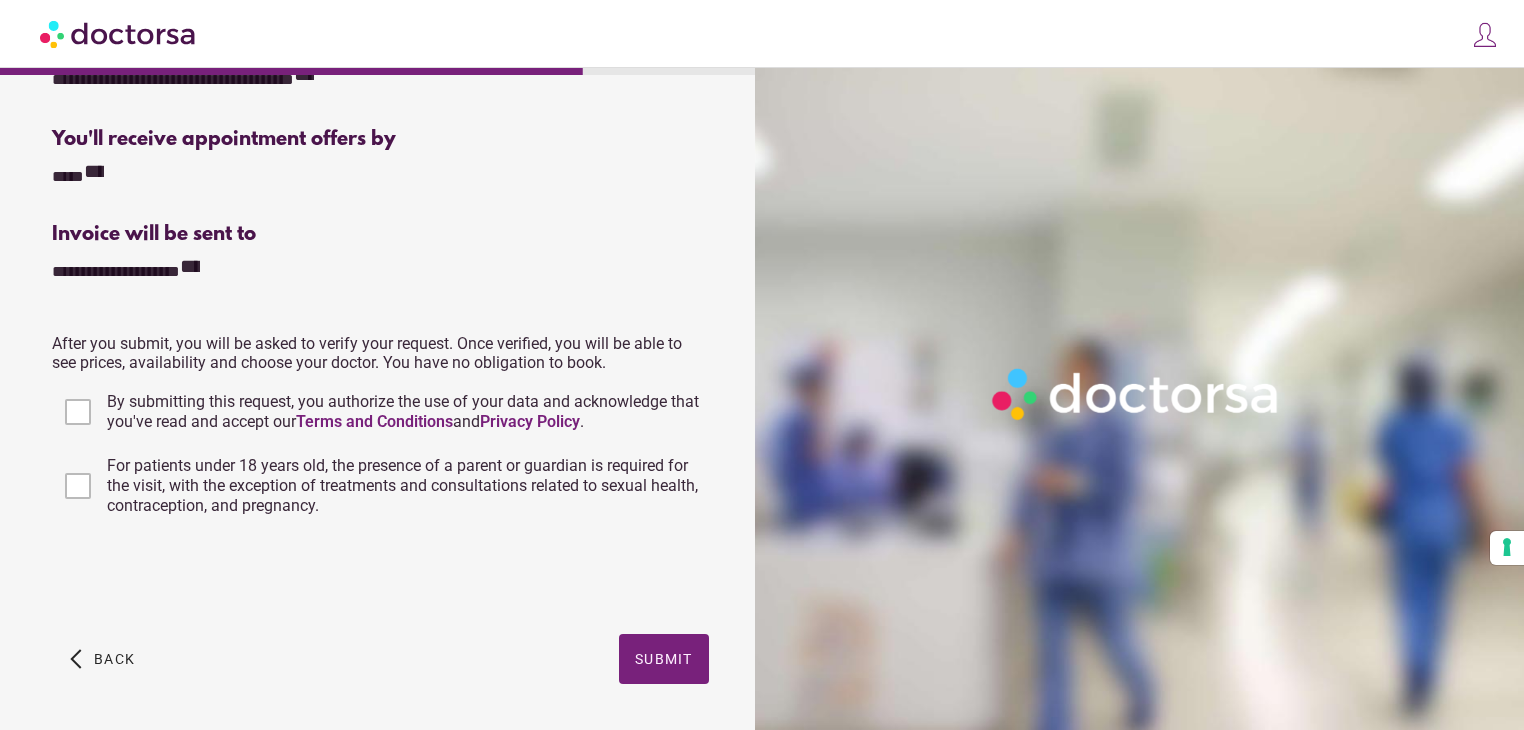 scroll, scrollTop: 451, scrollLeft: 0, axis: vertical 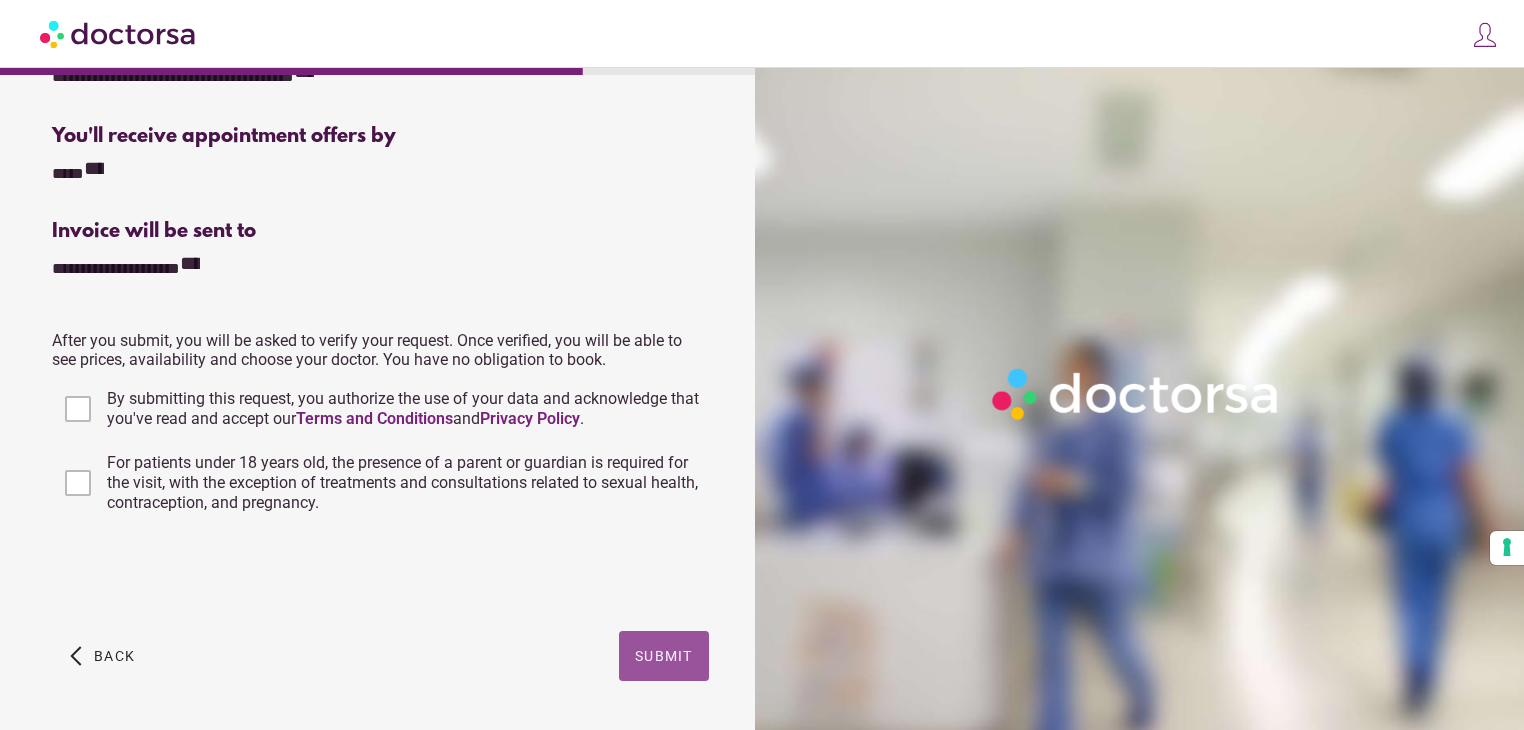click on "Submit" at bounding box center [664, 656] 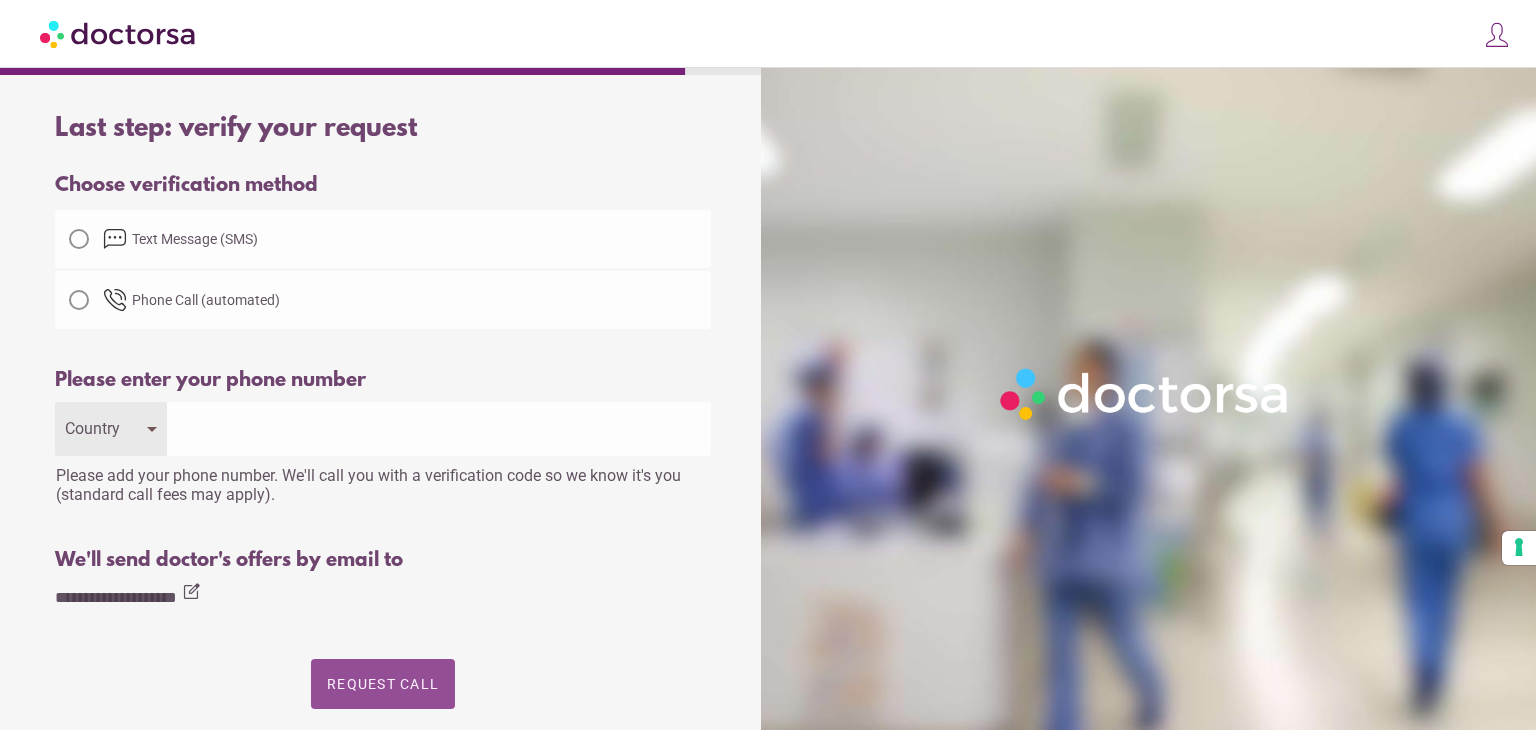 scroll, scrollTop: 0, scrollLeft: 0, axis: both 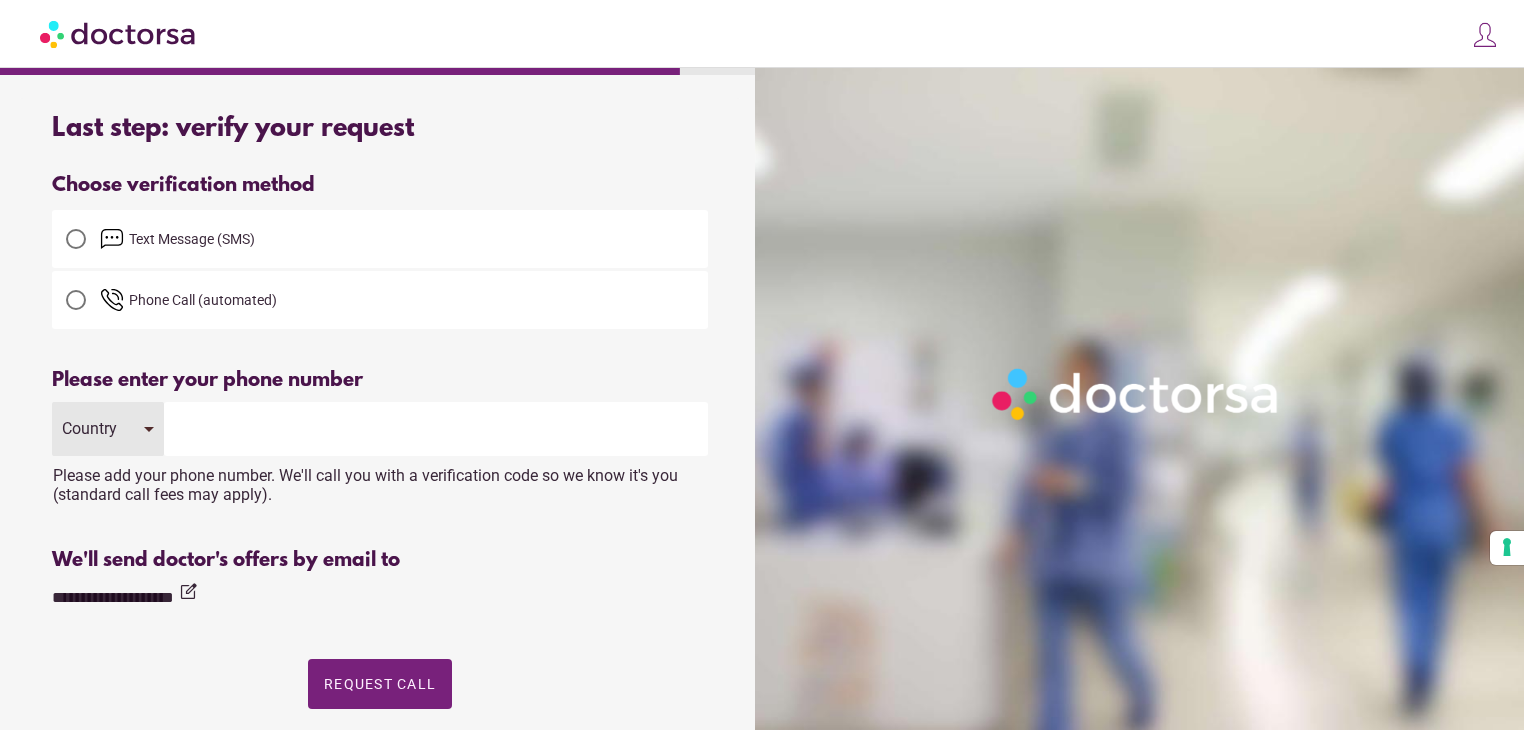 click at bounding box center [76, 239] 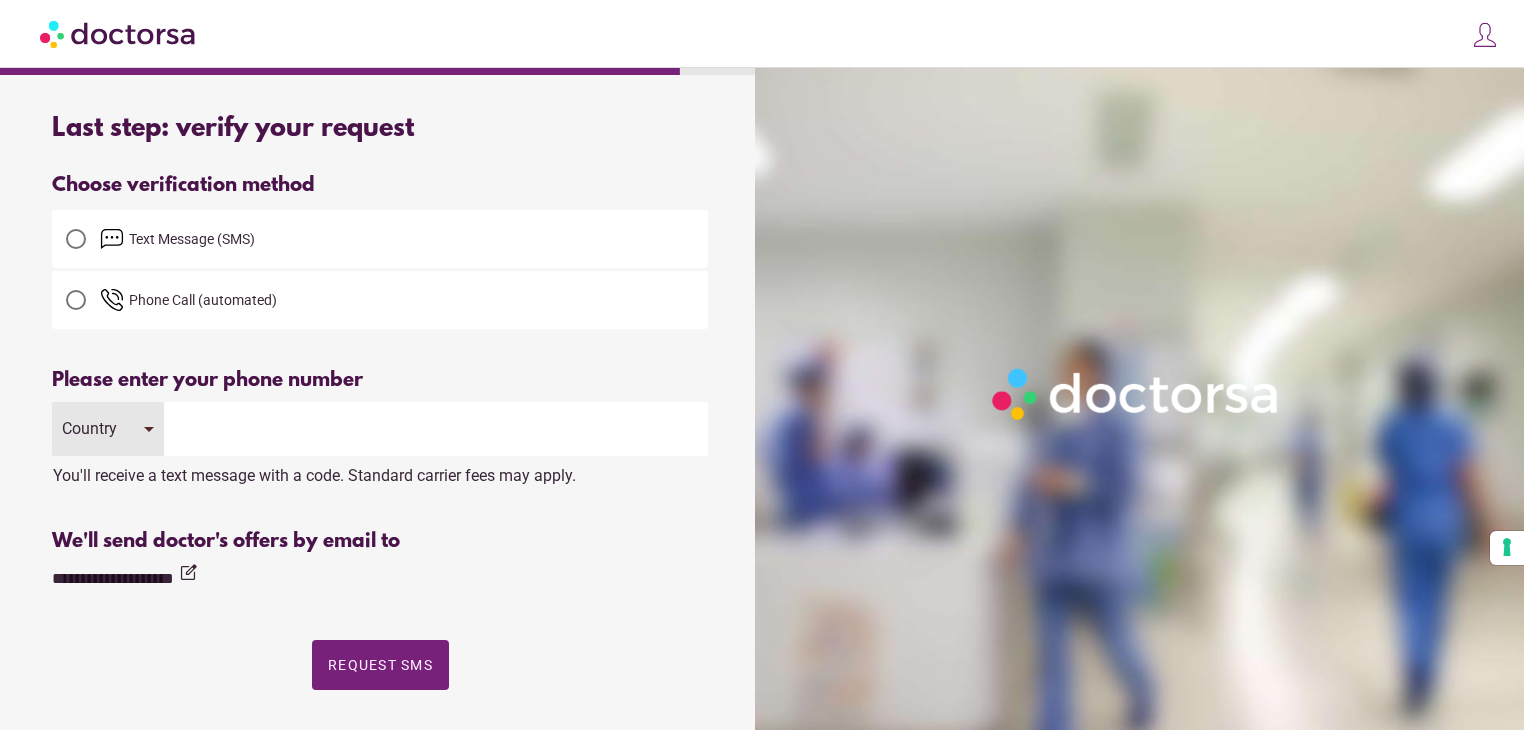 click on "Country" at bounding box center [108, 429] 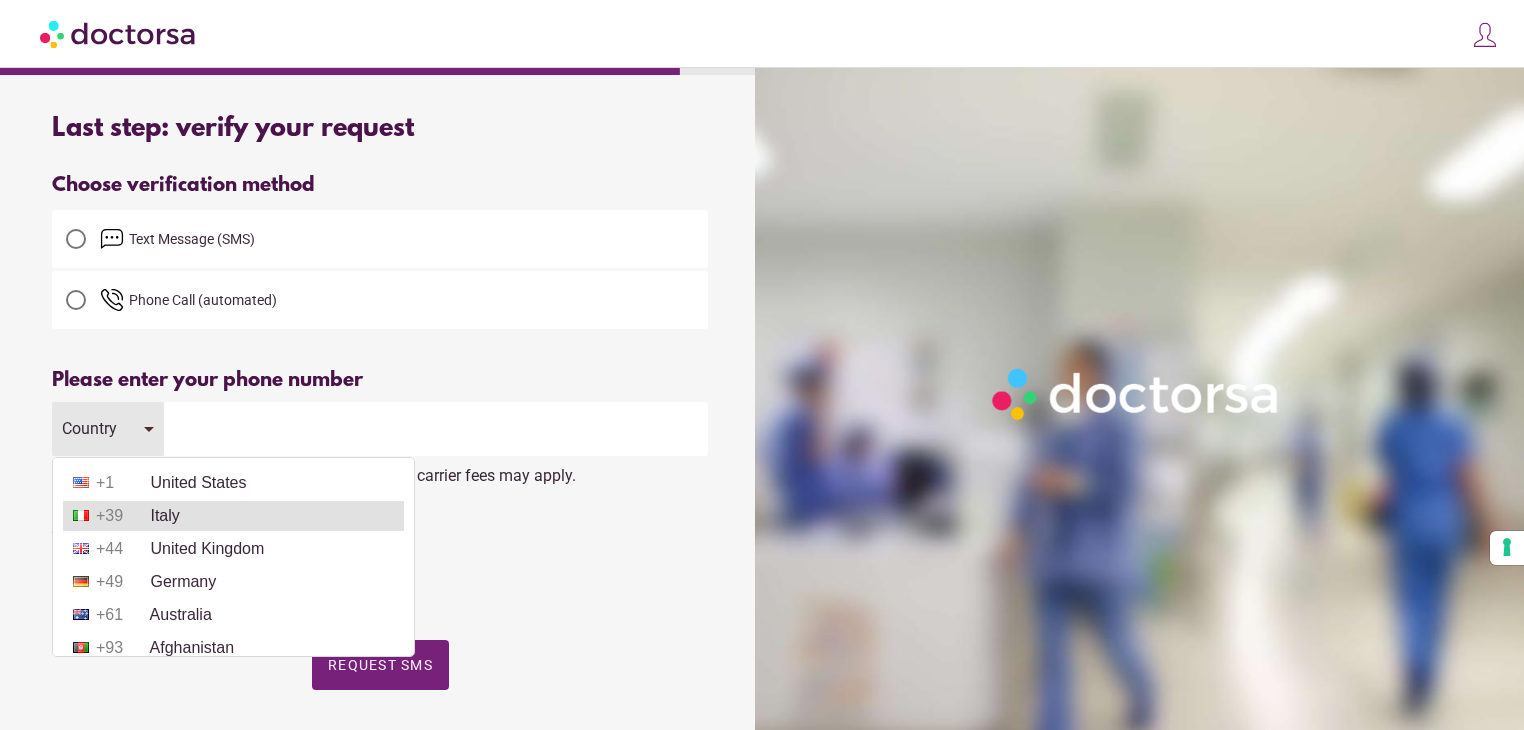 click on "+39   Italy" at bounding box center (233, 516) 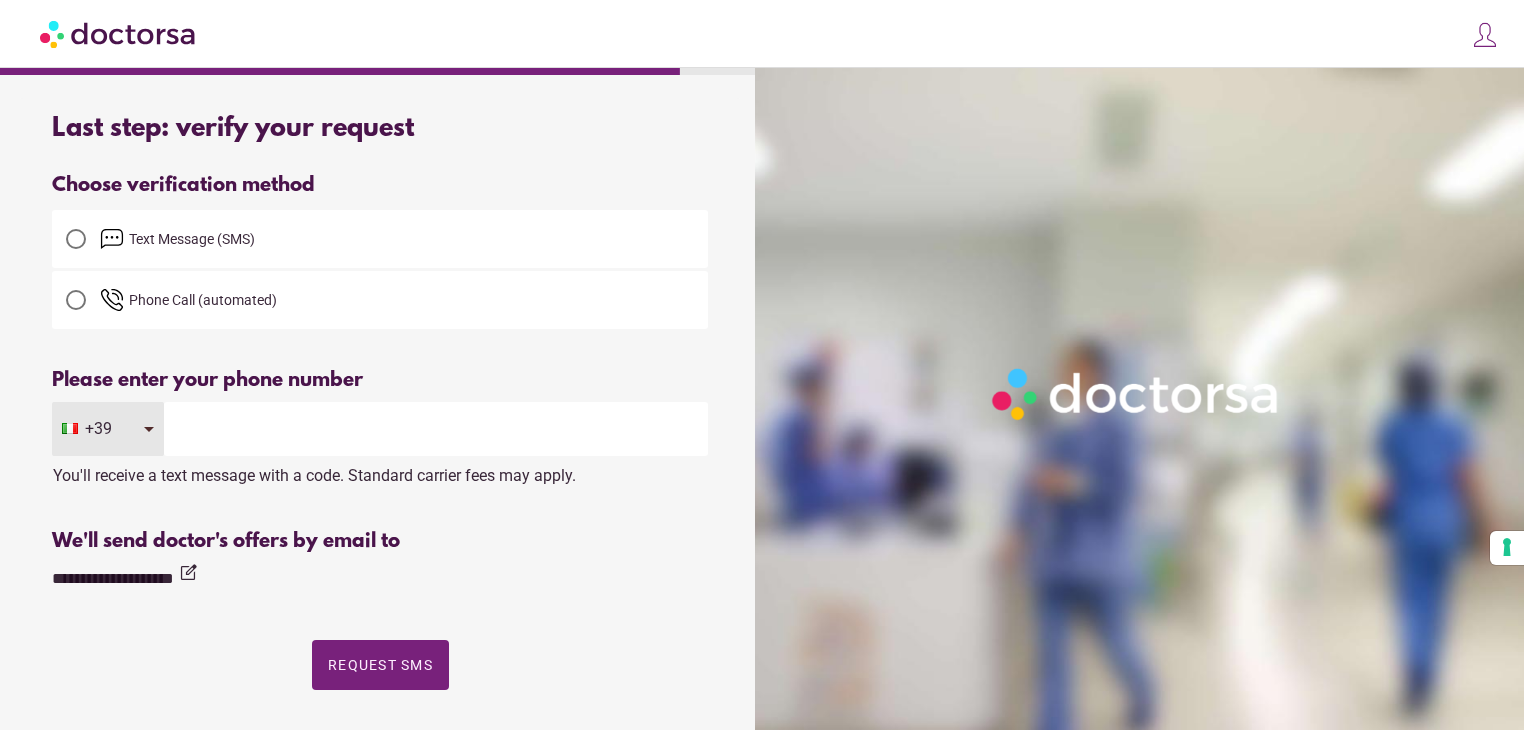 click at bounding box center (436, 429) 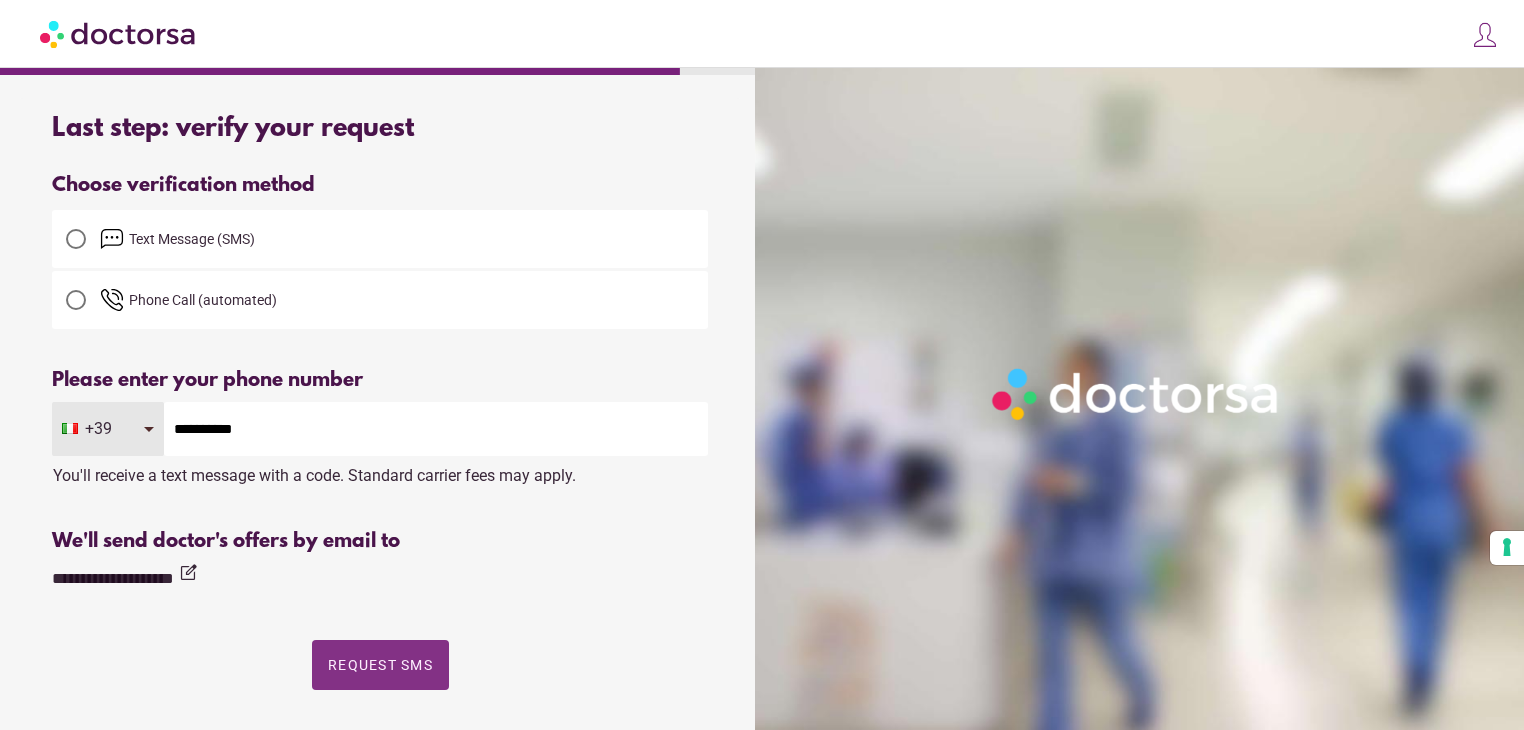 type on "**********" 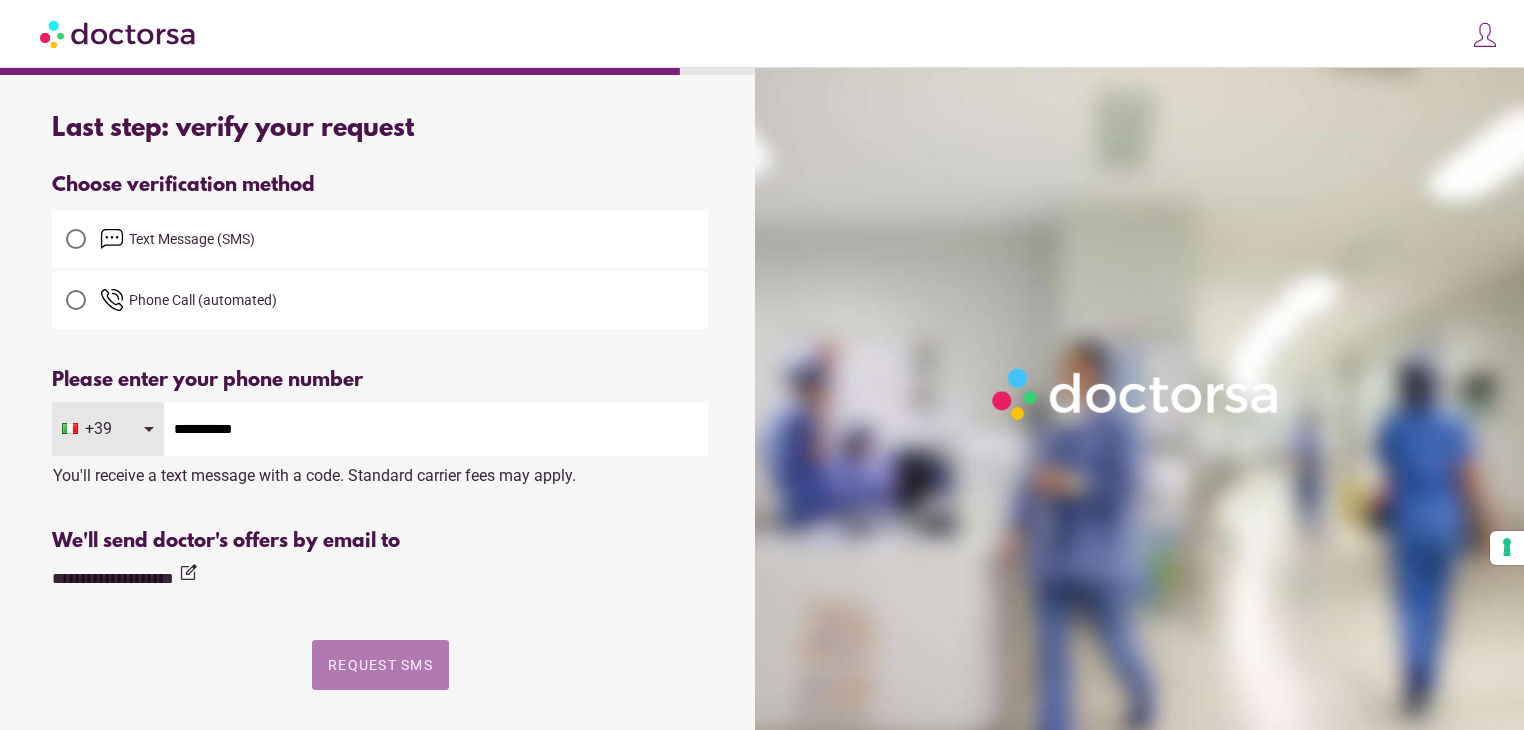 click on "Request SMS" at bounding box center [380, 665] 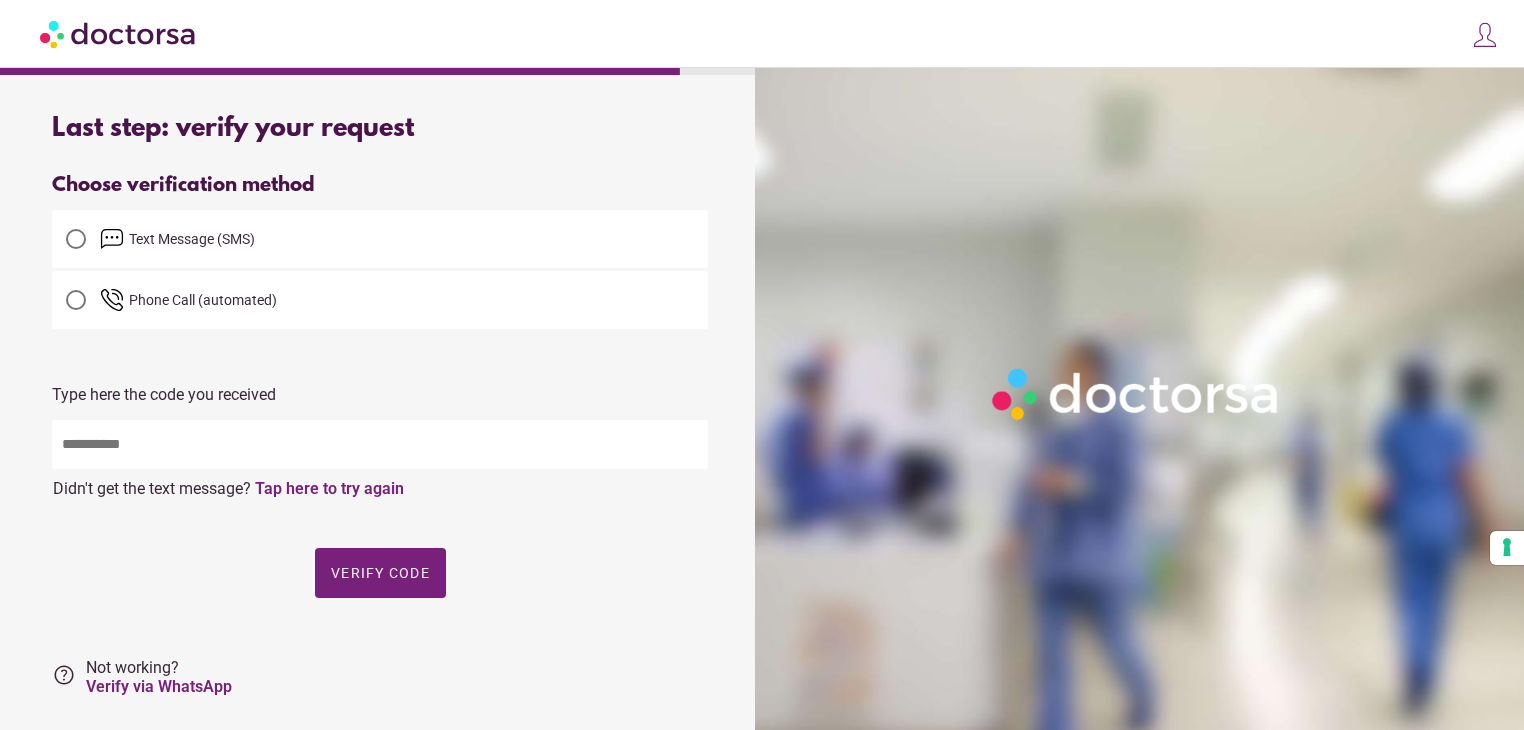 click at bounding box center [380, 444] 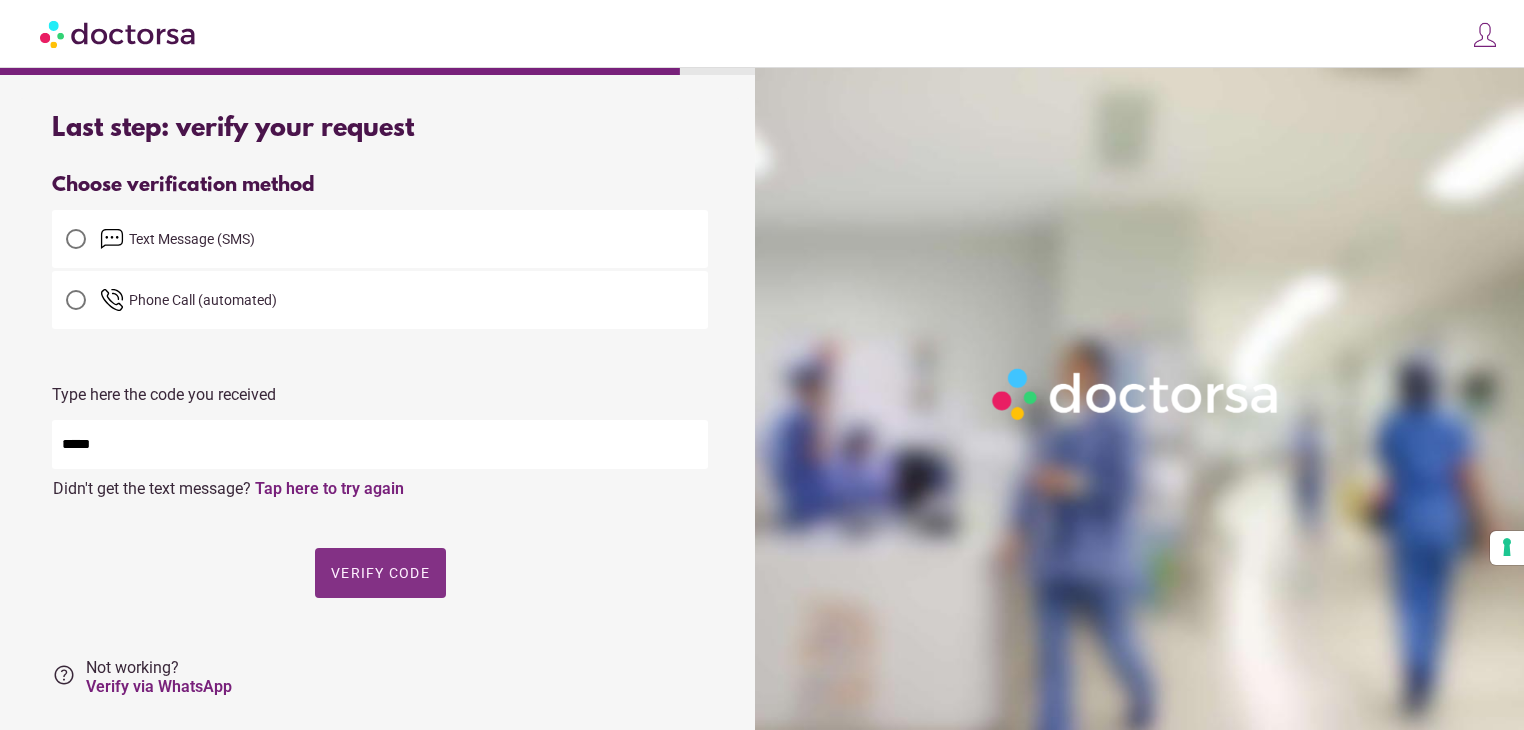 type on "*****" 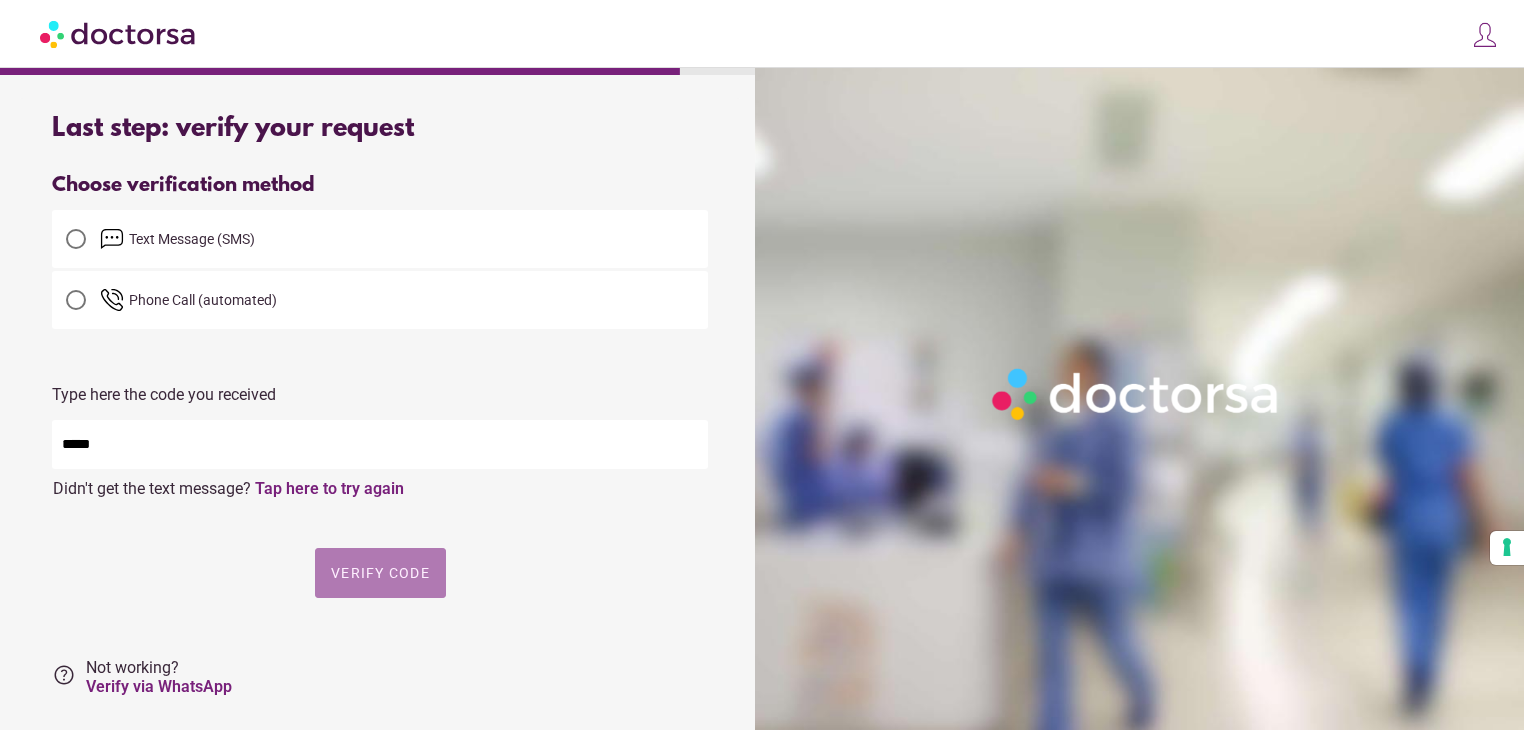 click on "Verify code" at bounding box center (380, 573) 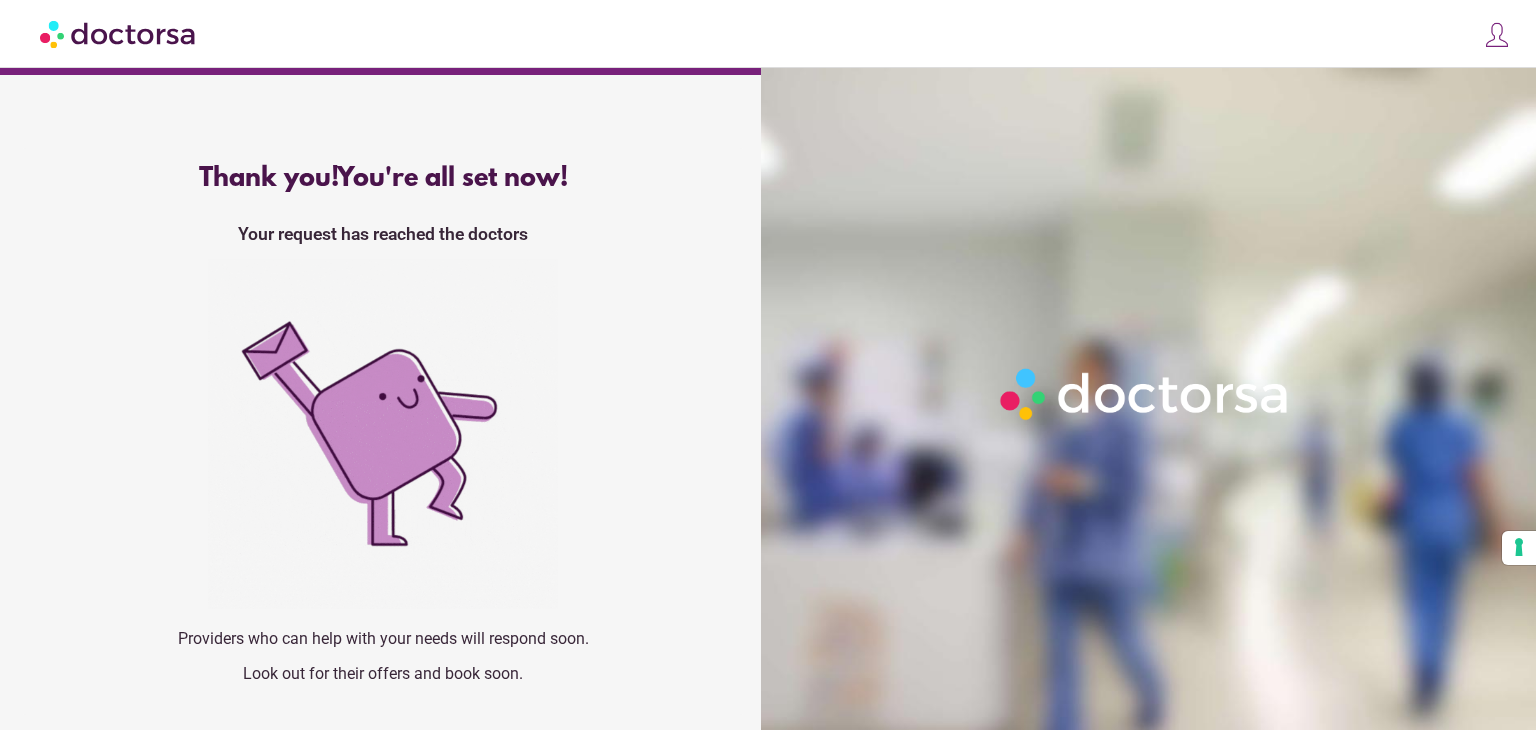 click at bounding box center [119, 33] 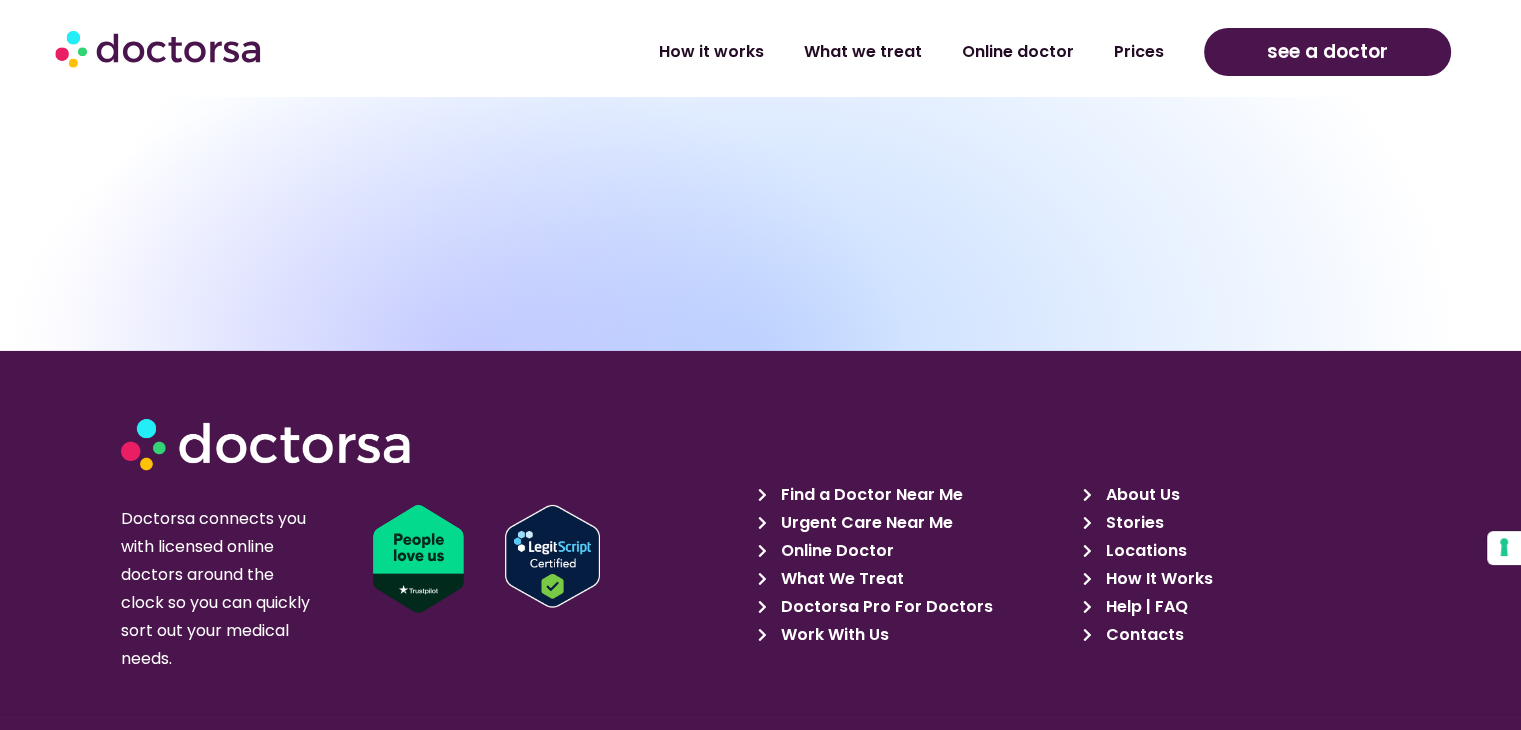 scroll, scrollTop: 6912, scrollLeft: 0, axis: vertical 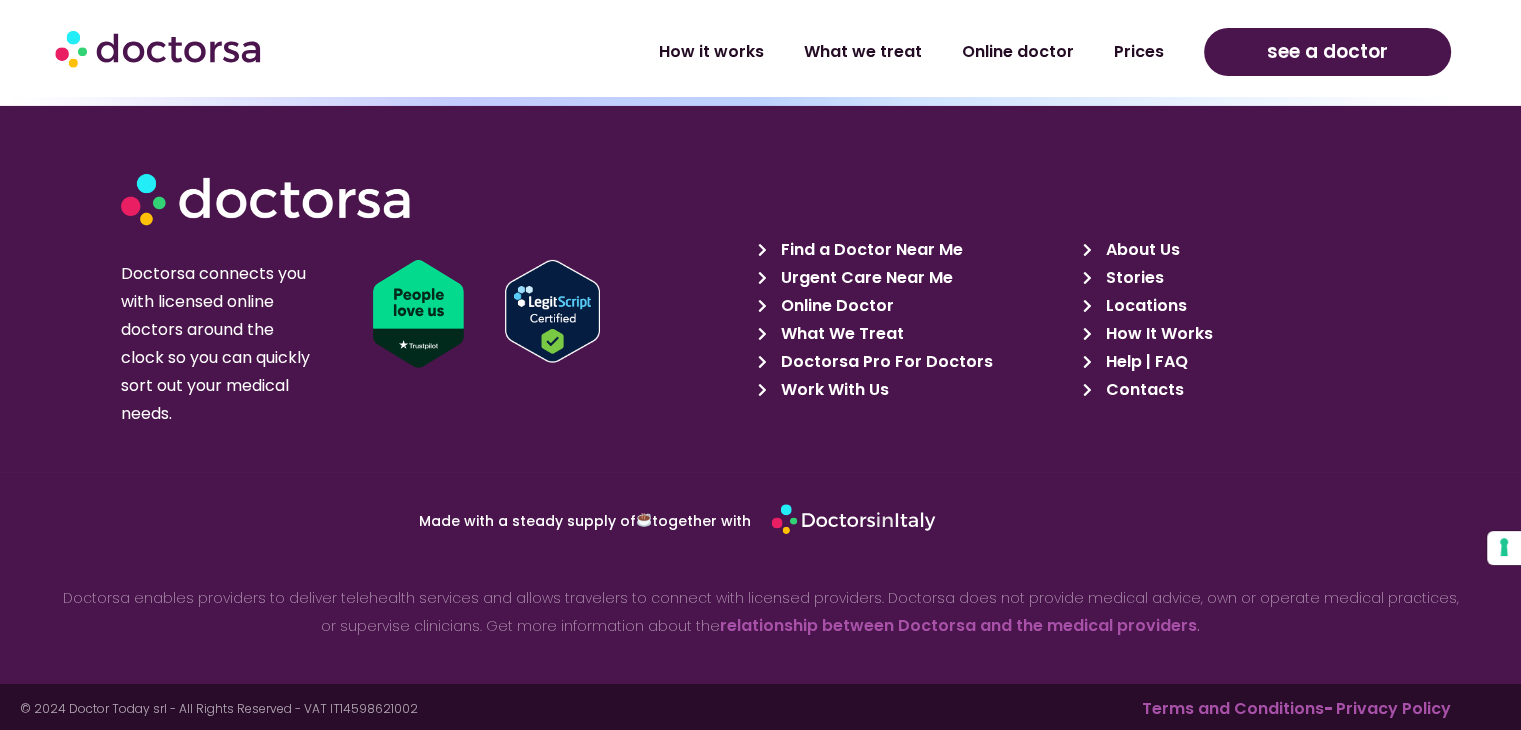 click on "Stories" at bounding box center [1131, 278] 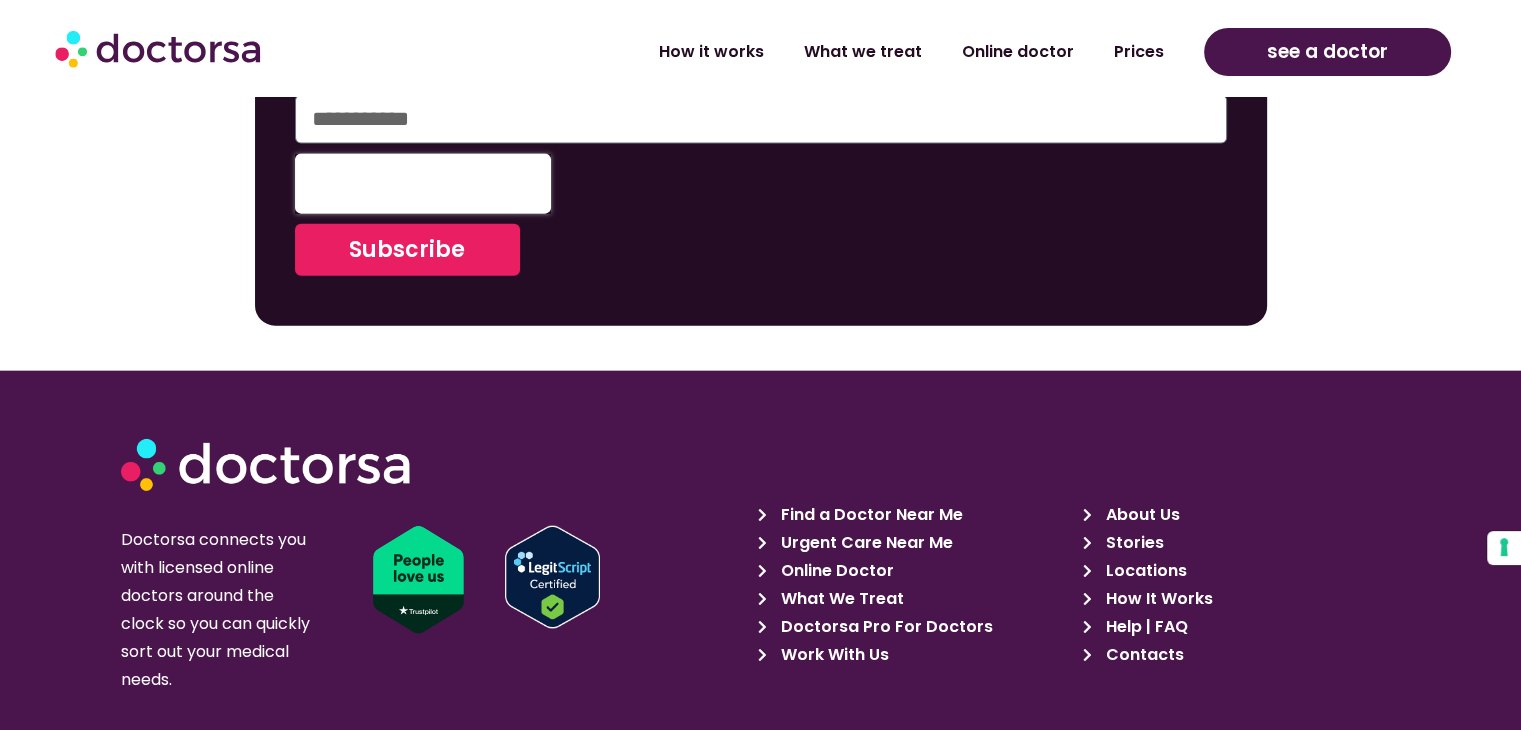 scroll, scrollTop: 4851, scrollLeft: 0, axis: vertical 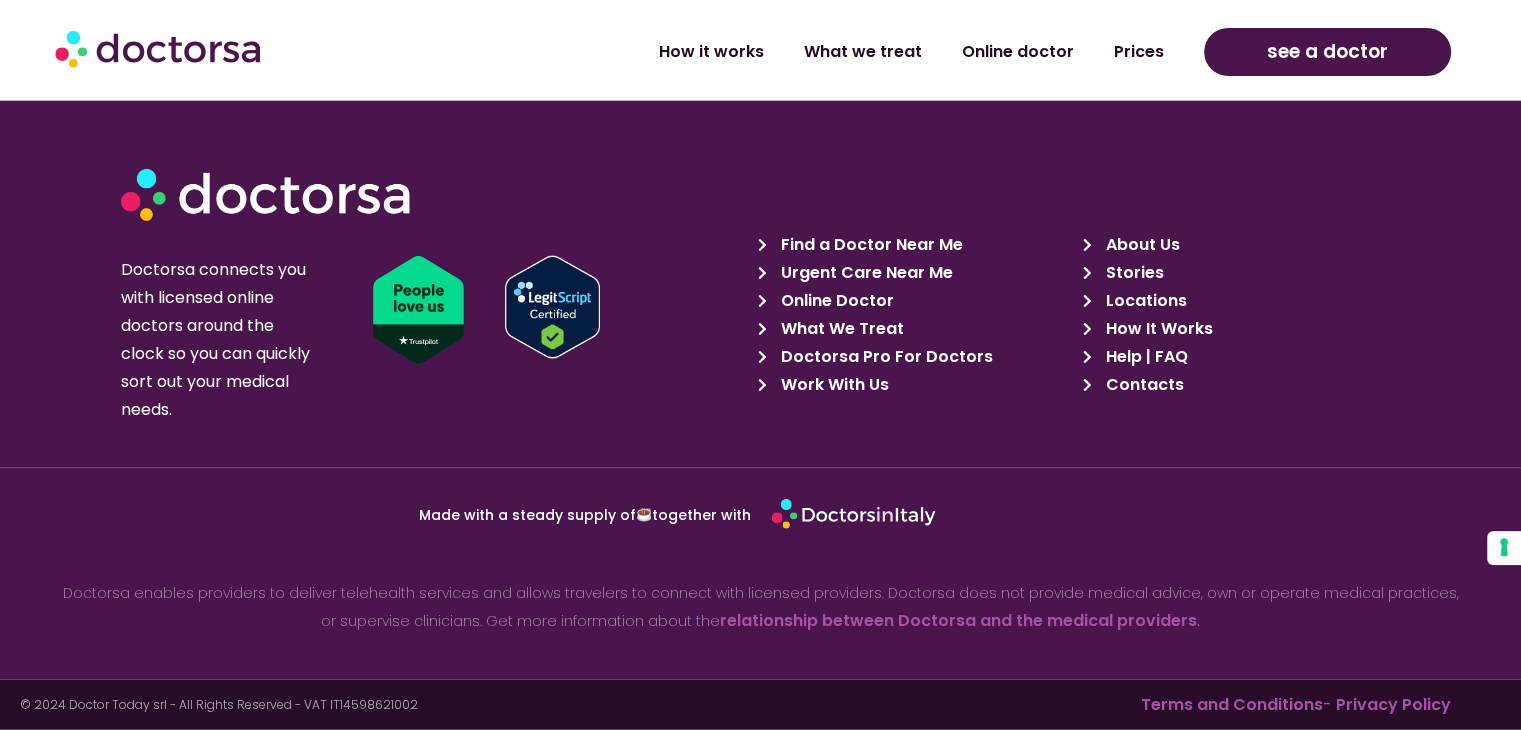 click on "Privacy Policy" at bounding box center [1393, 704] 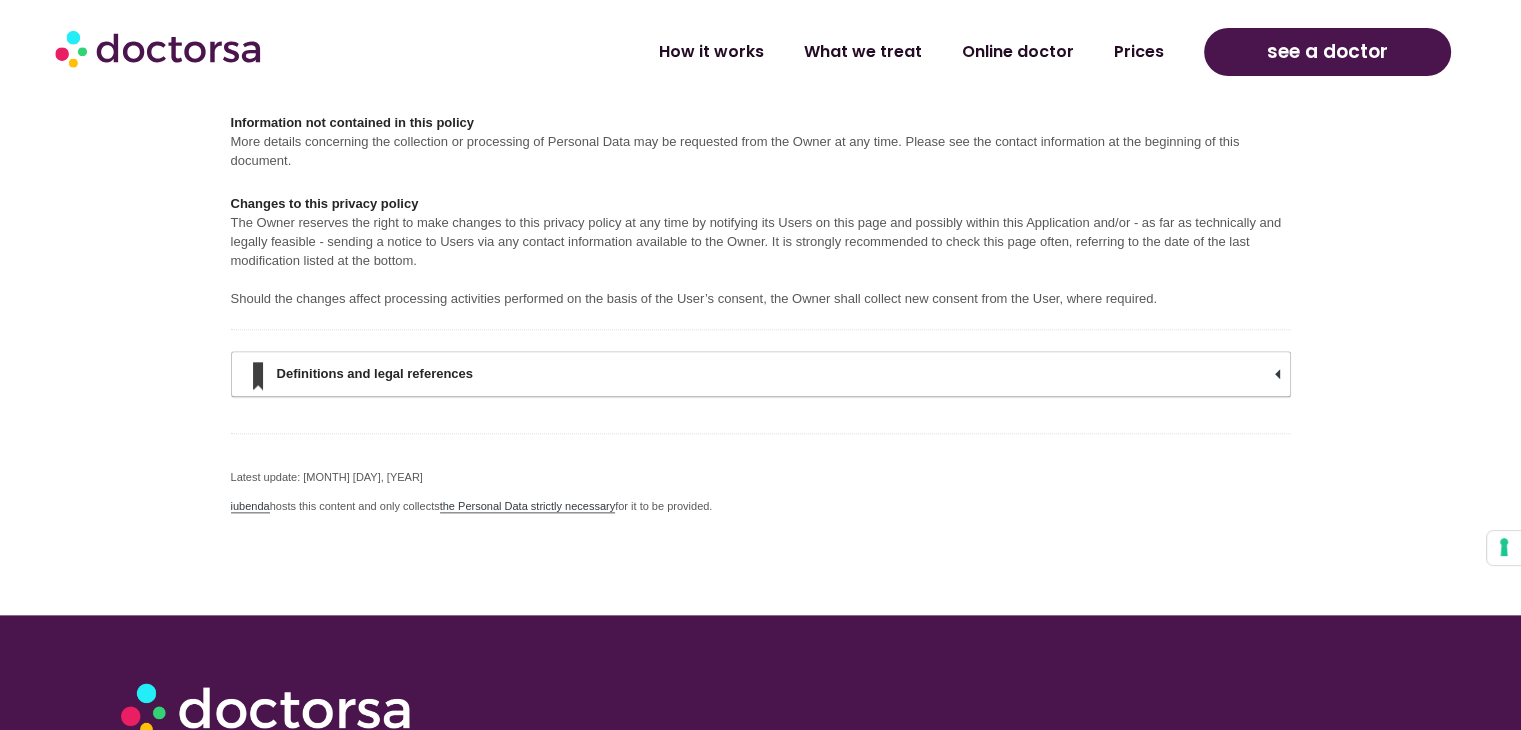 scroll, scrollTop: 9796, scrollLeft: 0, axis: vertical 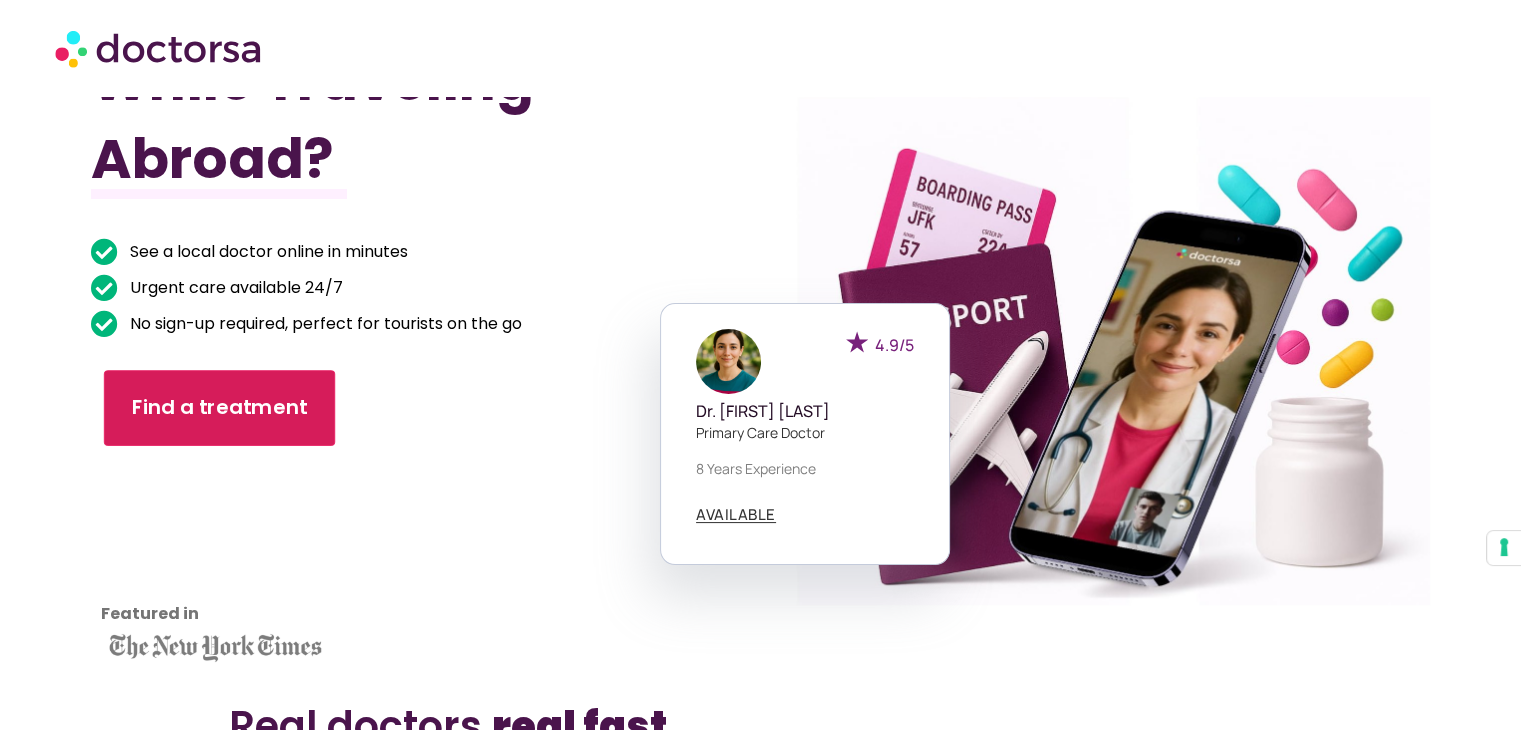 click on "Find a treatment" at bounding box center [219, 408] 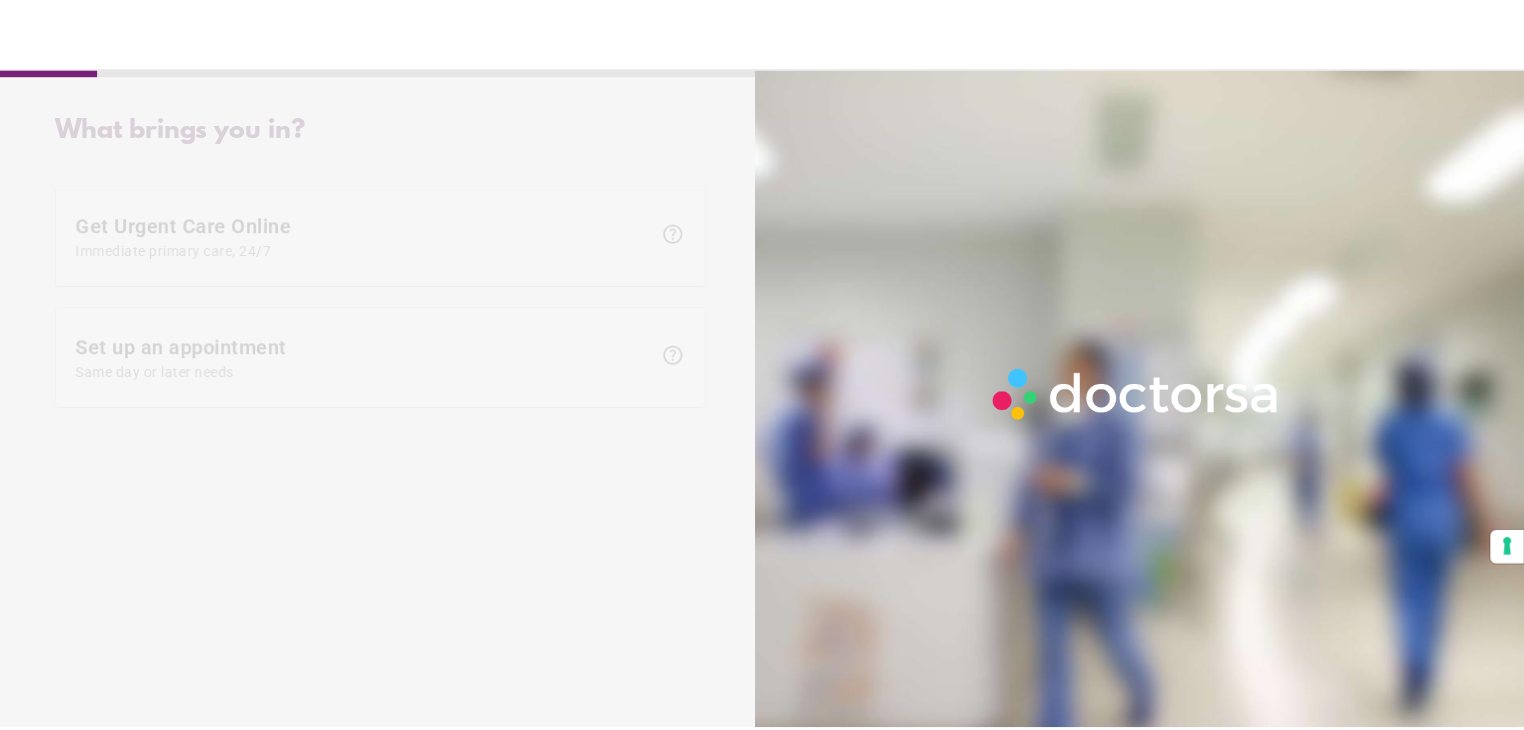 scroll, scrollTop: 0, scrollLeft: 0, axis: both 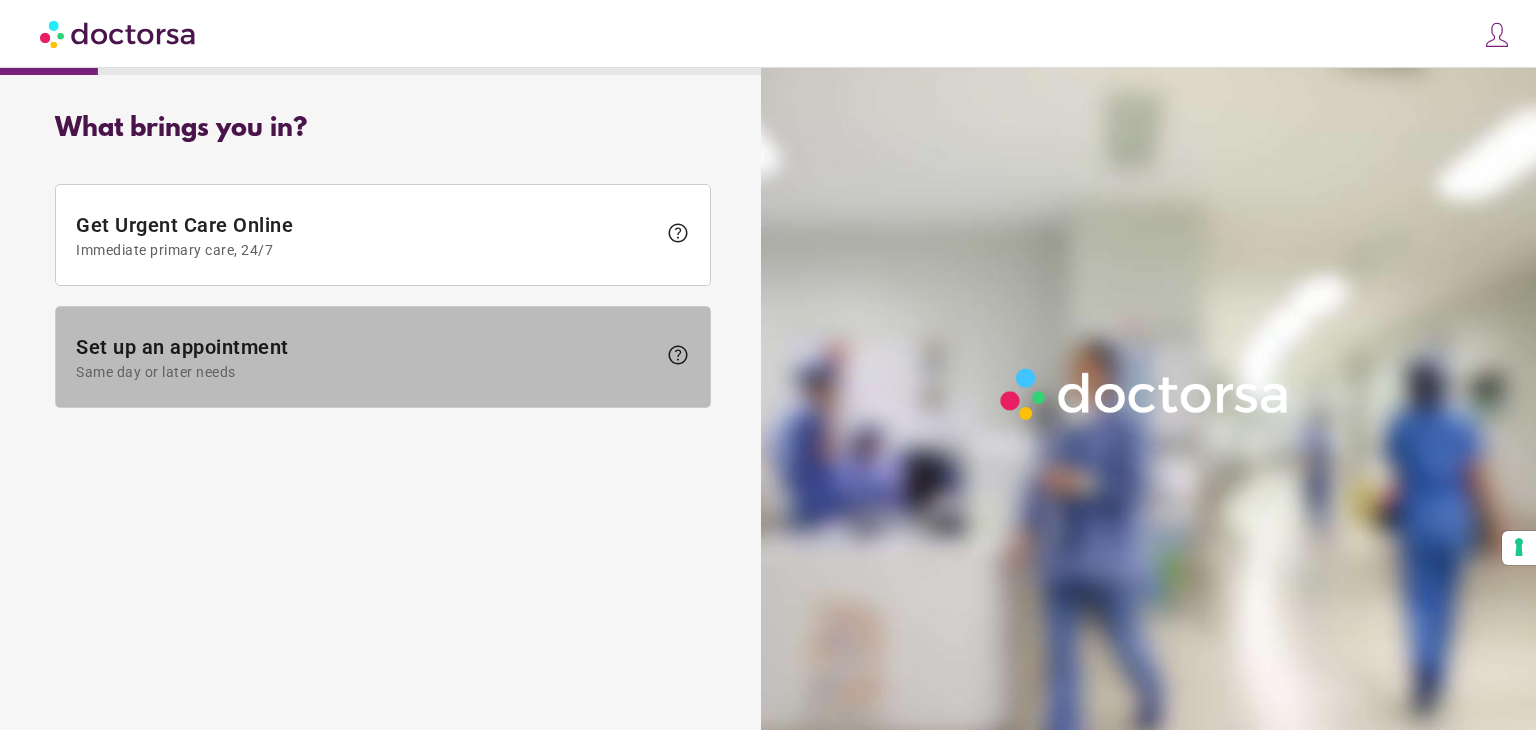 click at bounding box center (383, 357) 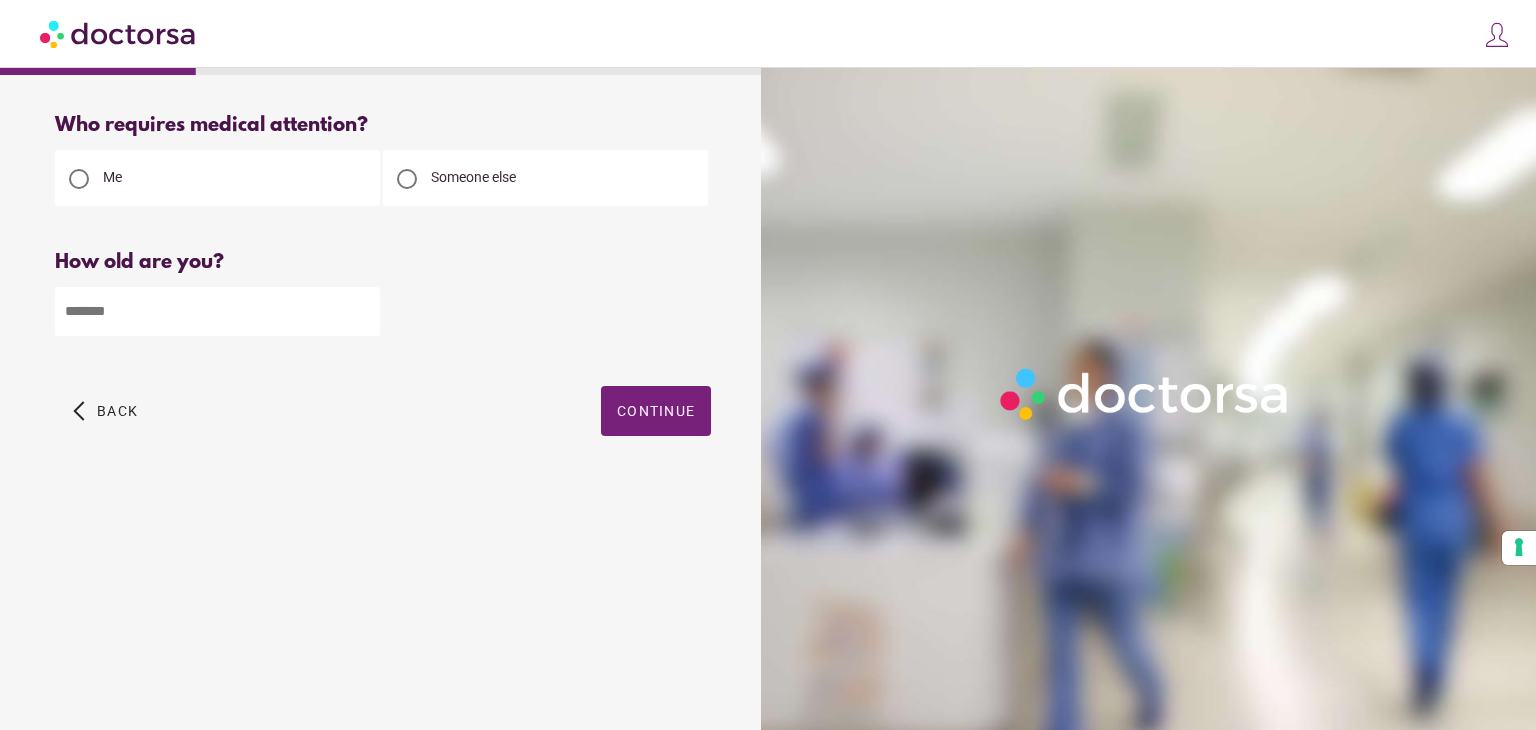 click at bounding box center (217, 311) 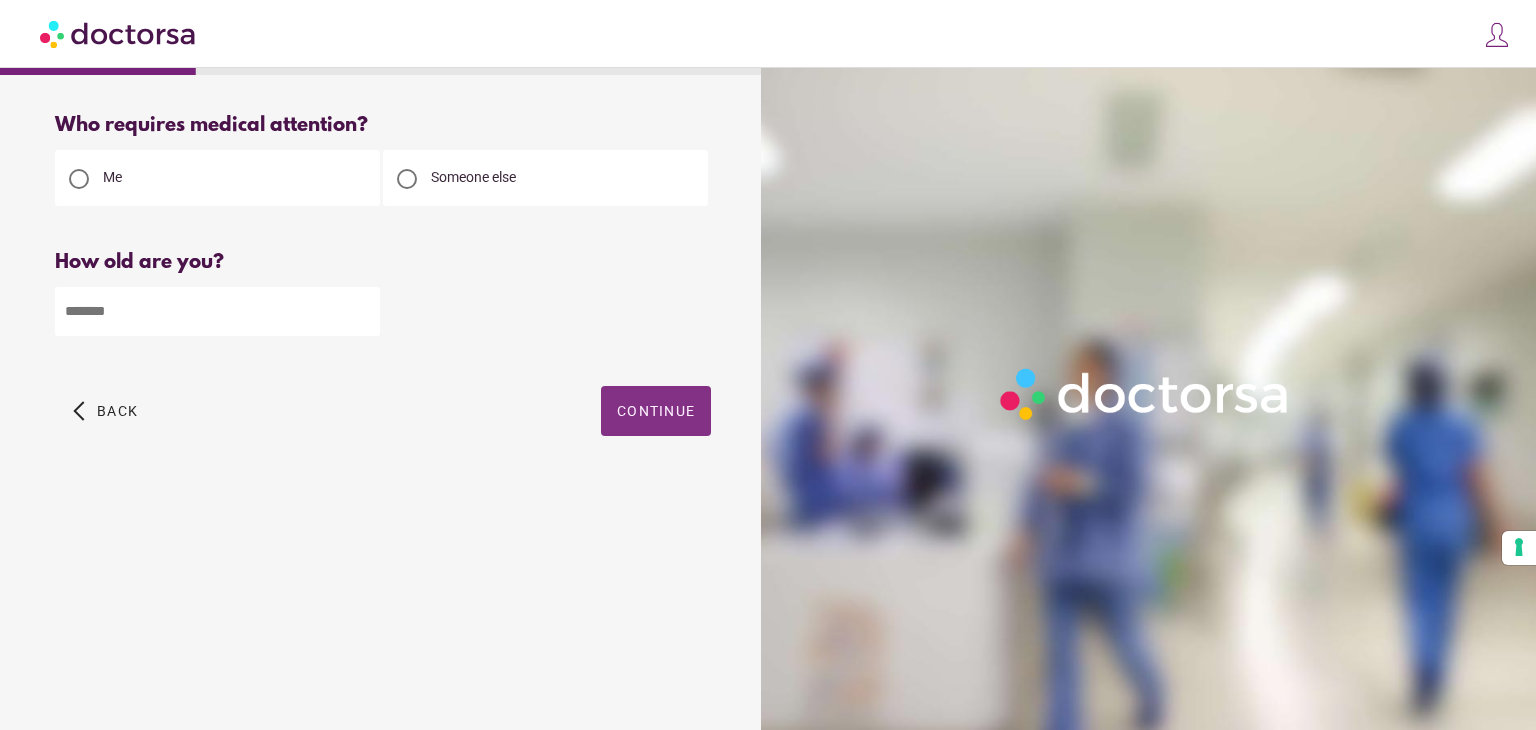 type on "**" 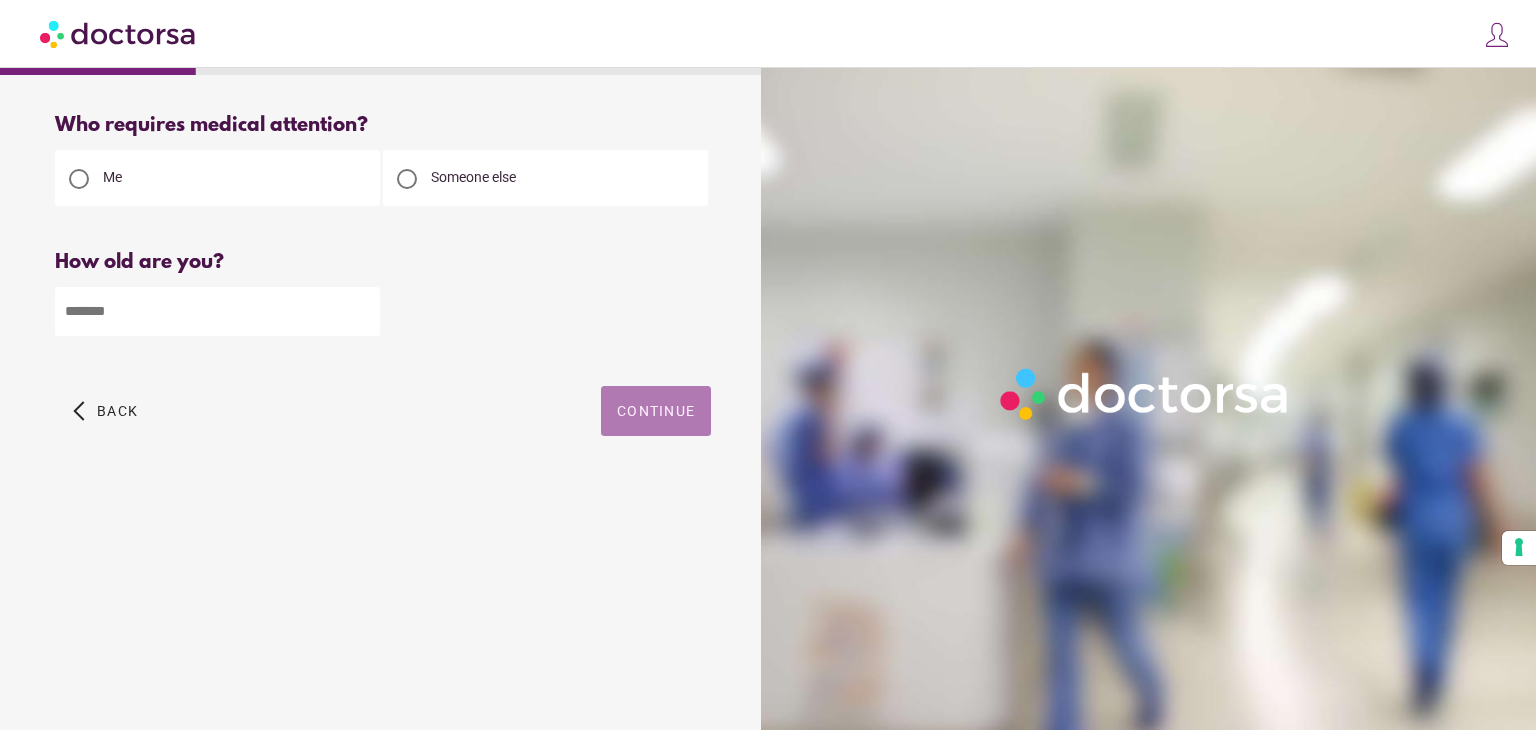 click on "Continue" at bounding box center (656, 411) 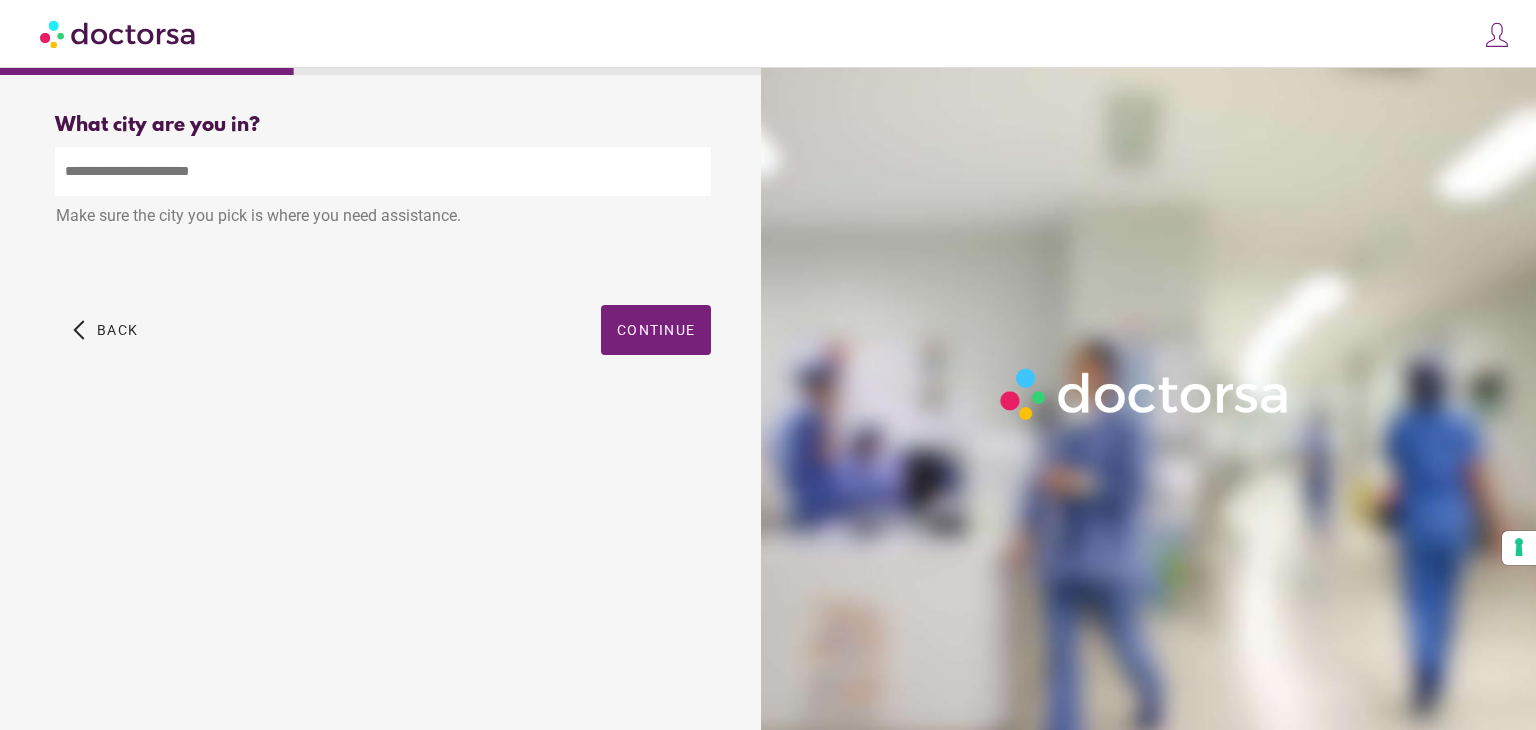 click at bounding box center (383, 171) 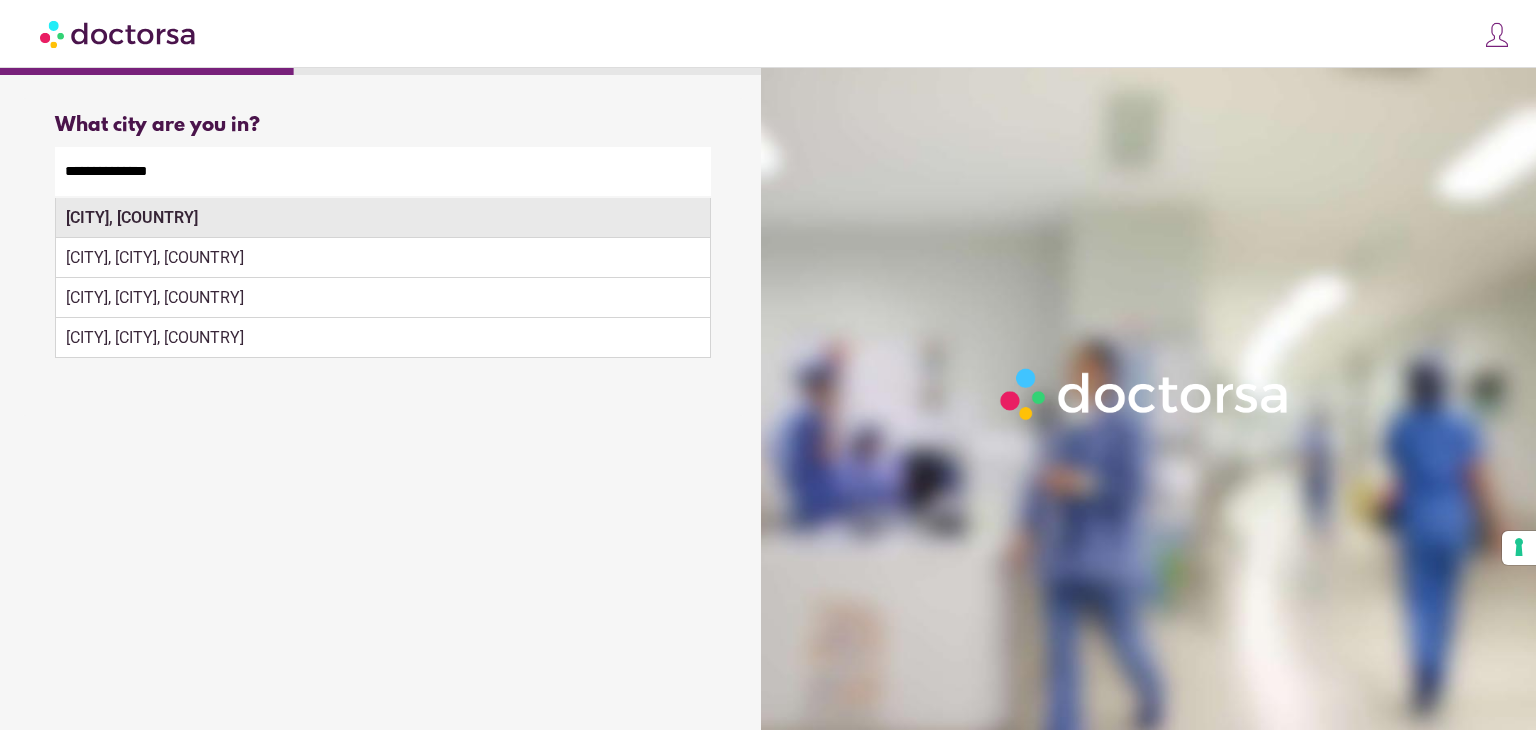 click on "[CITY], [COUNTRY]" at bounding box center [383, 218] 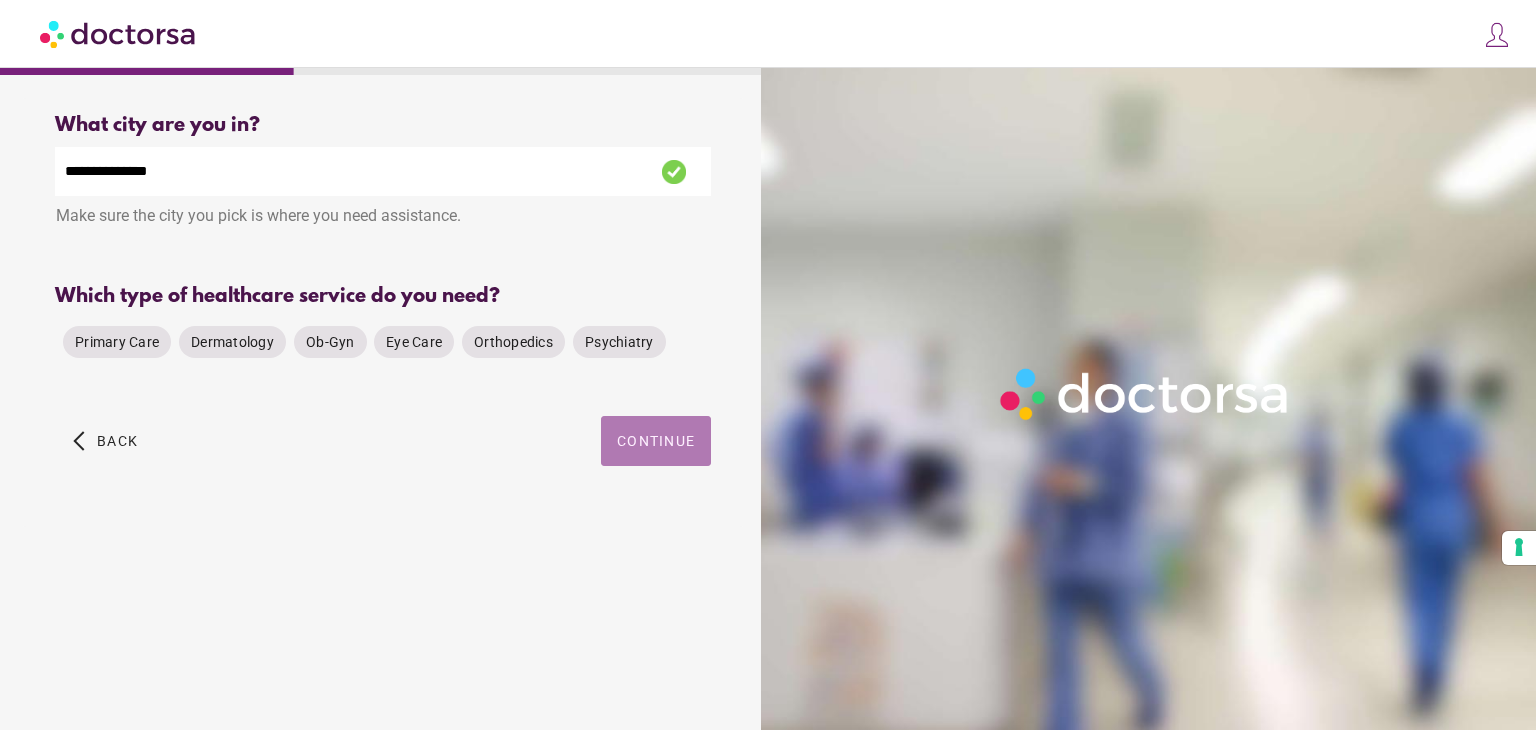 click at bounding box center [656, 441] 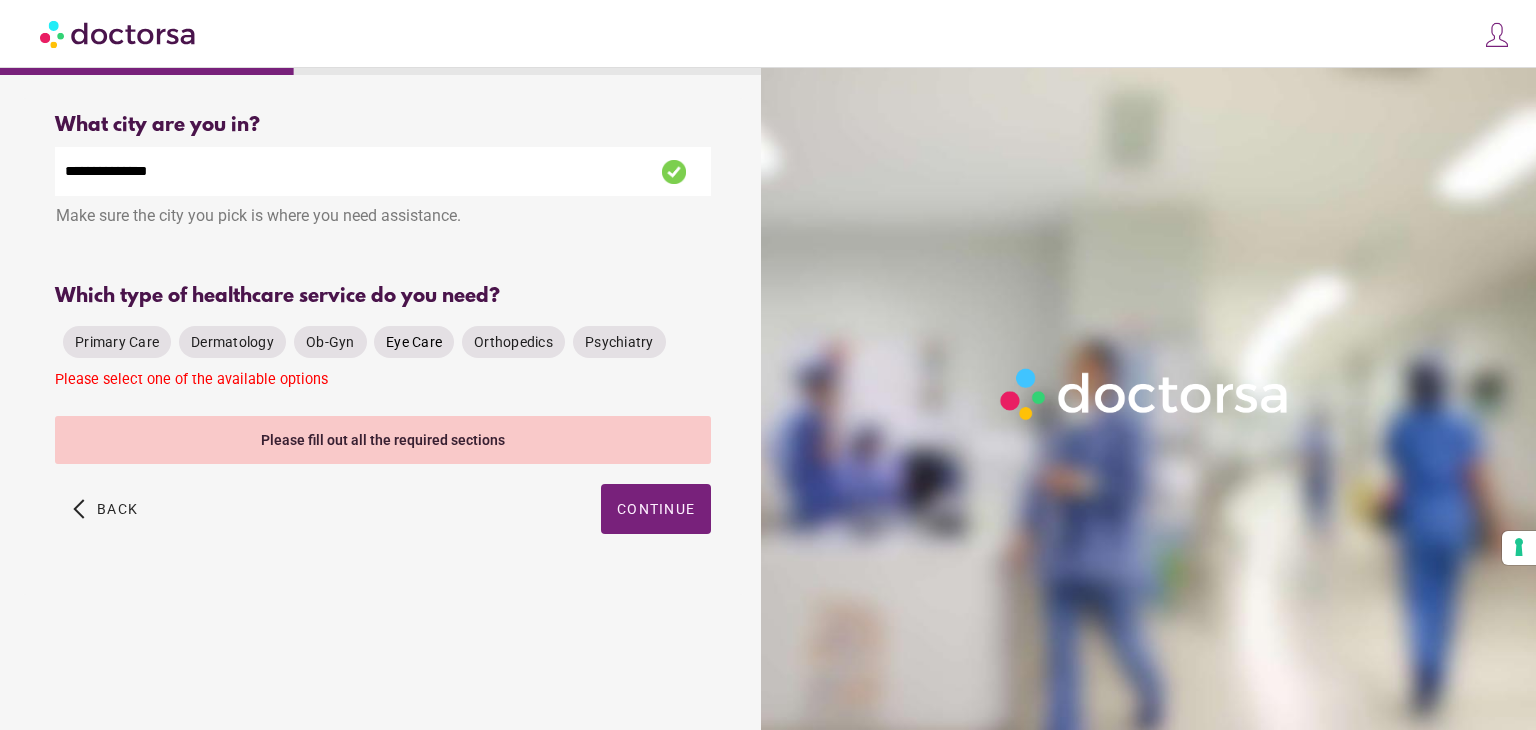 click on "Eye Care" at bounding box center (414, 342) 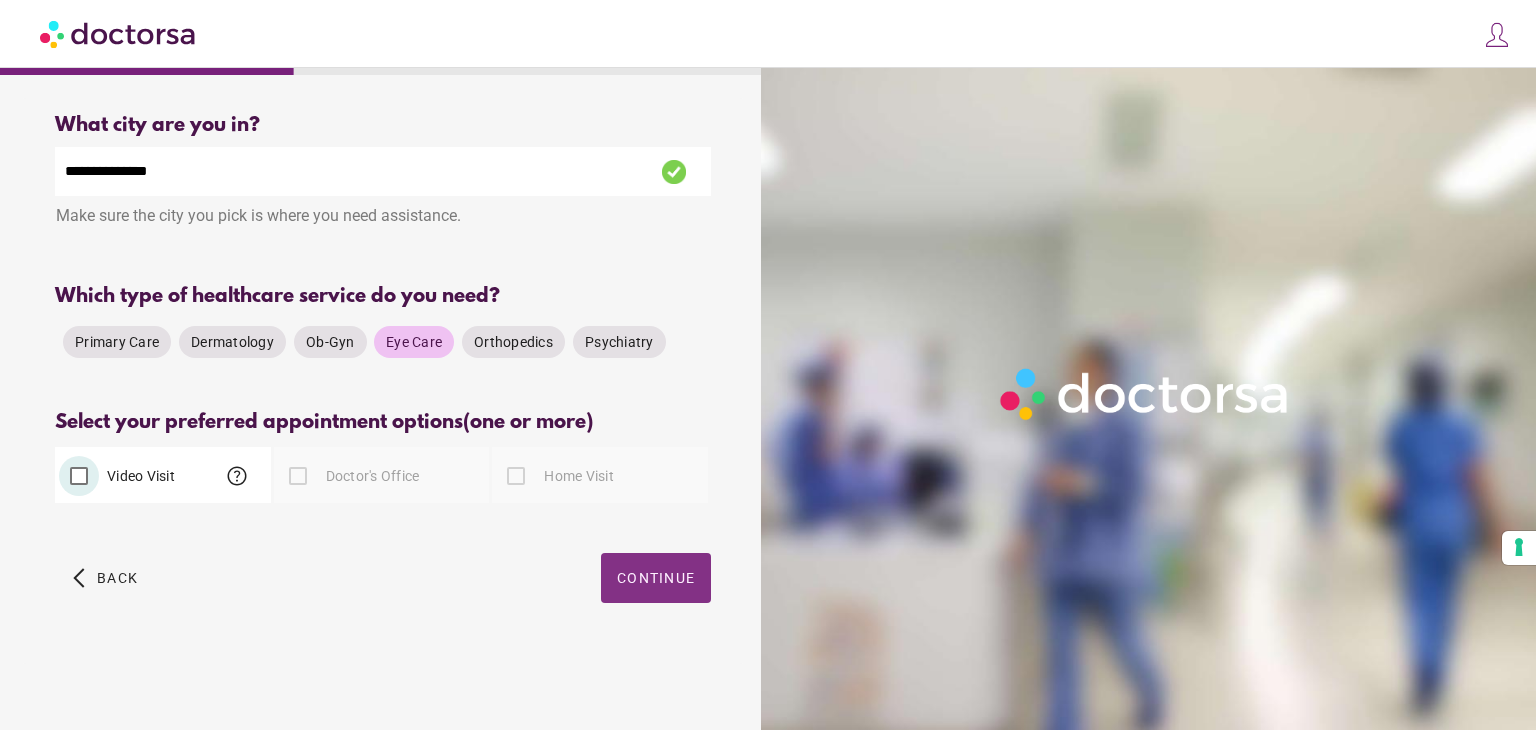 click on "Continue" at bounding box center [656, 578] 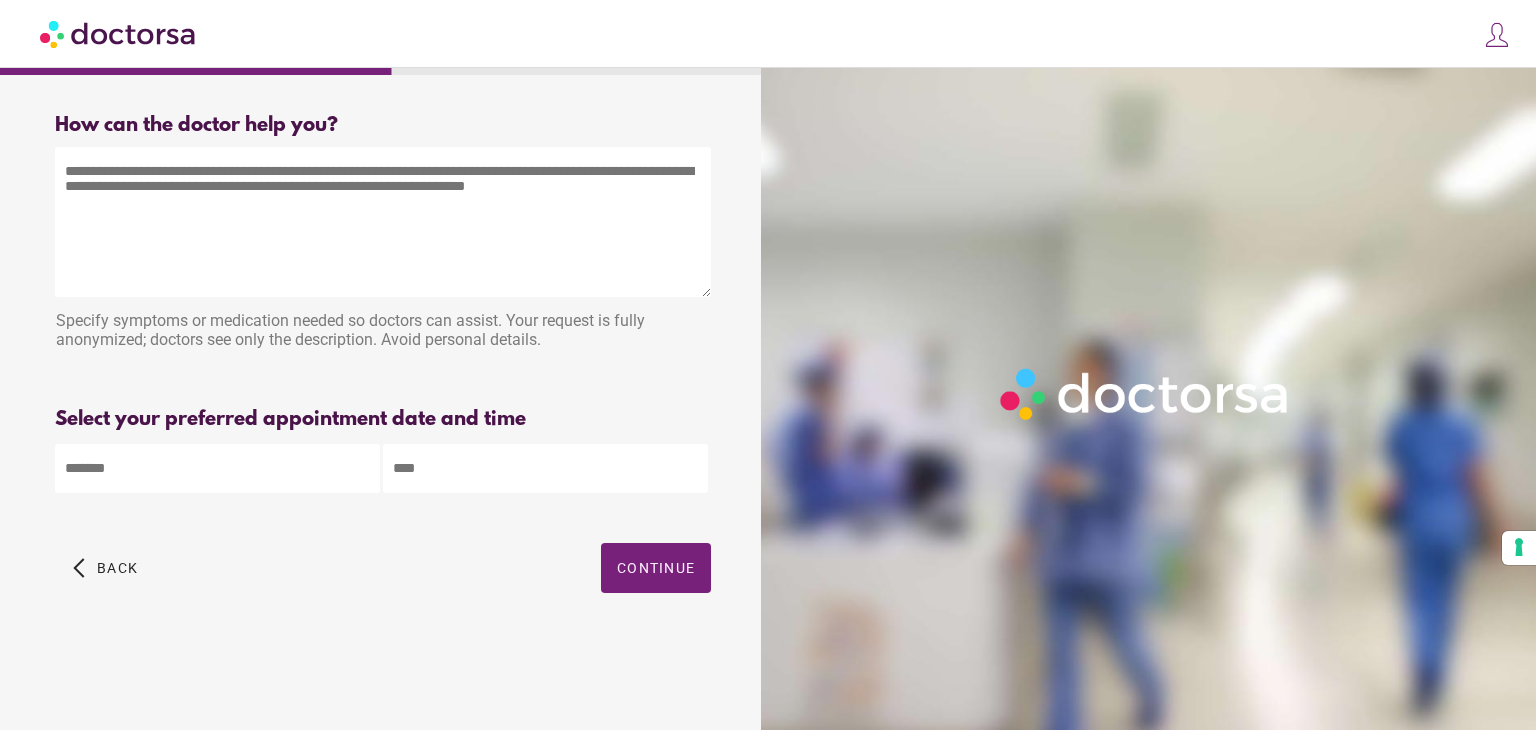 click at bounding box center (383, 222) 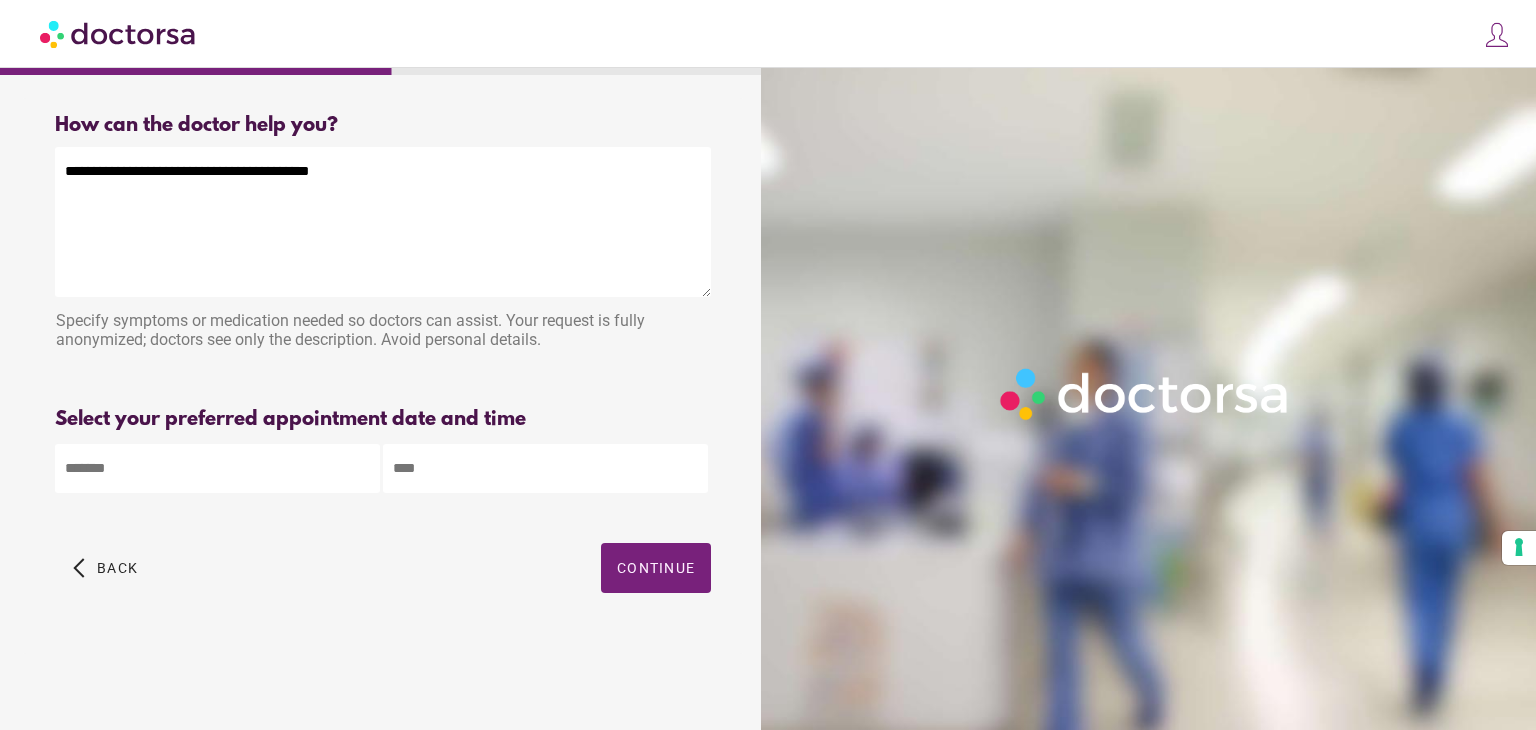 type on "**********" 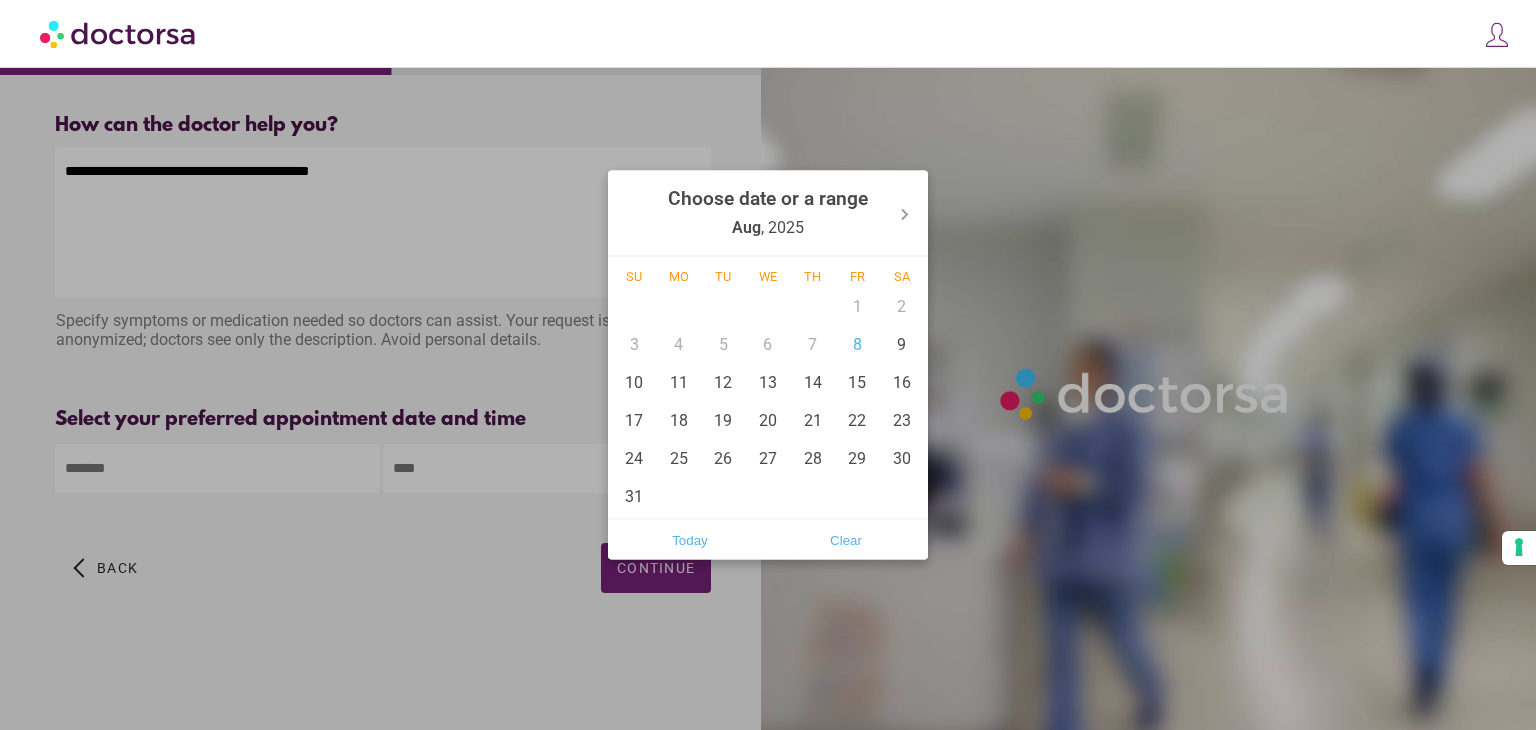 click on "**********" at bounding box center [768, 365] 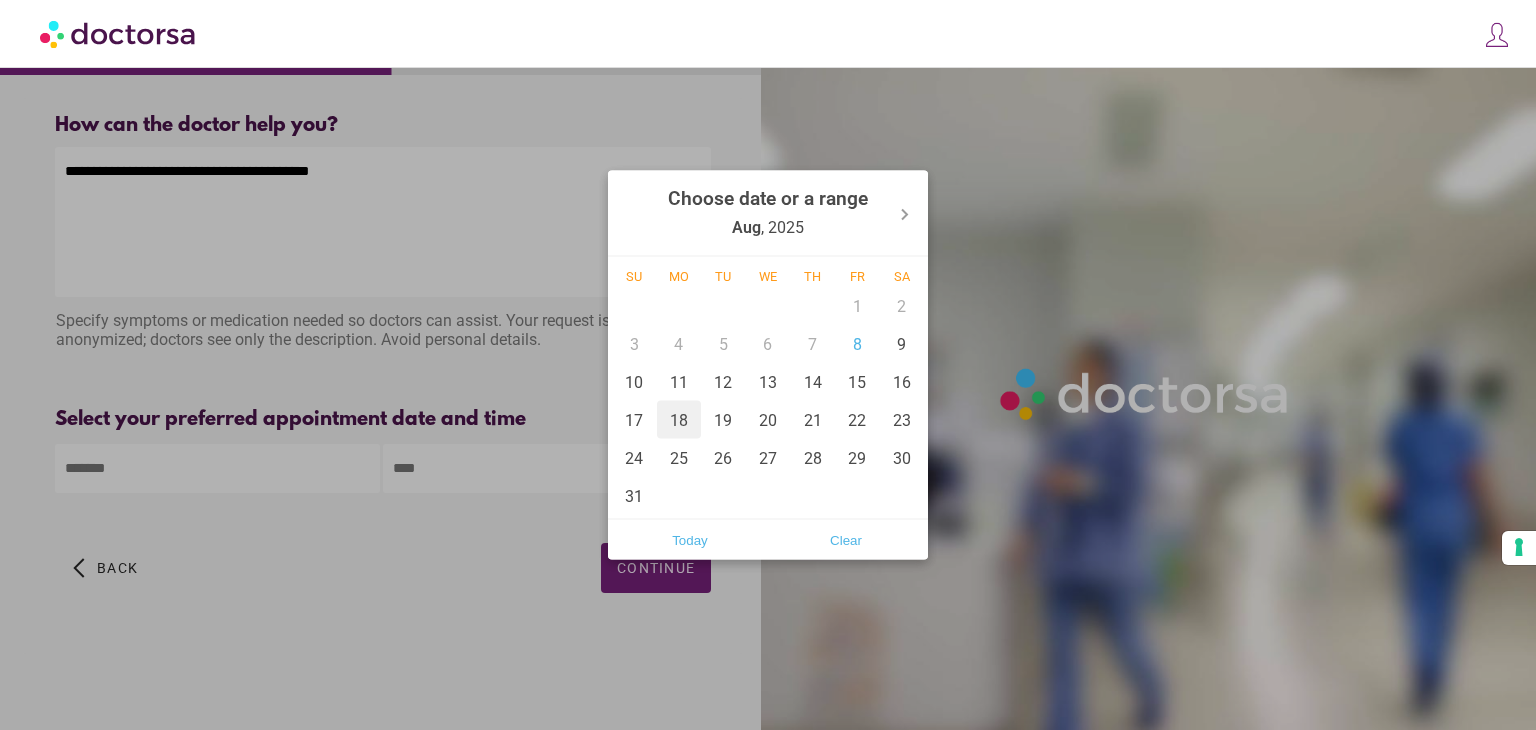 click on "18" at bounding box center [679, 420] 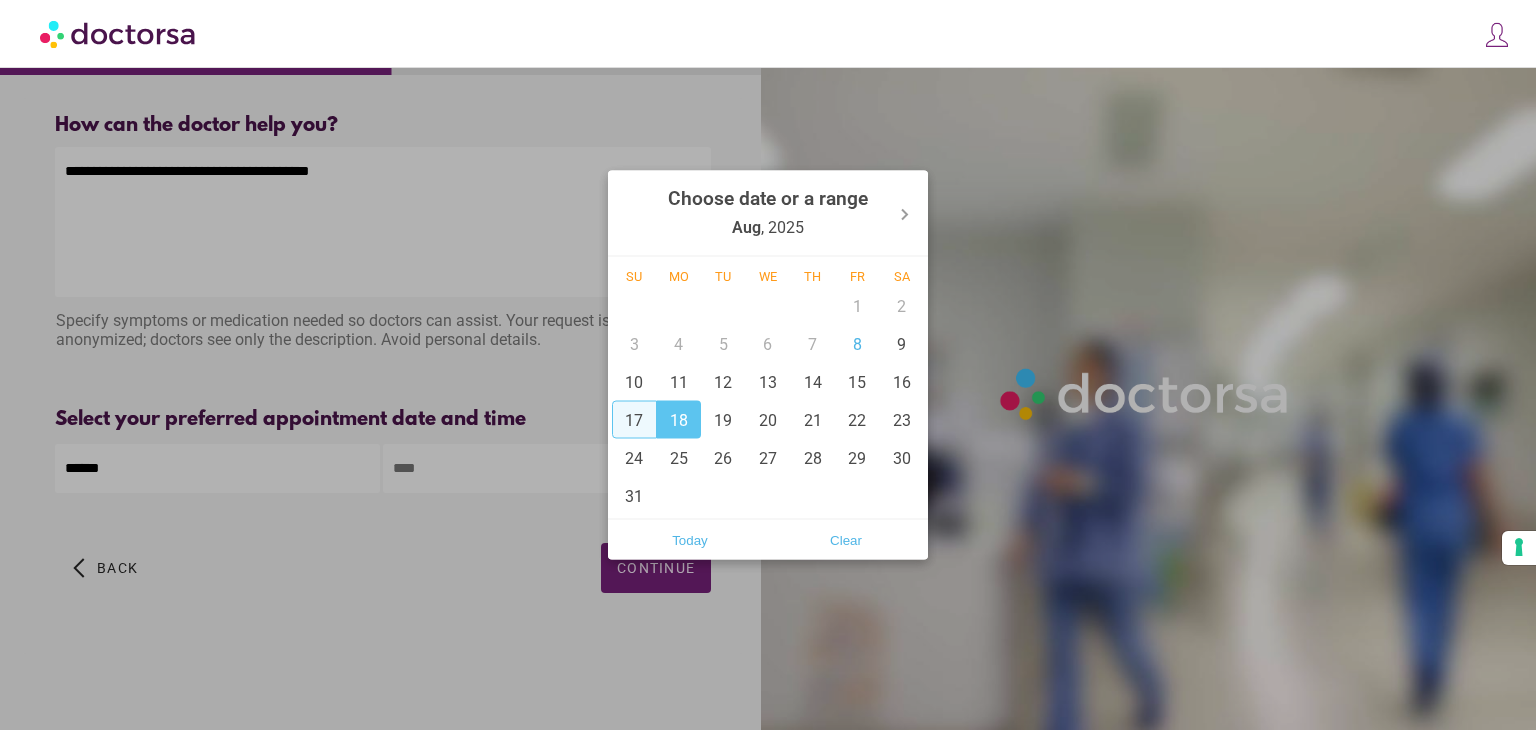 click at bounding box center [768, 365] 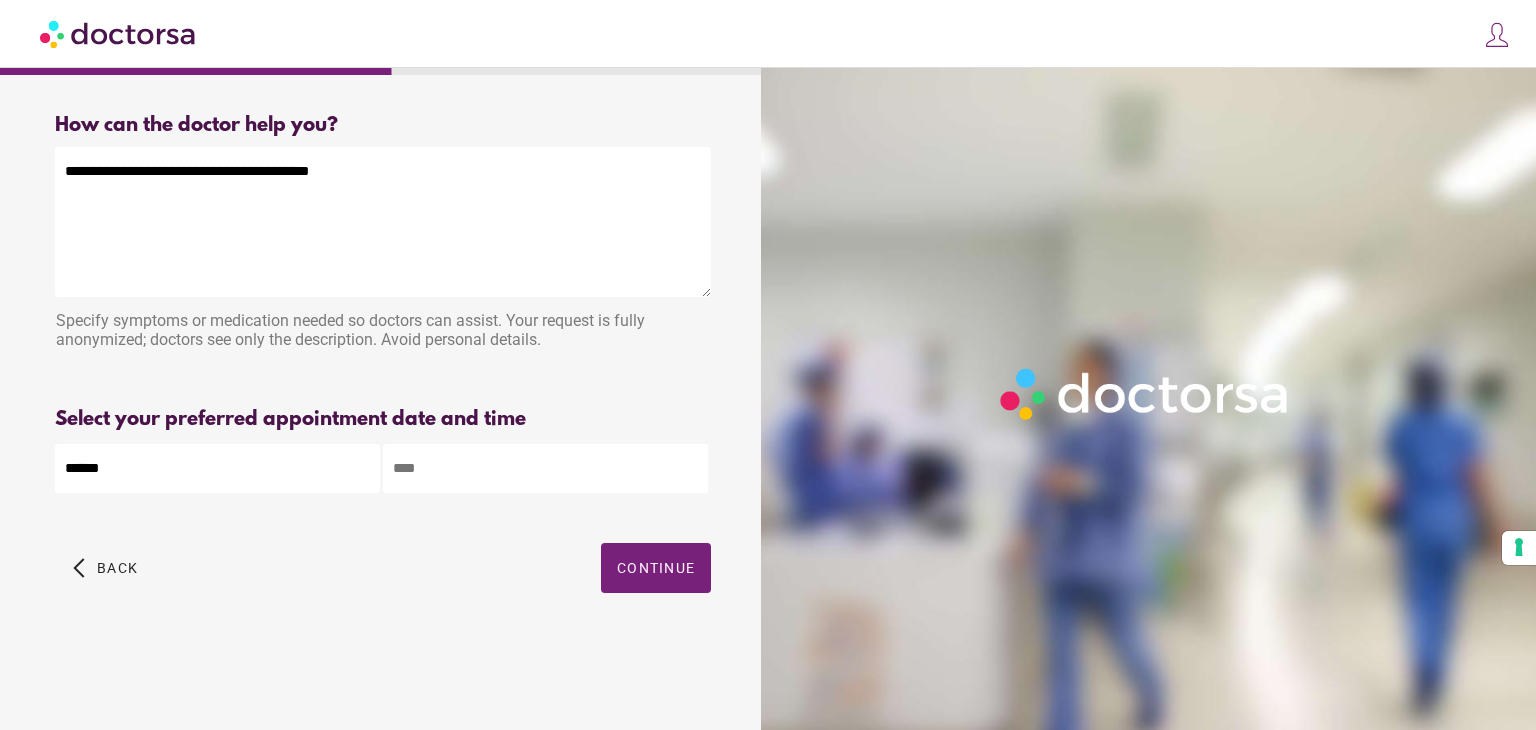 click at bounding box center [545, 468] 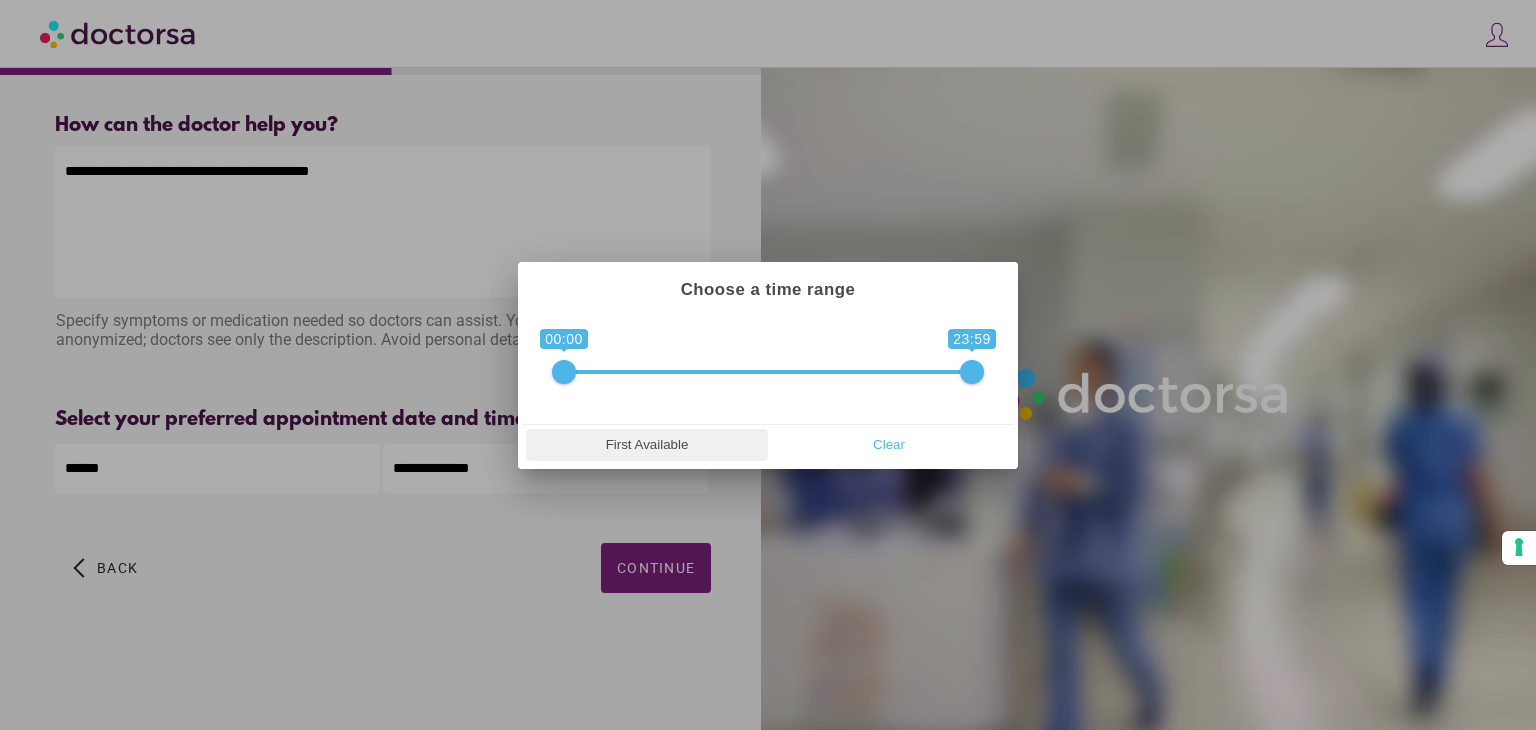 click on "First Available" at bounding box center [647, 445] 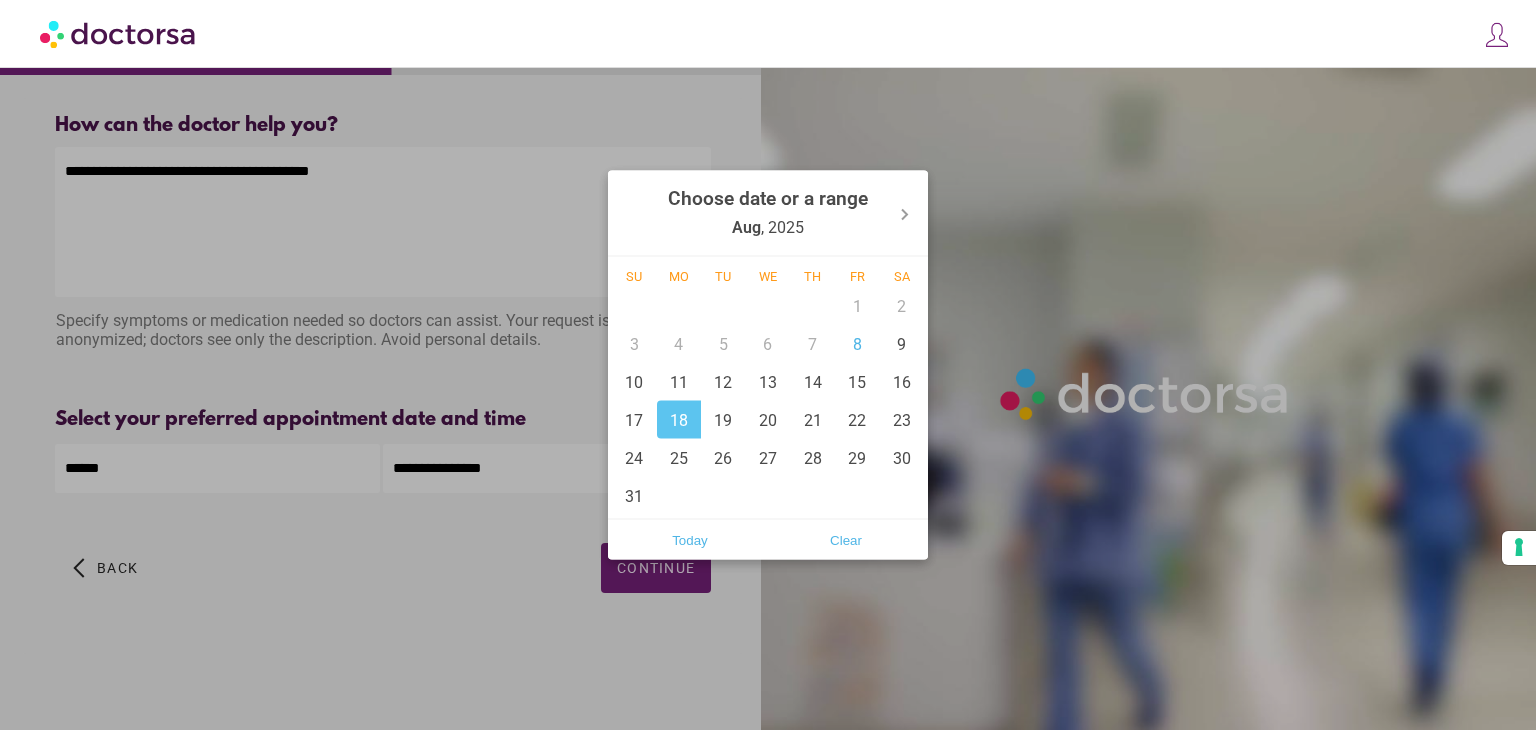click on "**********" at bounding box center [768, 365] 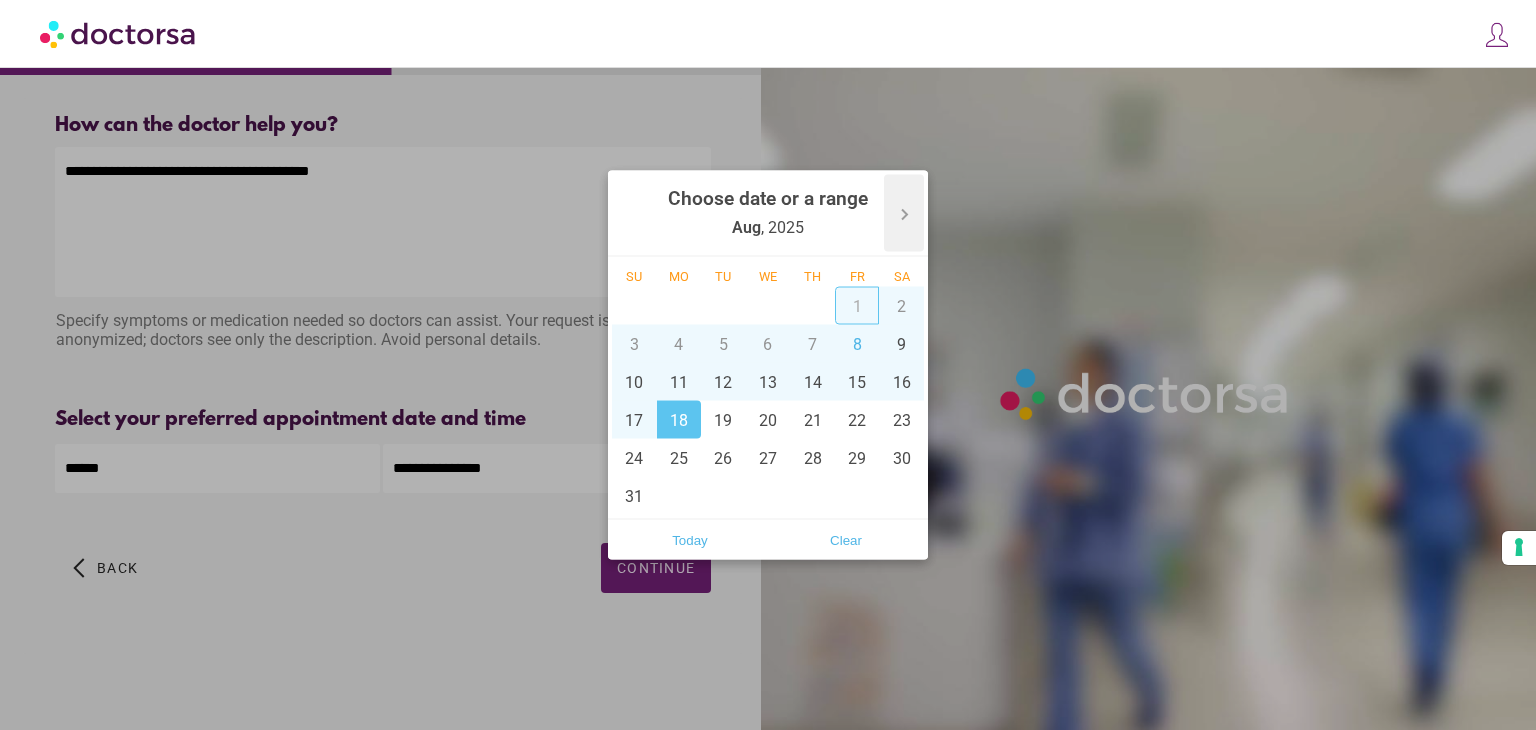 click 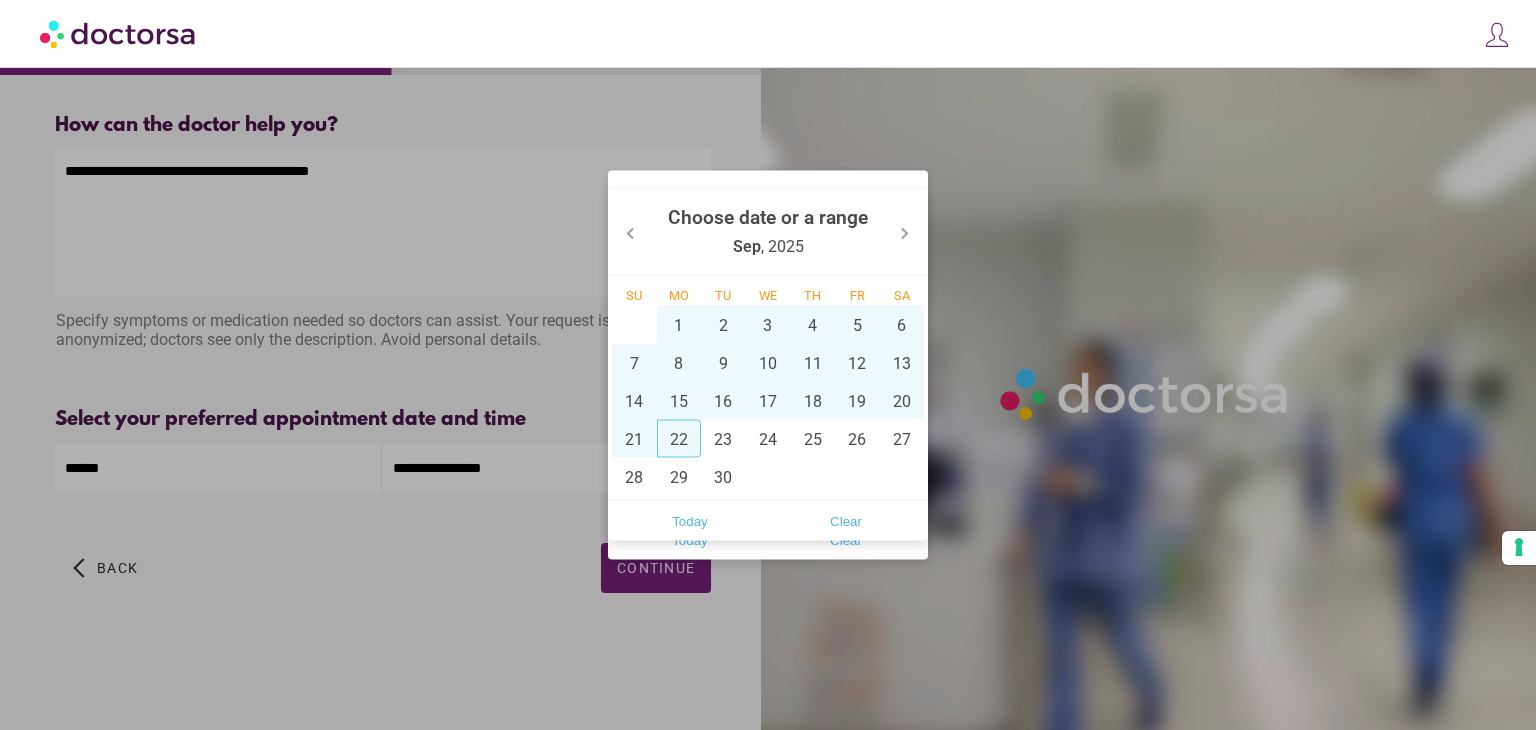 click on "22" at bounding box center [679, 439] 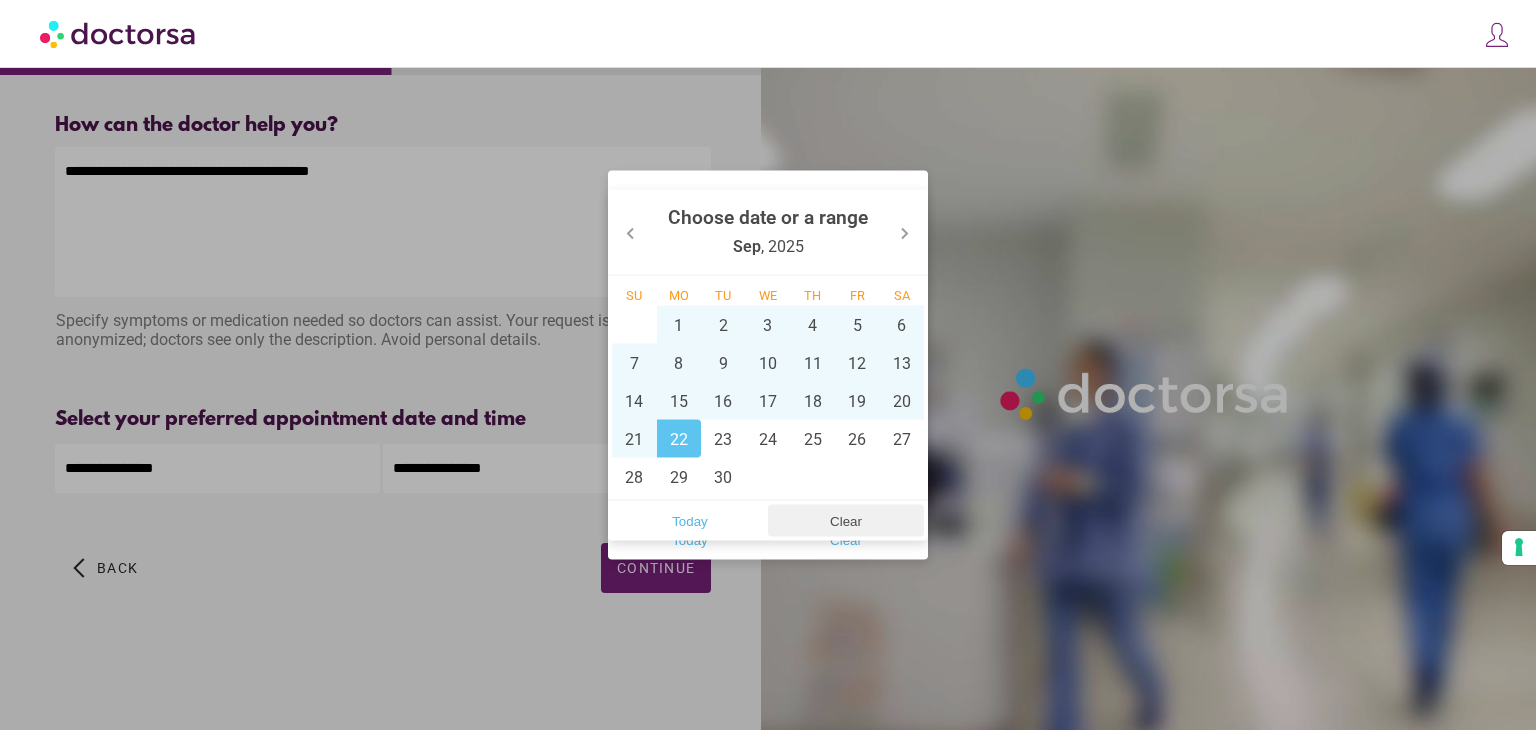 click on "Clear" at bounding box center (846, 521) 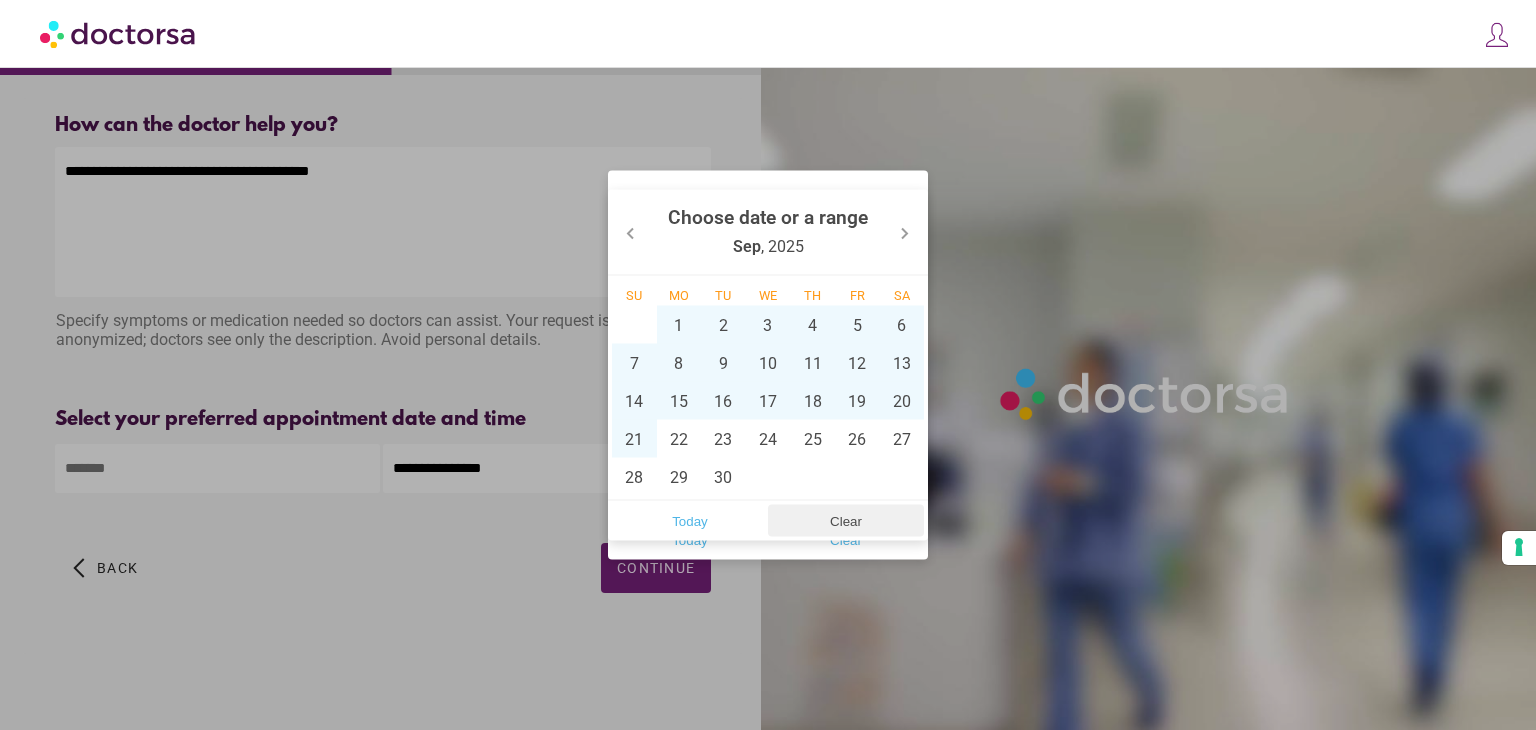 click on "Clear" at bounding box center (846, 521) 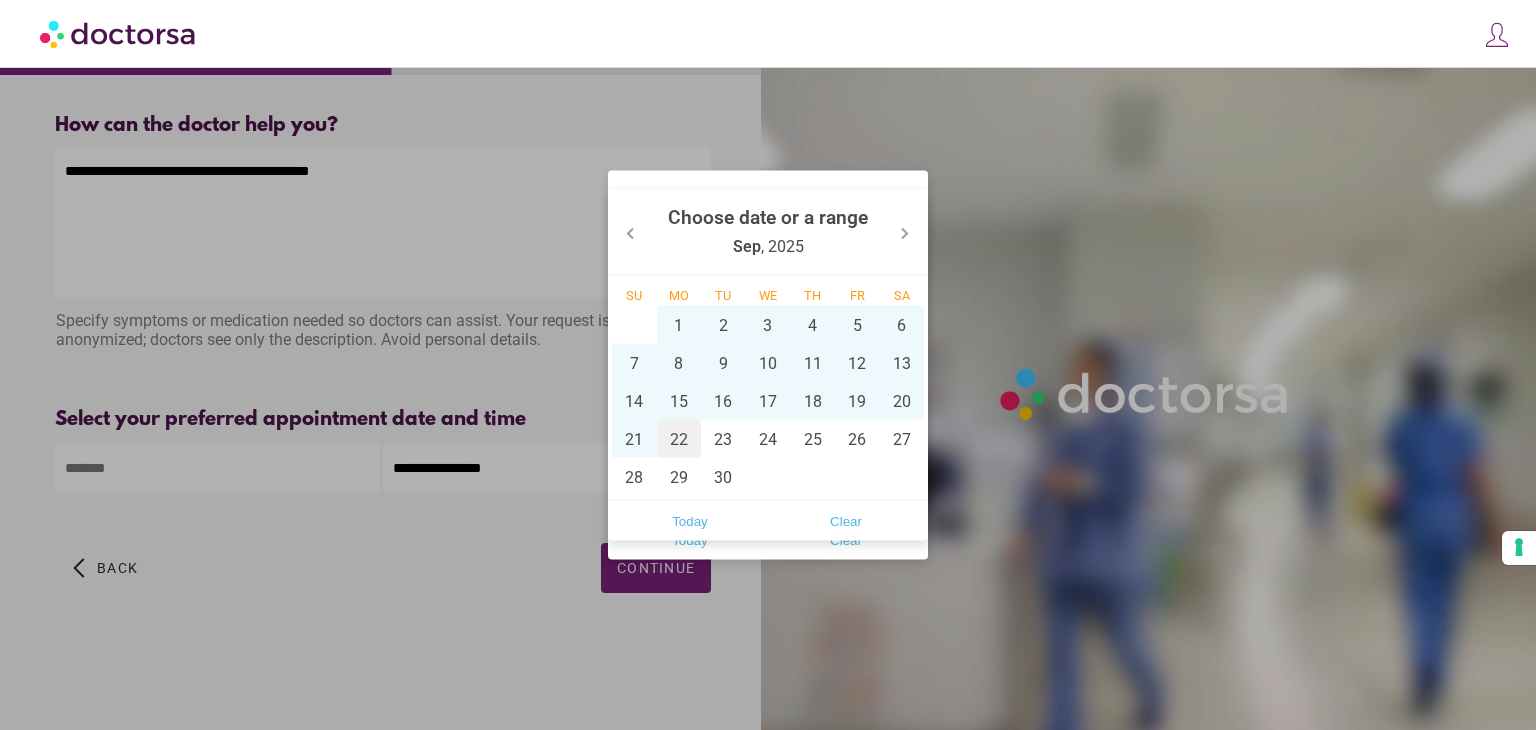 click on "22" at bounding box center [679, 439] 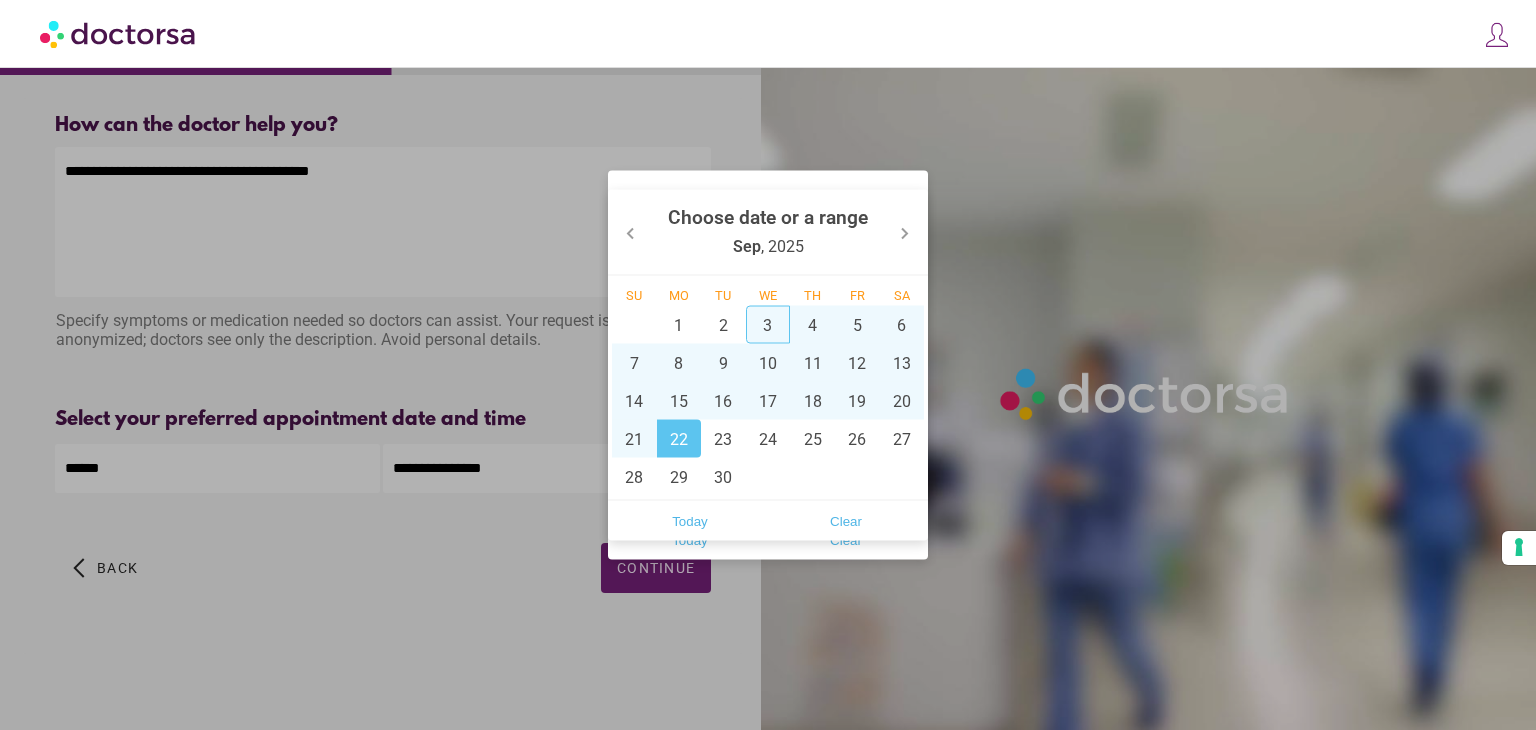 click at bounding box center [768, 365] 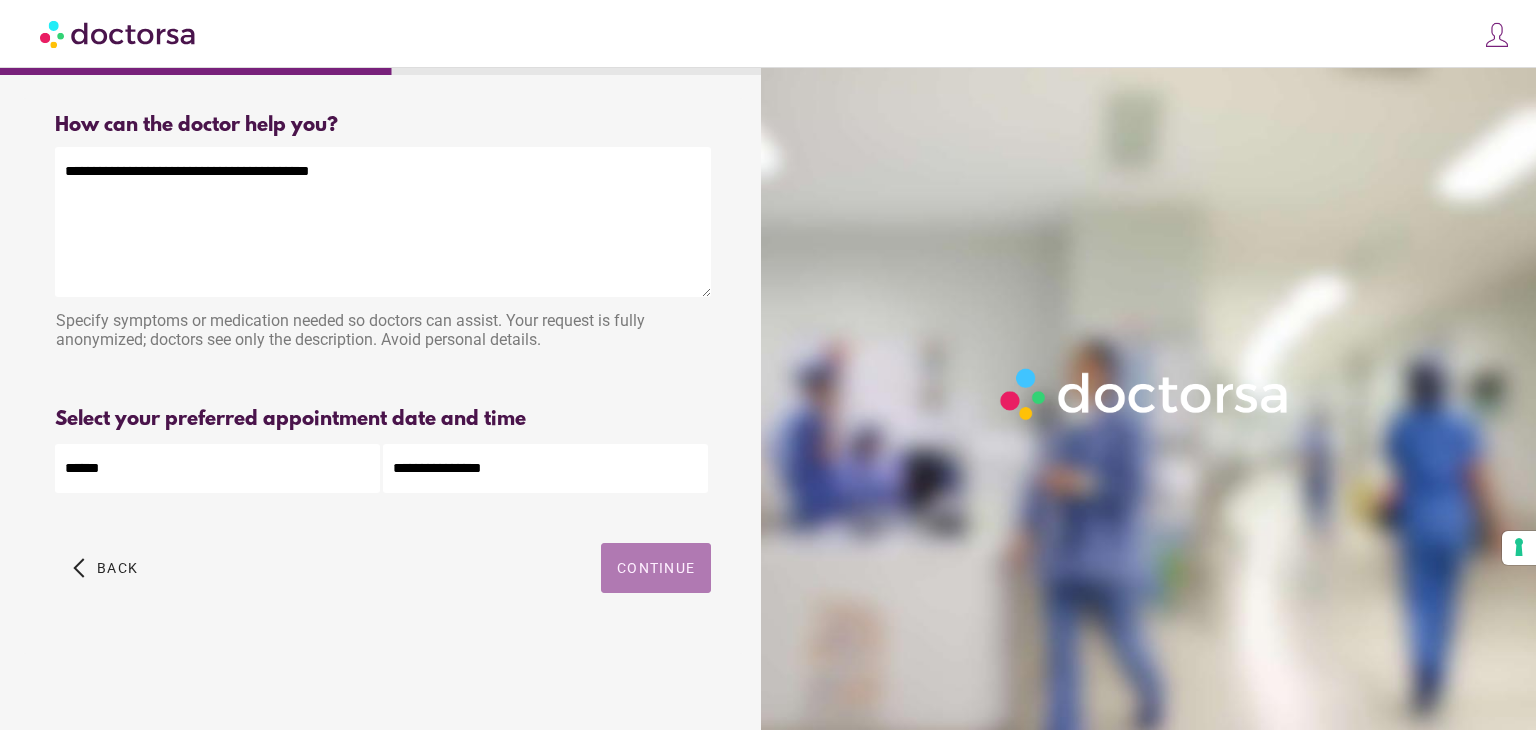 click on "Continue" at bounding box center (656, 568) 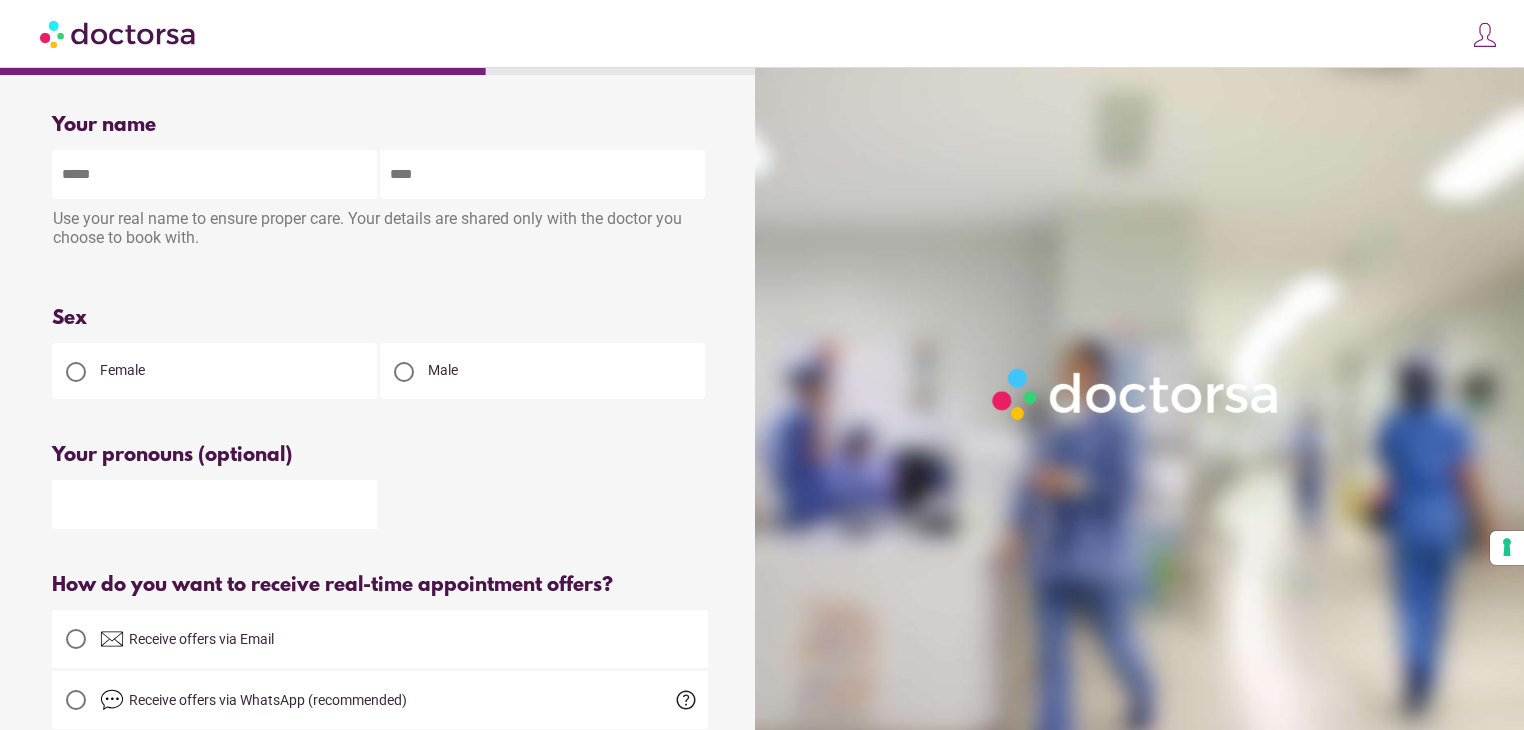 click at bounding box center (214, 174) 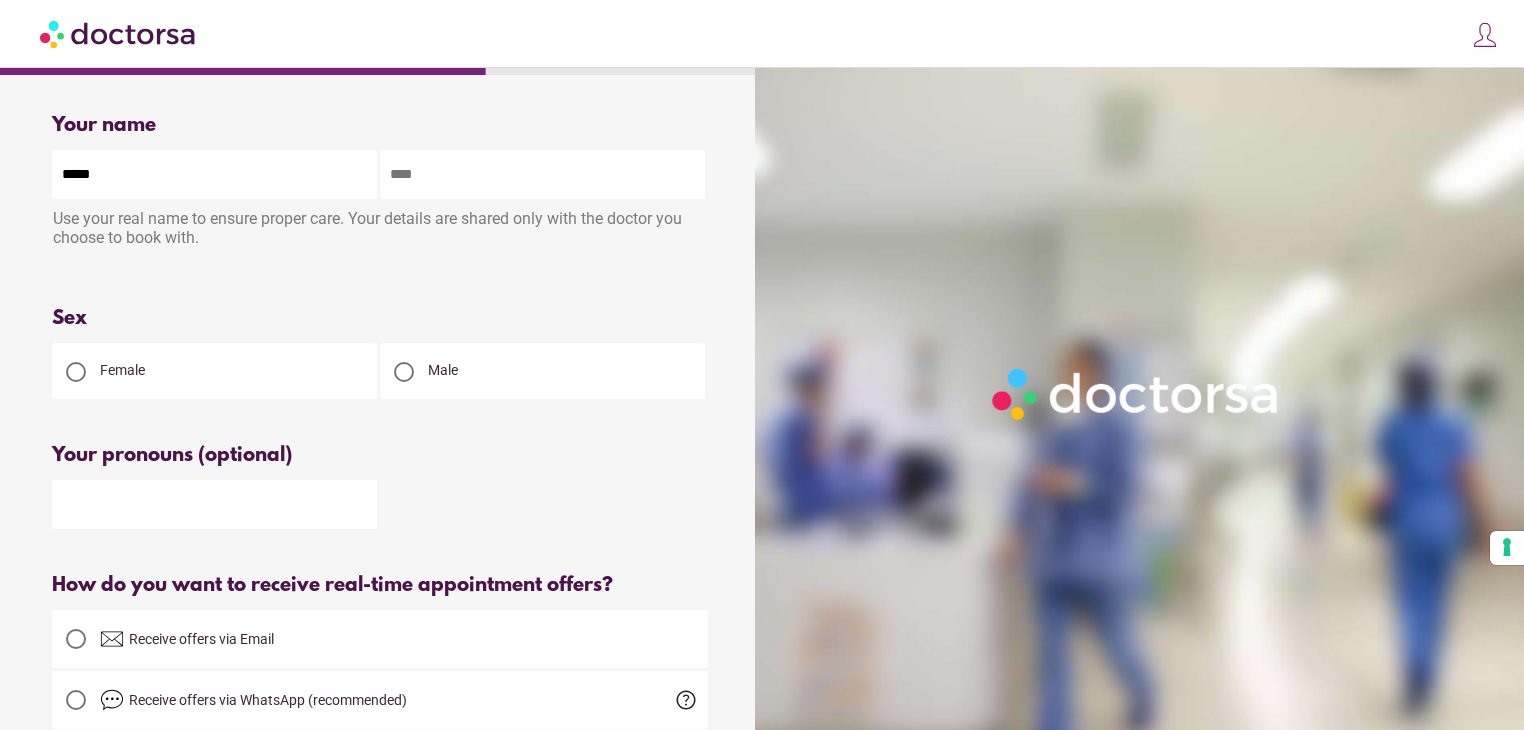 click at bounding box center (542, 174) 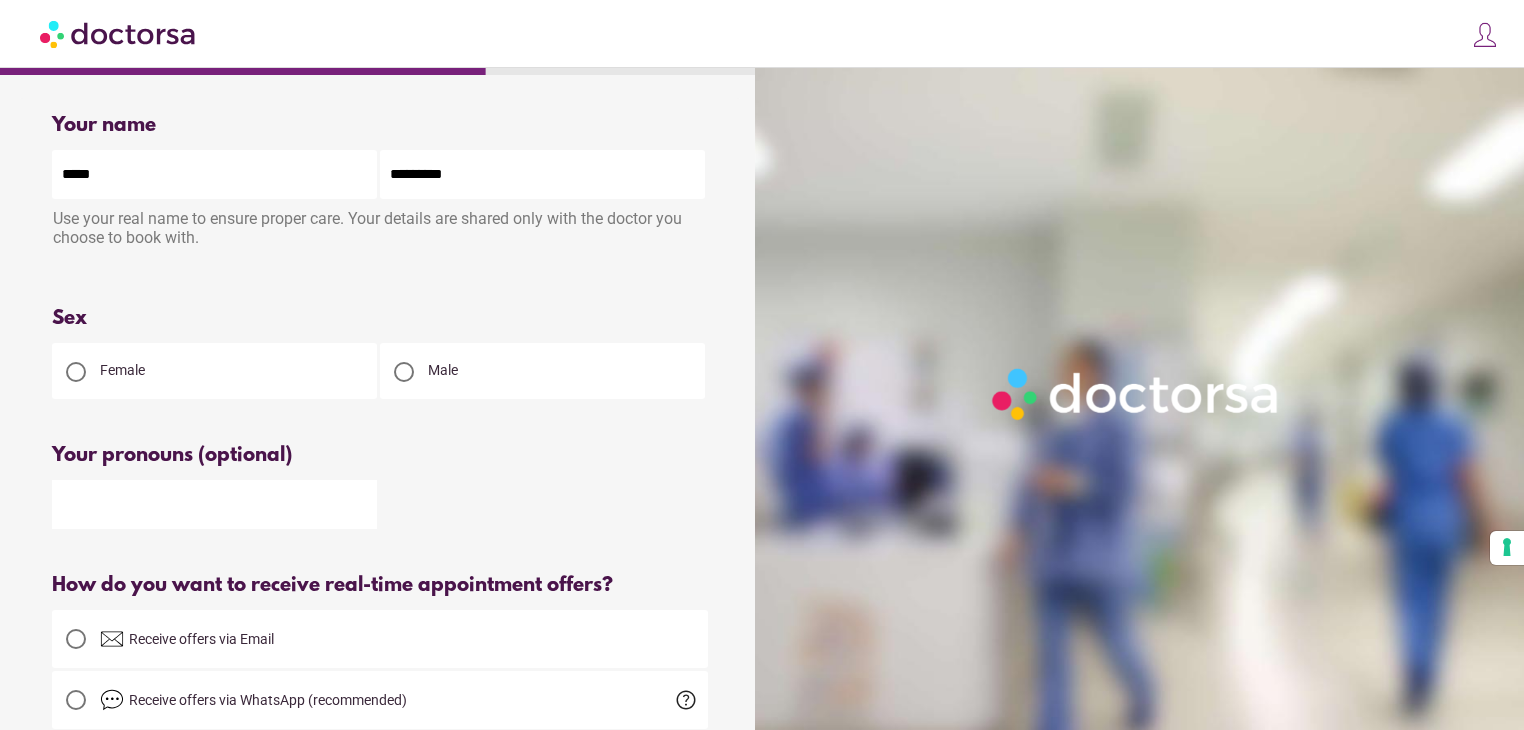 click at bounding box center (76, 372) 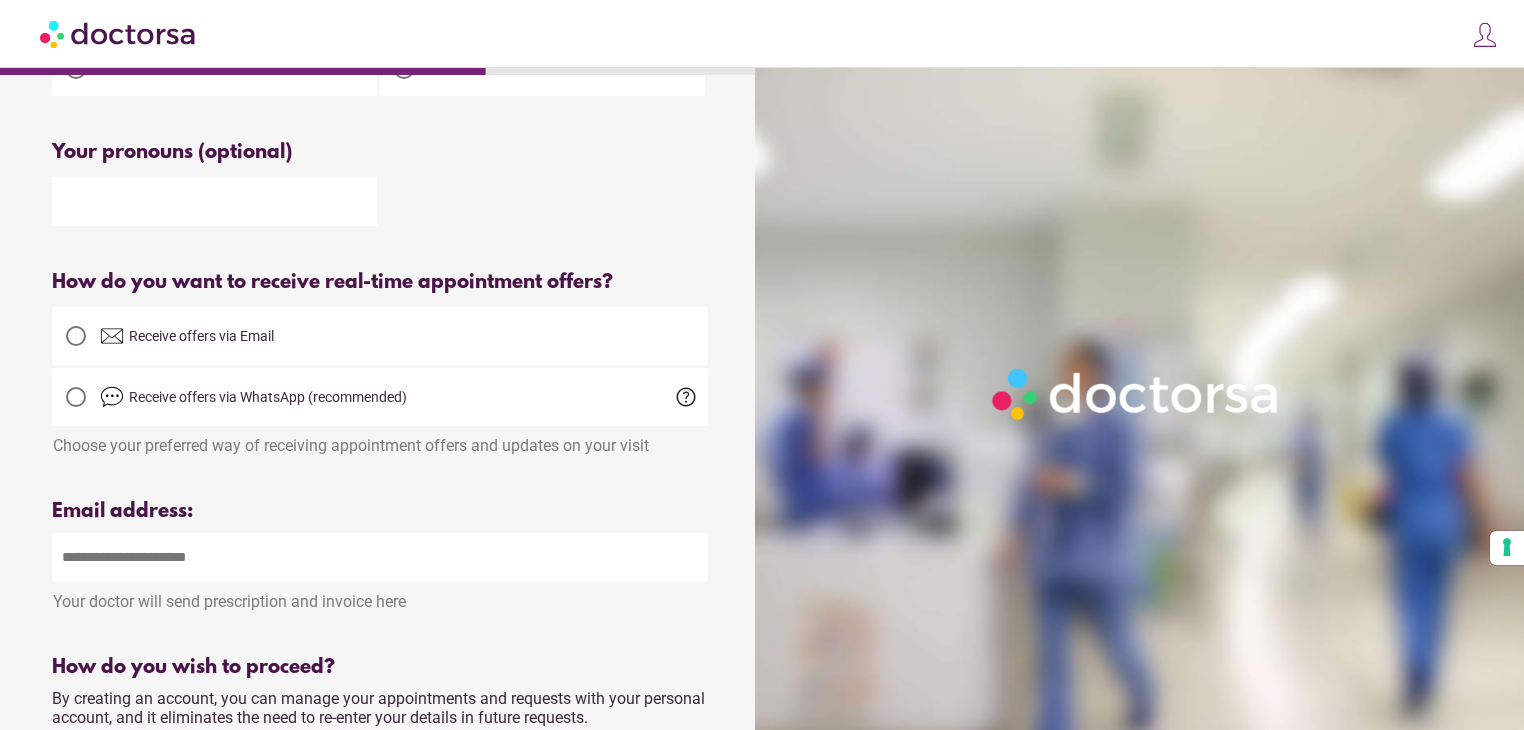 scroll, scrollTop: 304, scrollLeft: 0, axis: vertical 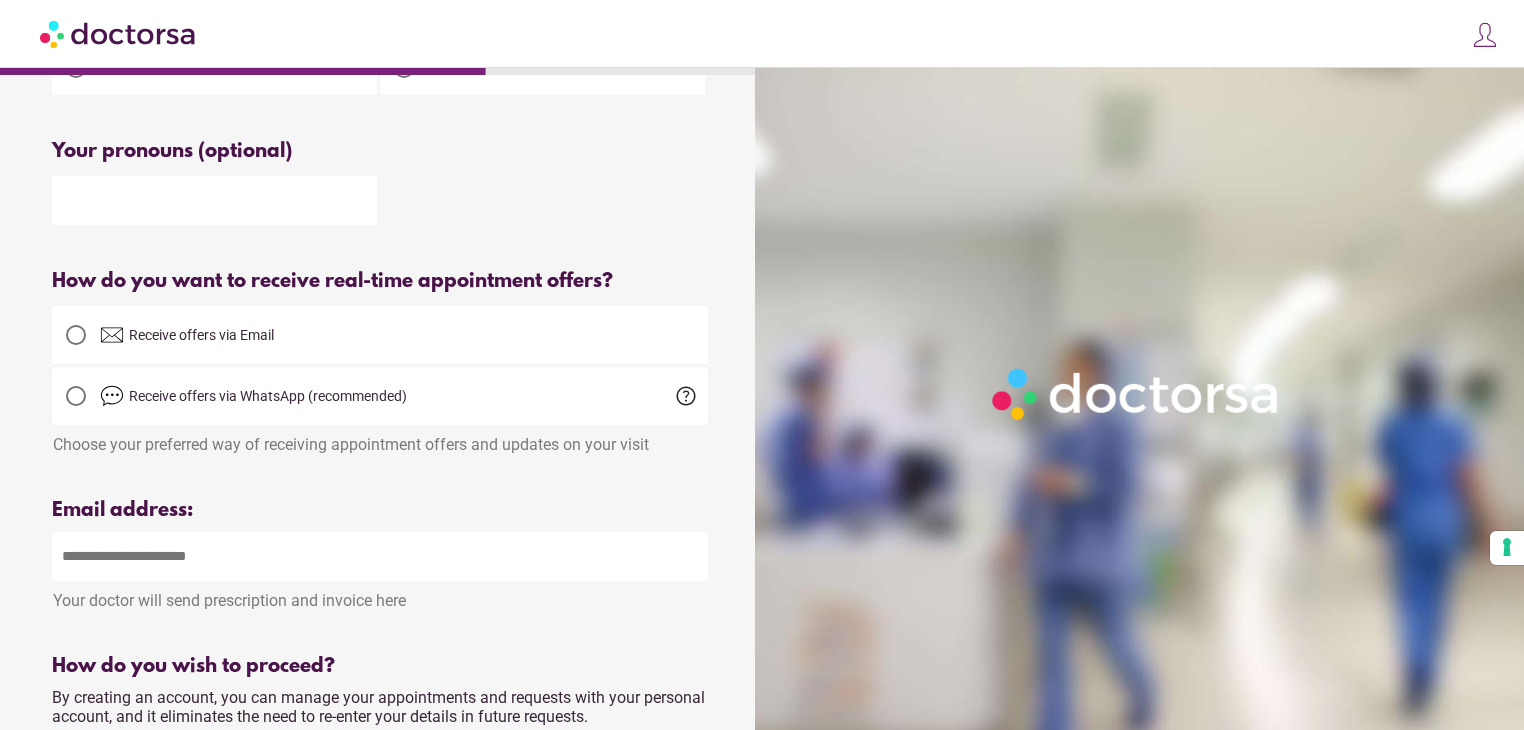 click at bounding box center [76, 335] 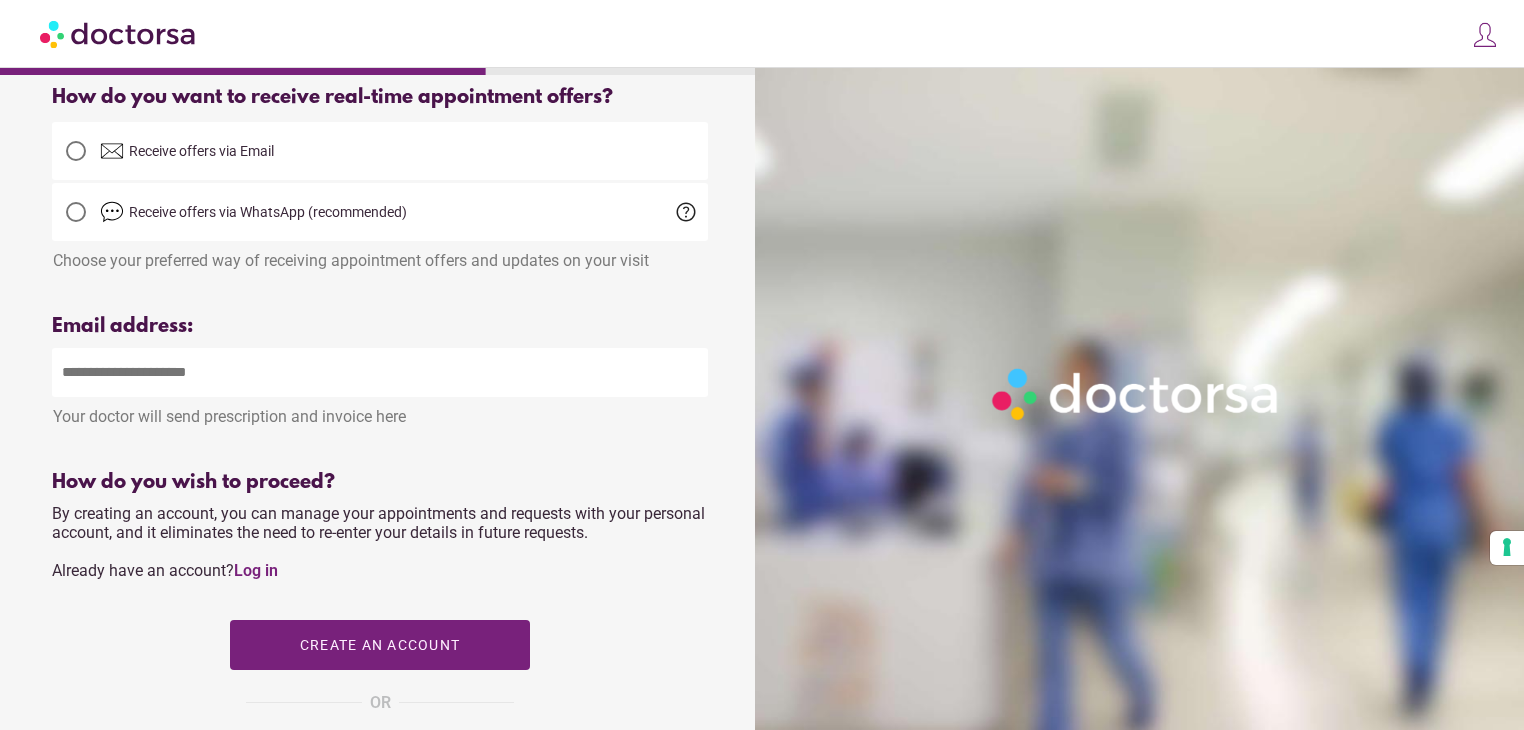 scroll, scrollTop: 543, scrollLeft: 0, axis: vertical 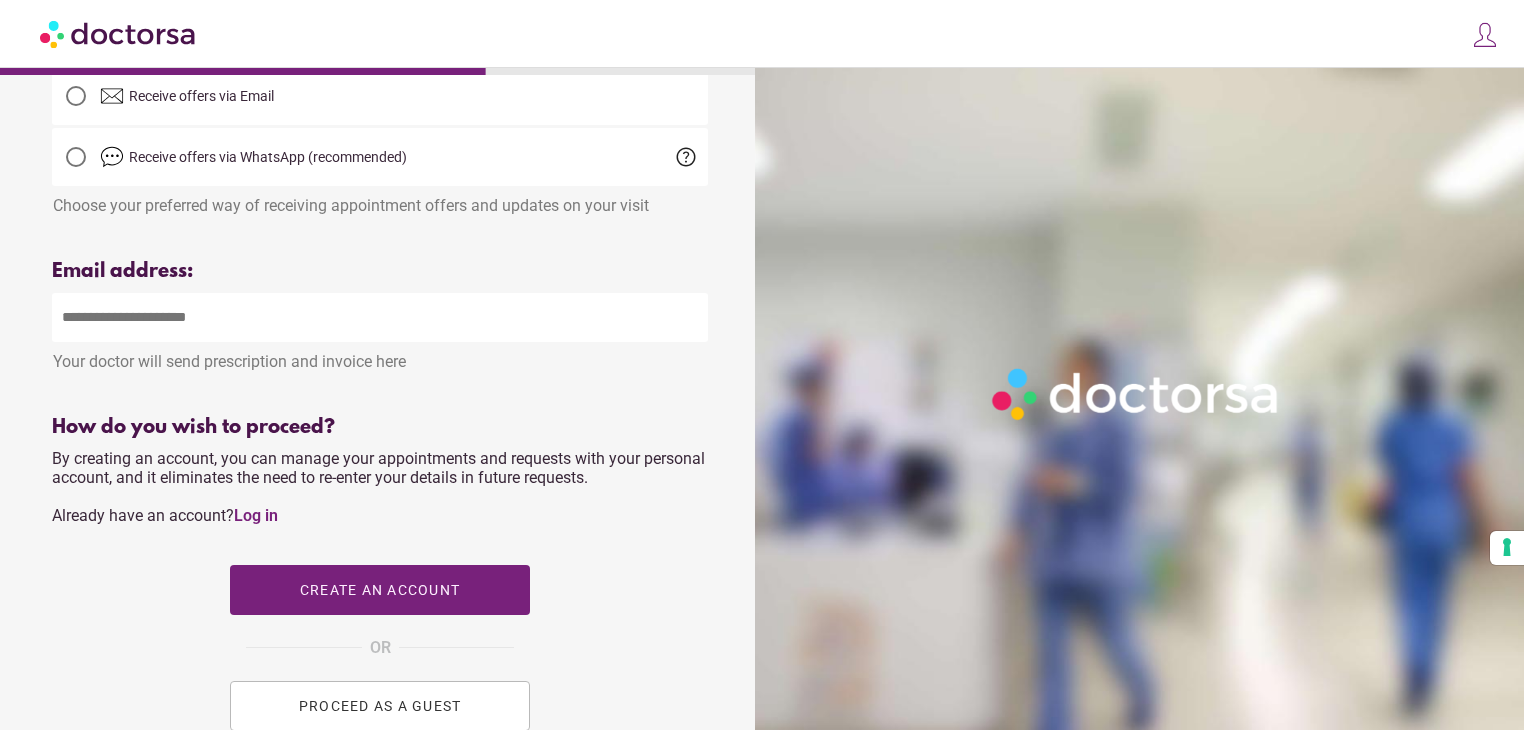 click at bounding box center [380, 317] 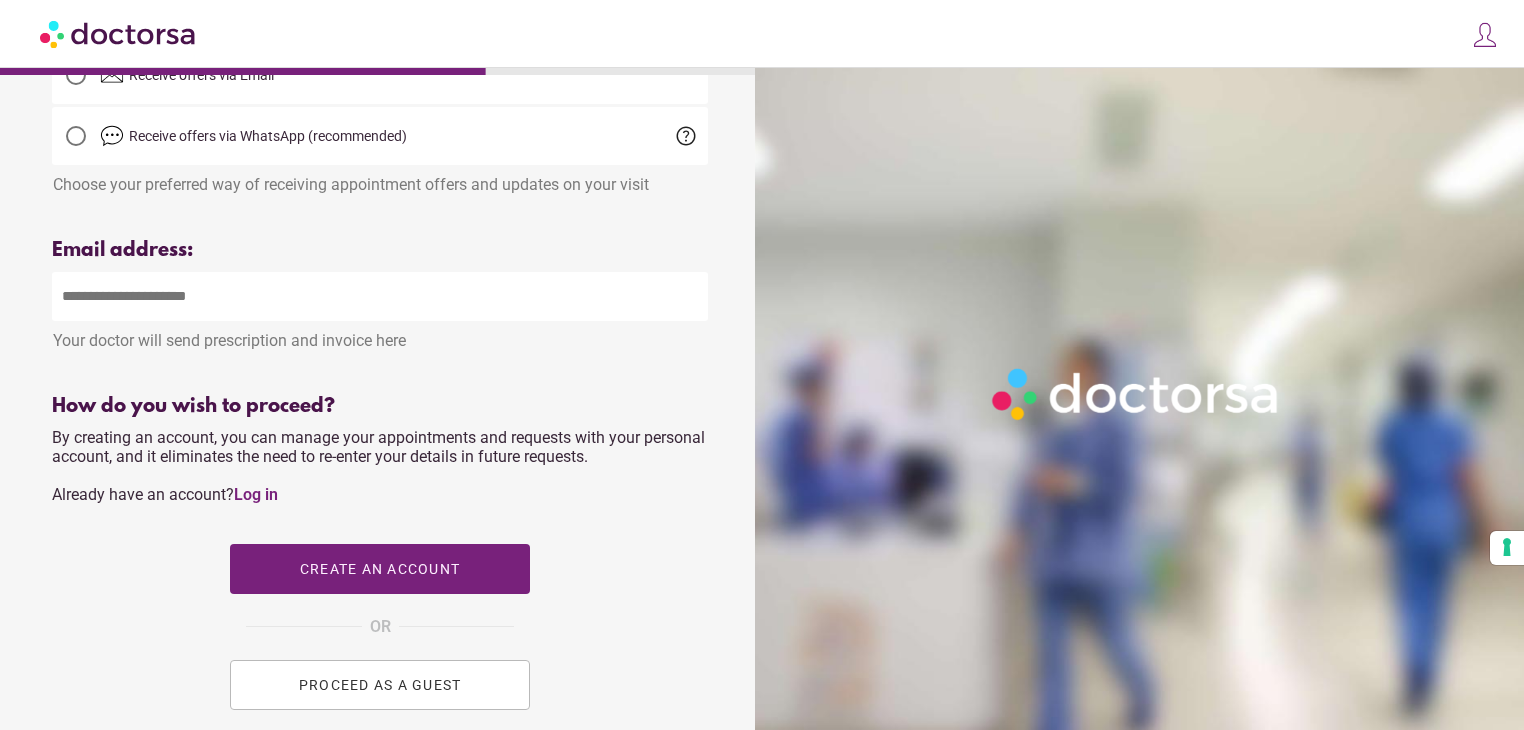 scroll, scrollTop: 563, scrollLeft: 0, axis: vertical 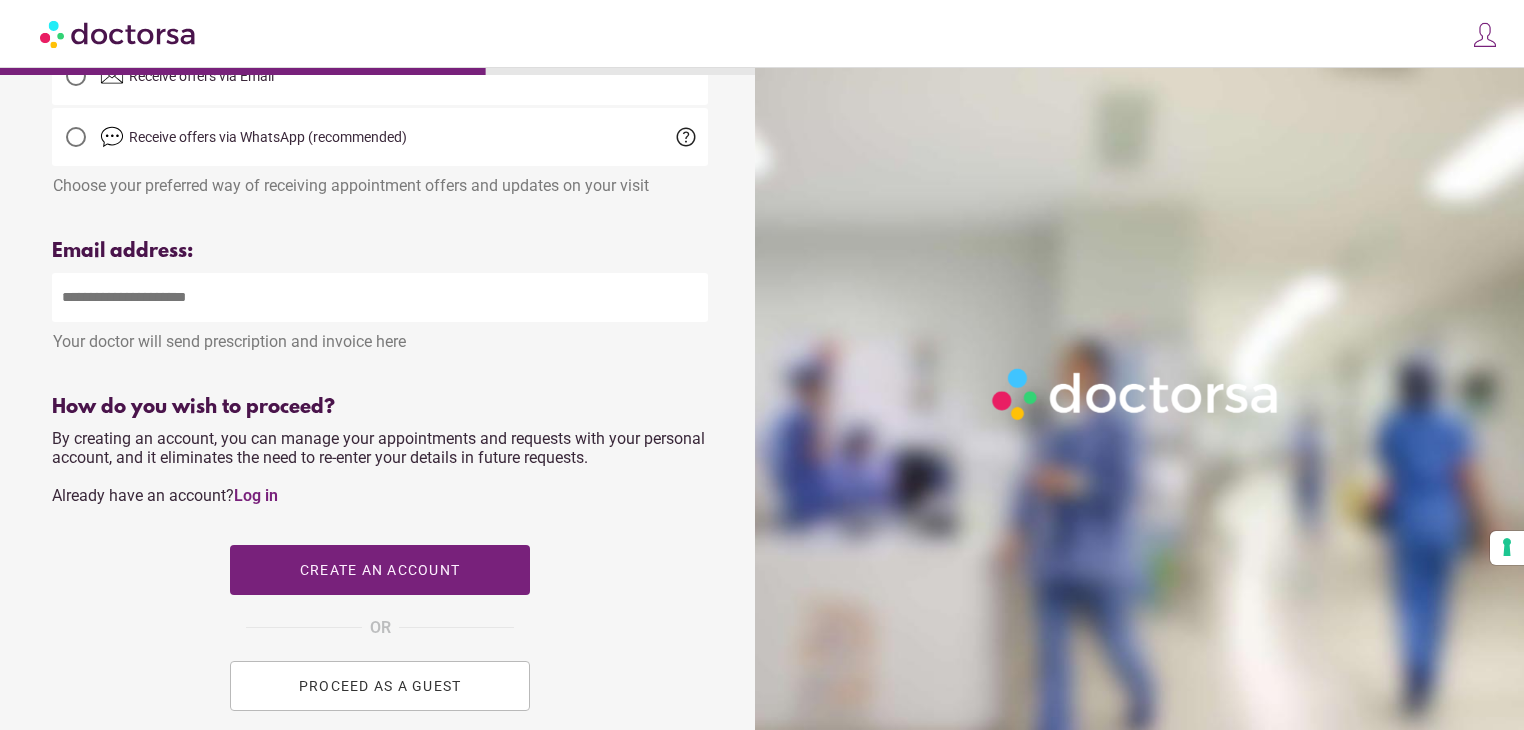 click at bounding box center [380, 297] 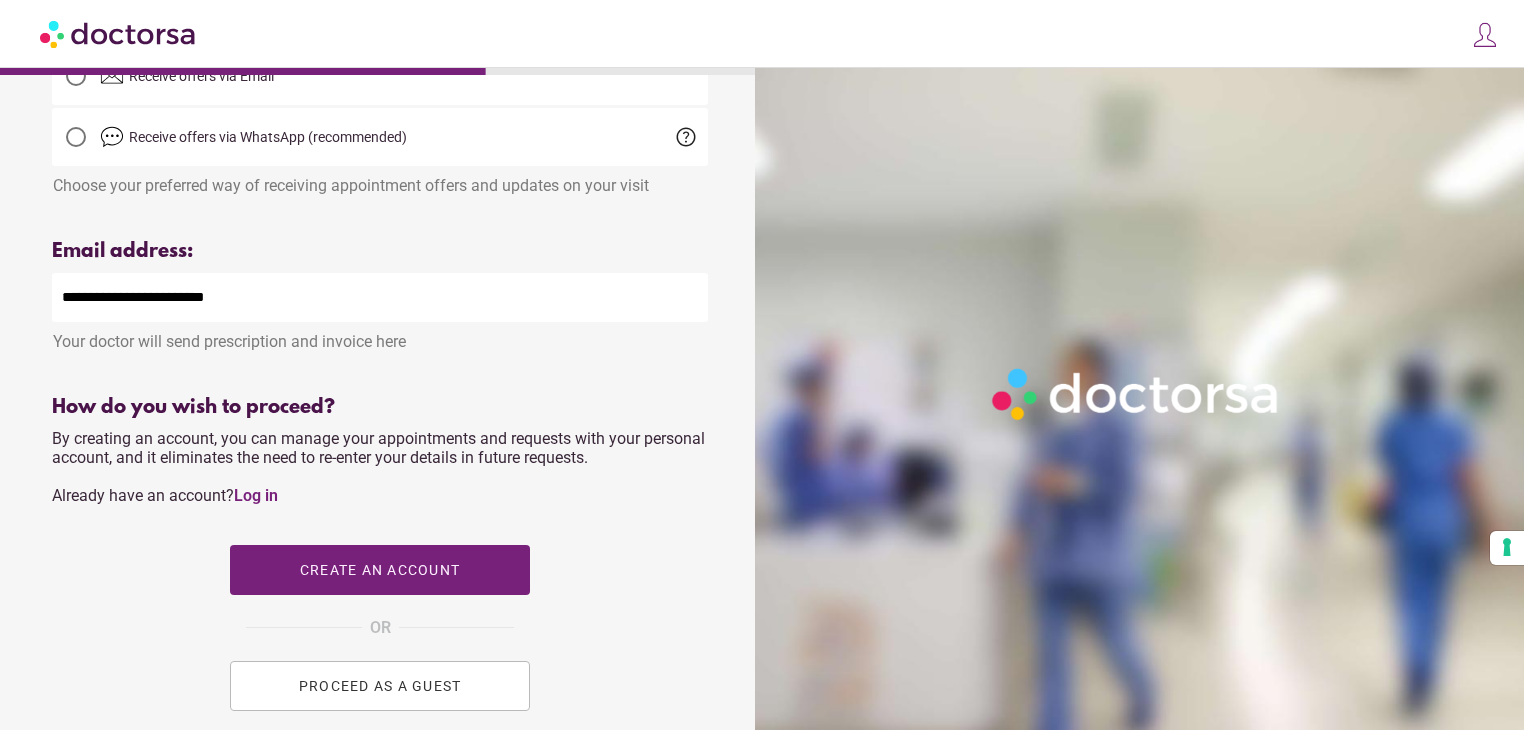 scroll, scrollTop: 756, scrollLeft: 0, axis: vertical 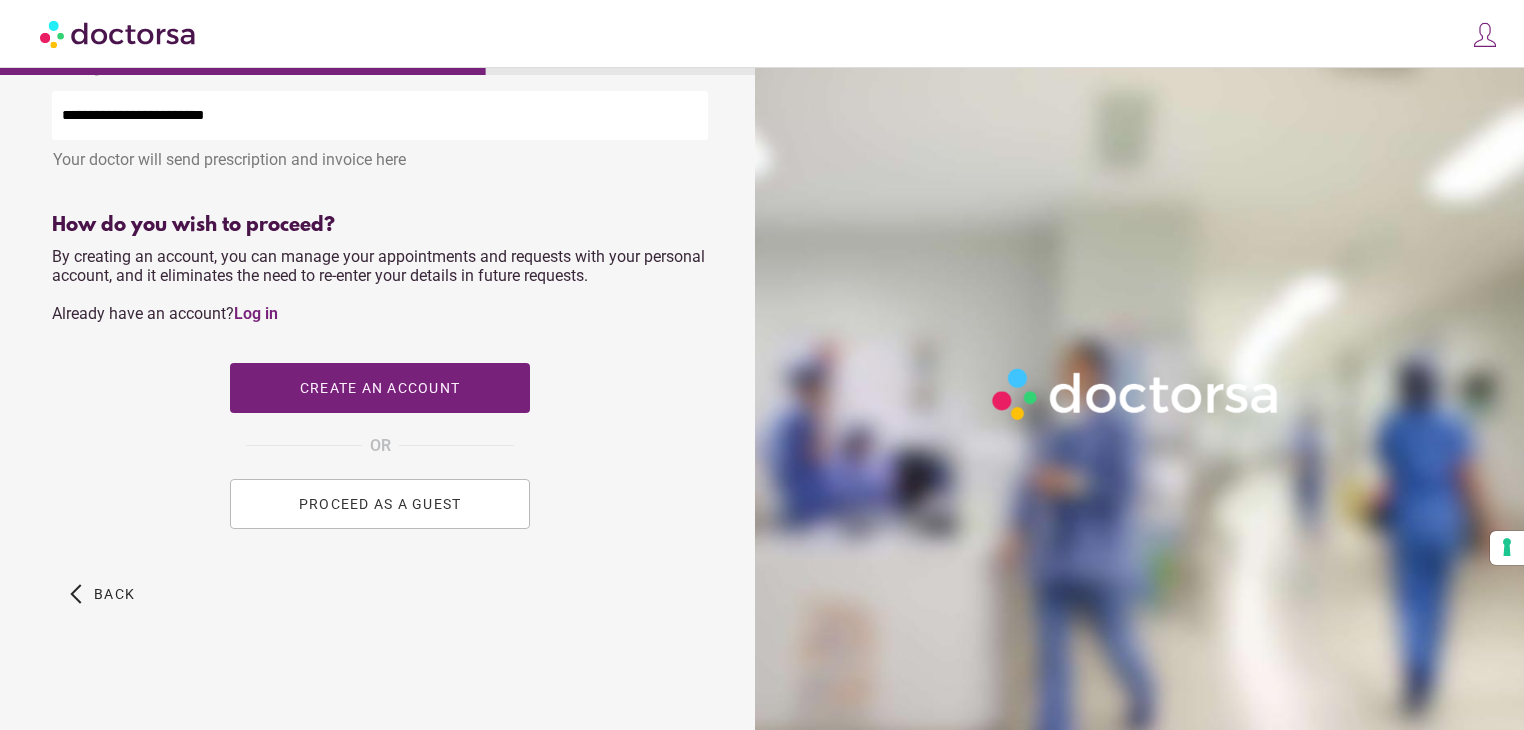 click on "PROCEED AS A GUEST" at bounding box center (380, 504) 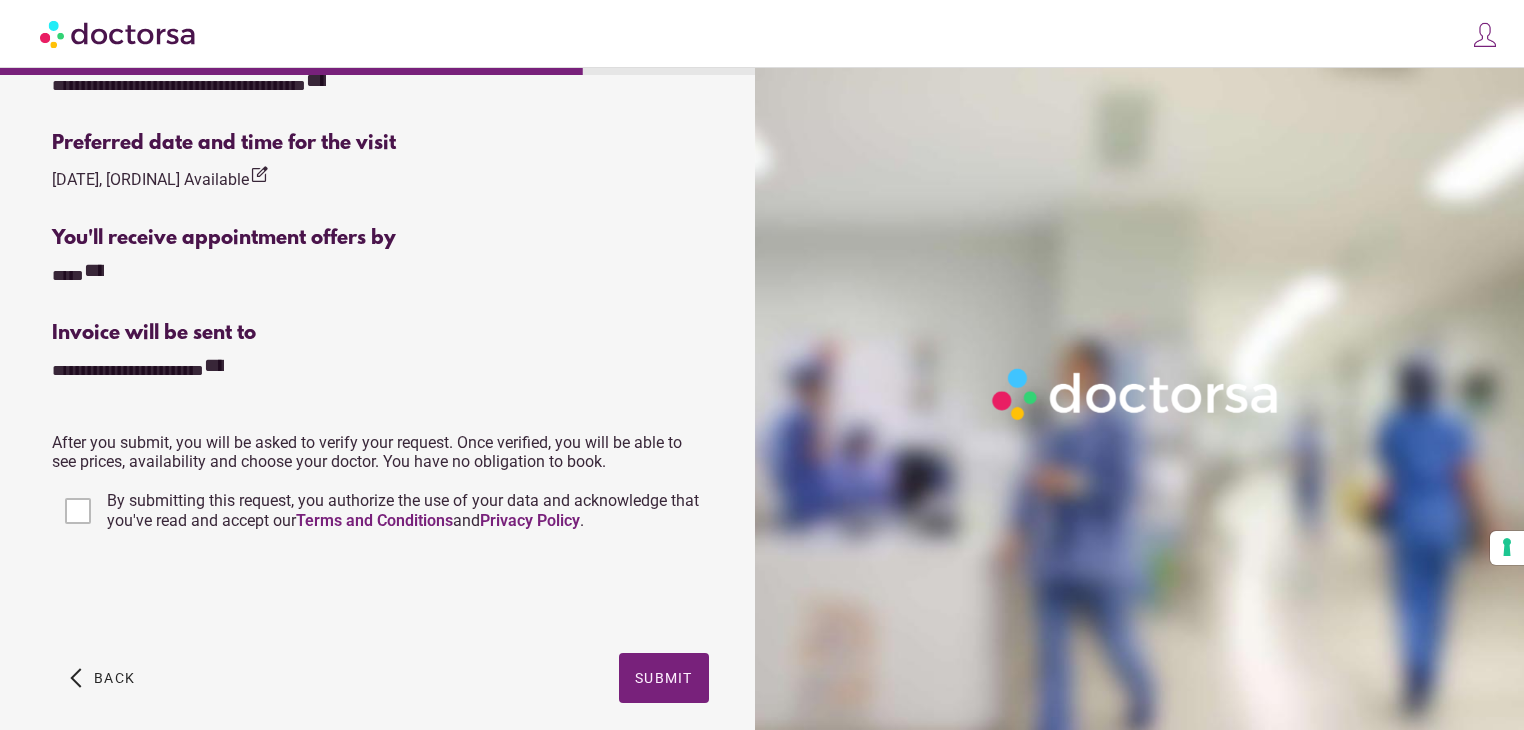 scroll, scrollTop: 711, scrollLeft: 0, axis: vertical 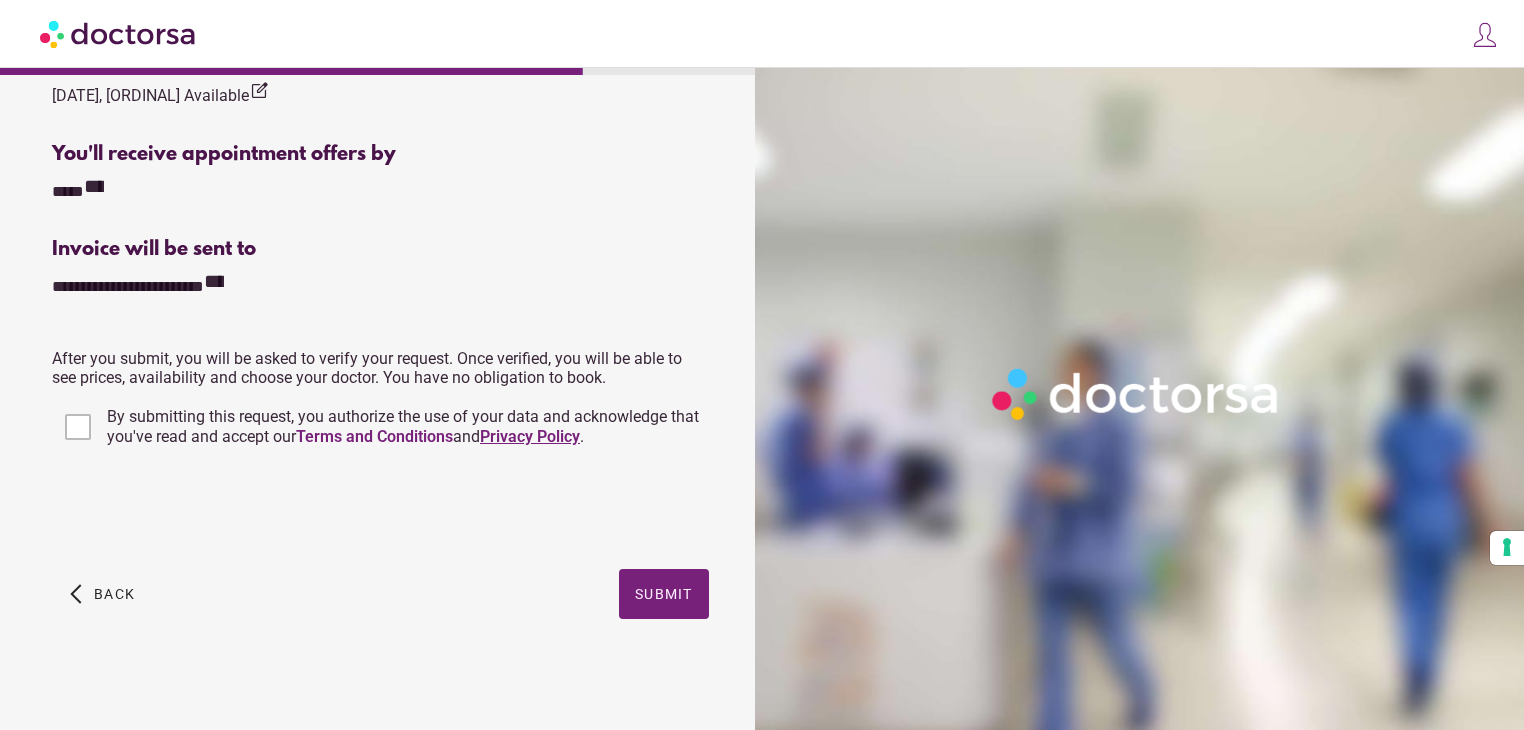 click on "Privacy Policy" at bounding box center [530, 436] 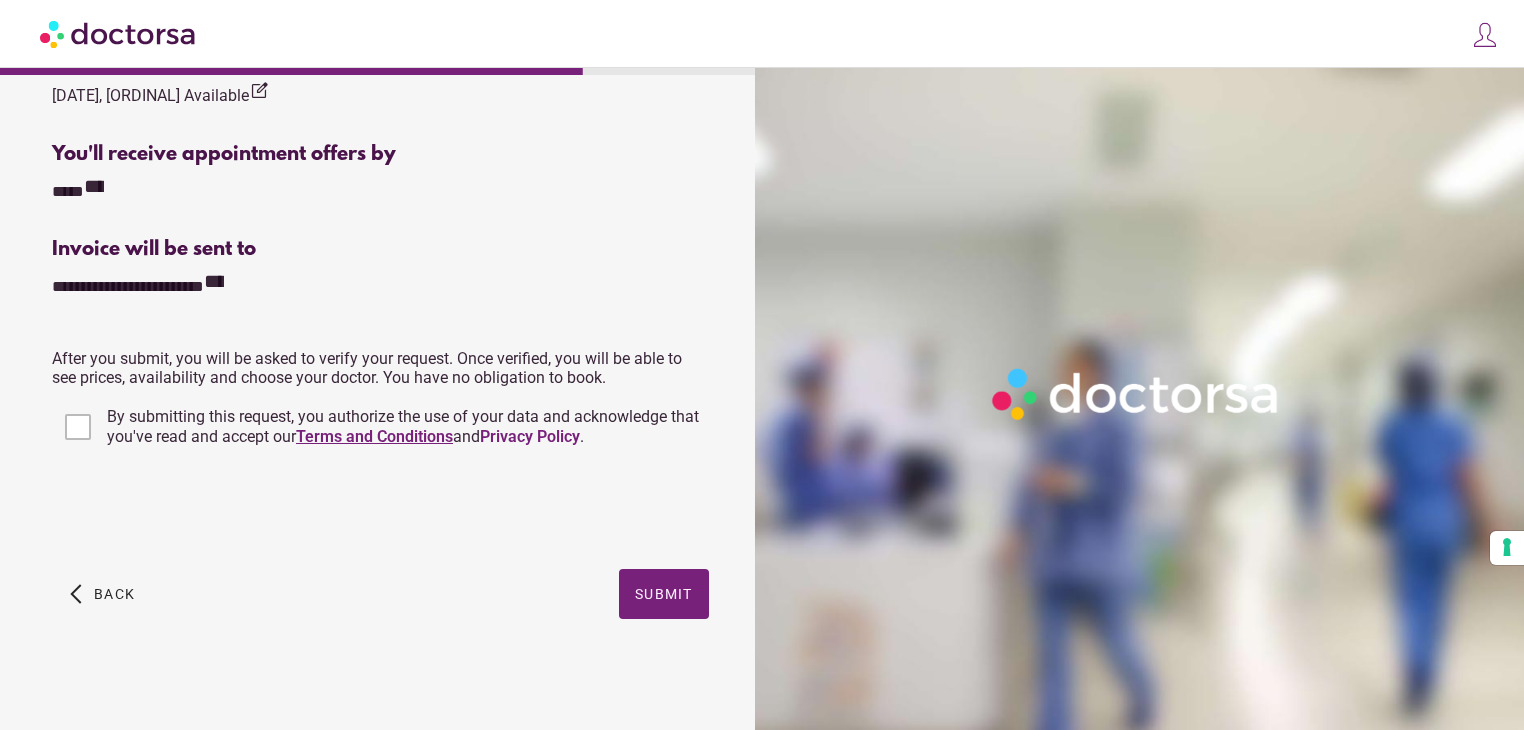 click on "Terms and Conditions" at bounding box center [374, 436] 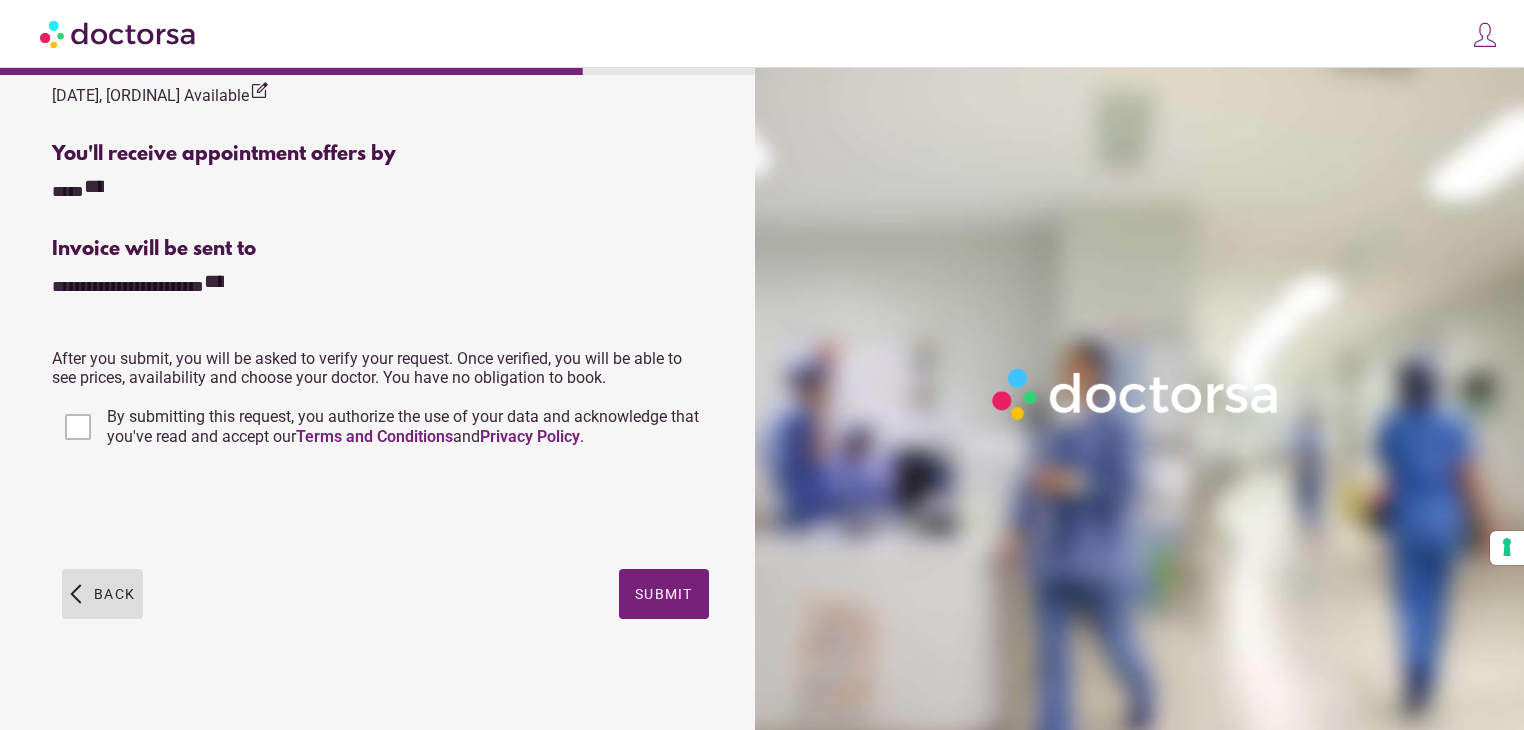 click at bounding box center (102, 594) 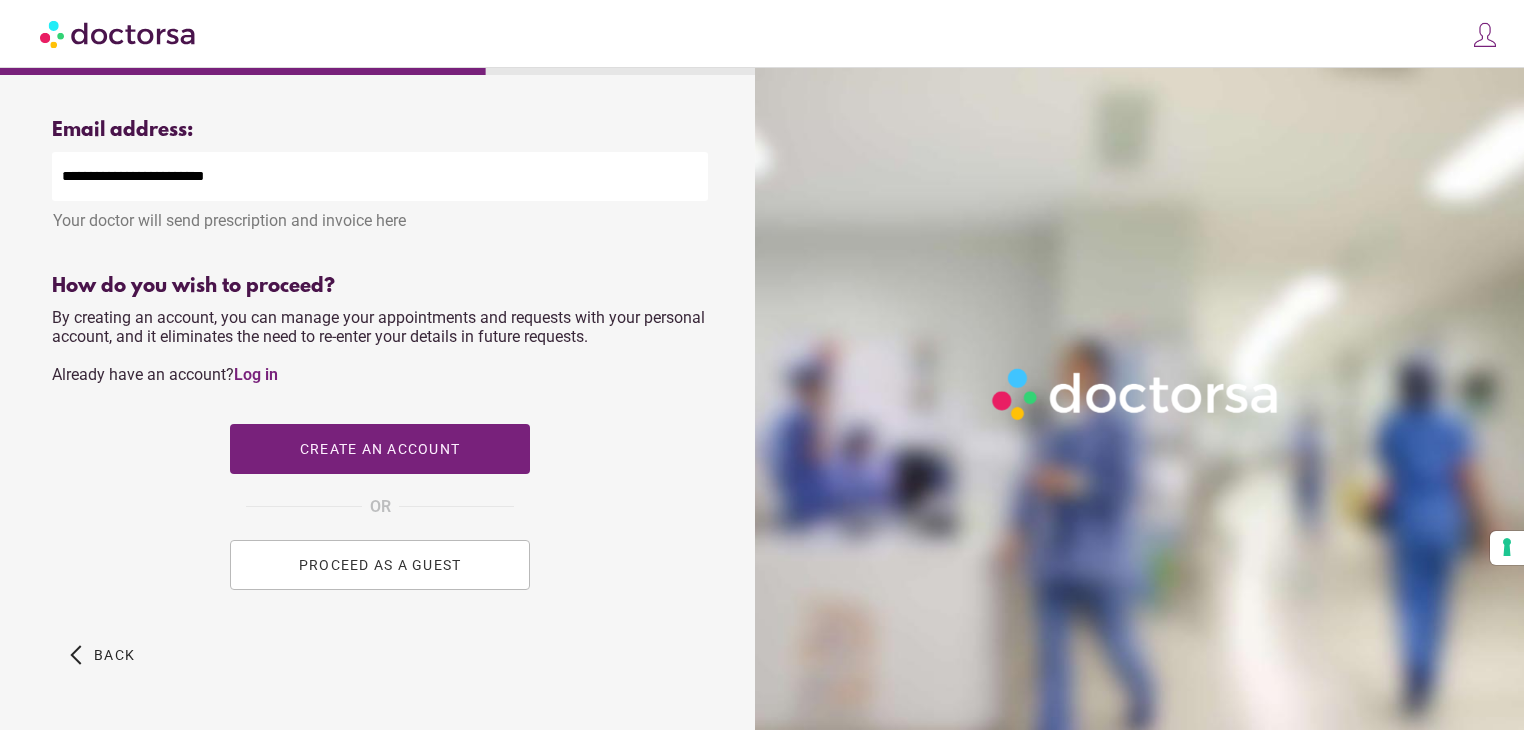 scroll, scrollTop: 687, scrollLeft: 0, axis: vertical 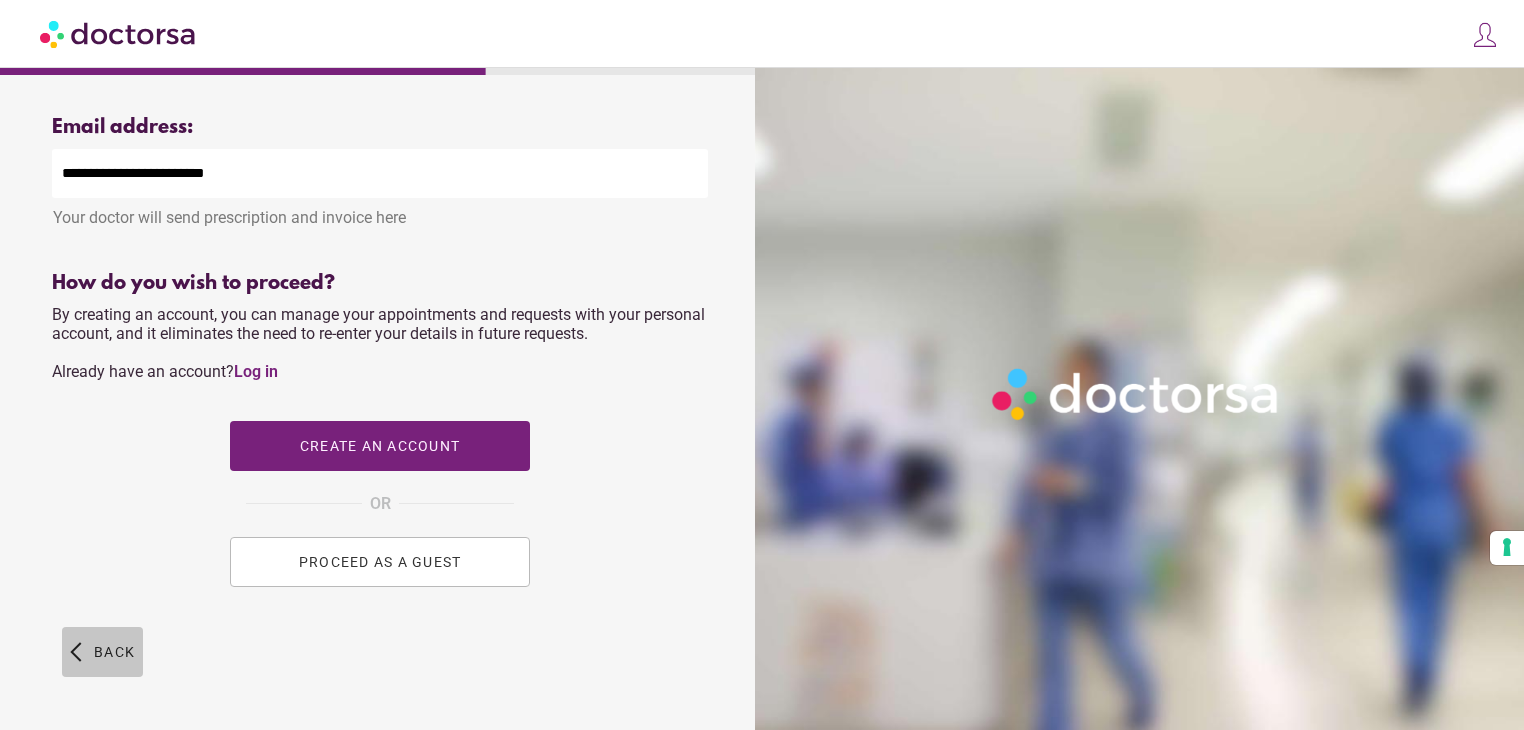 click at bounding box center [102, 652] 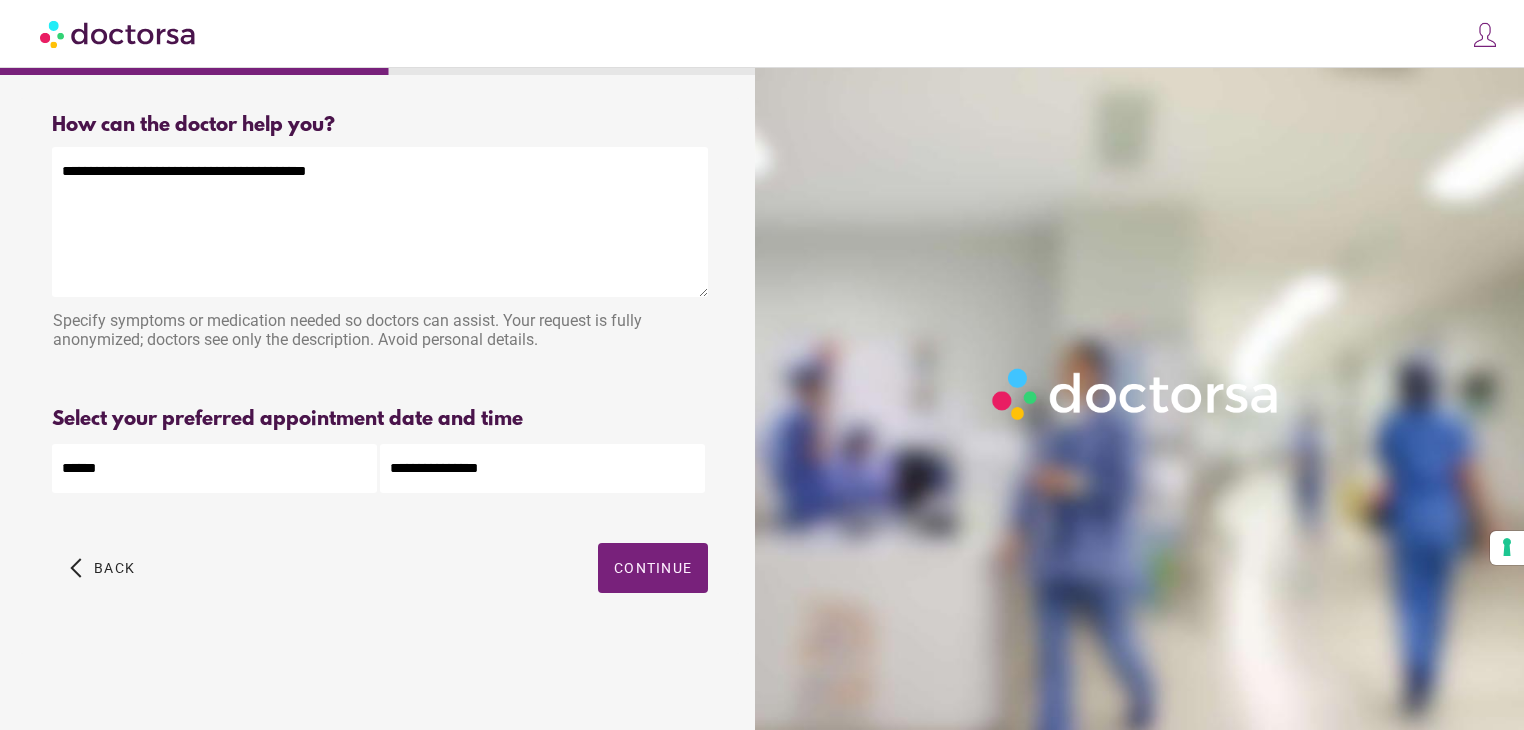 scroll, scrollTop: 0, scrollLeft: 0, axis: both 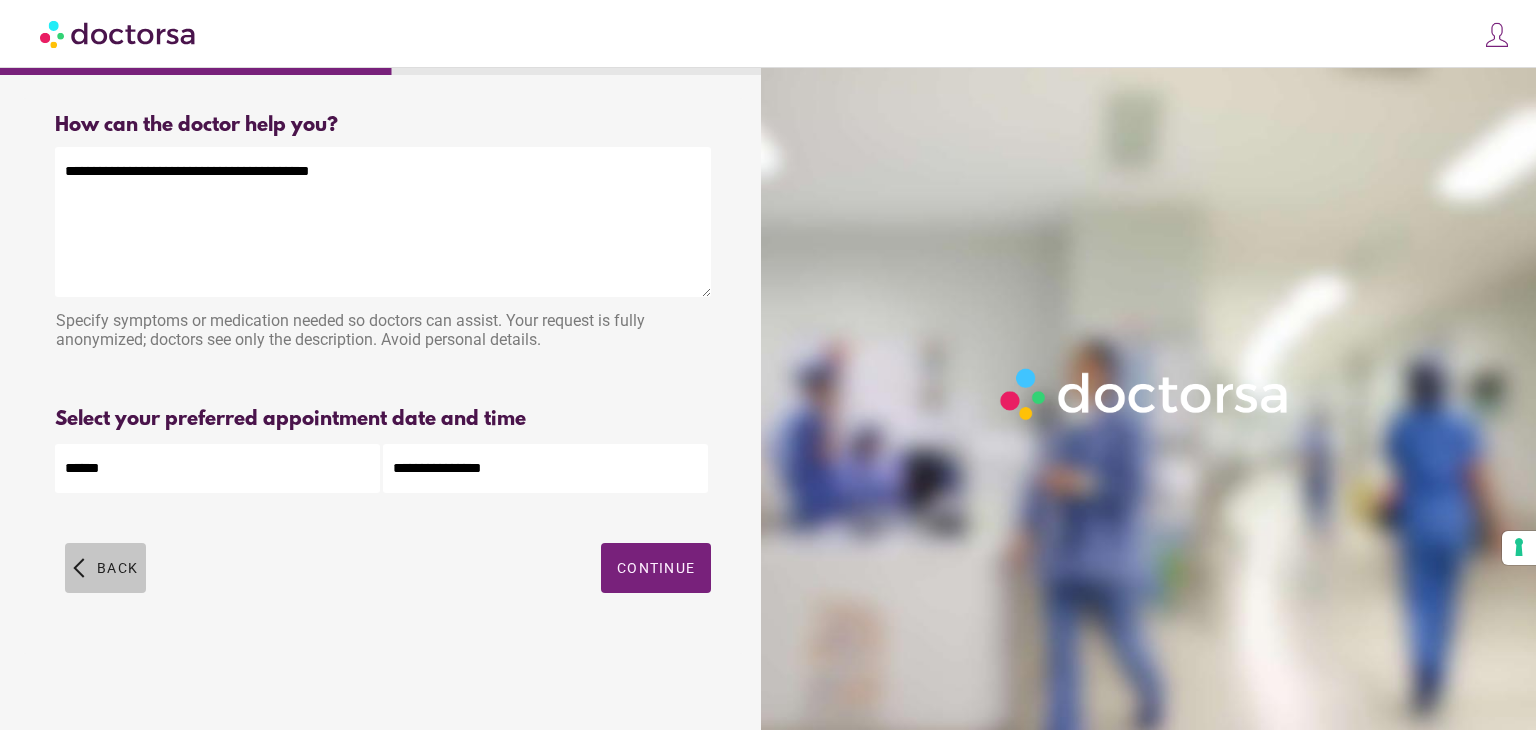 click on "Back" at bounding box center [117, 568] 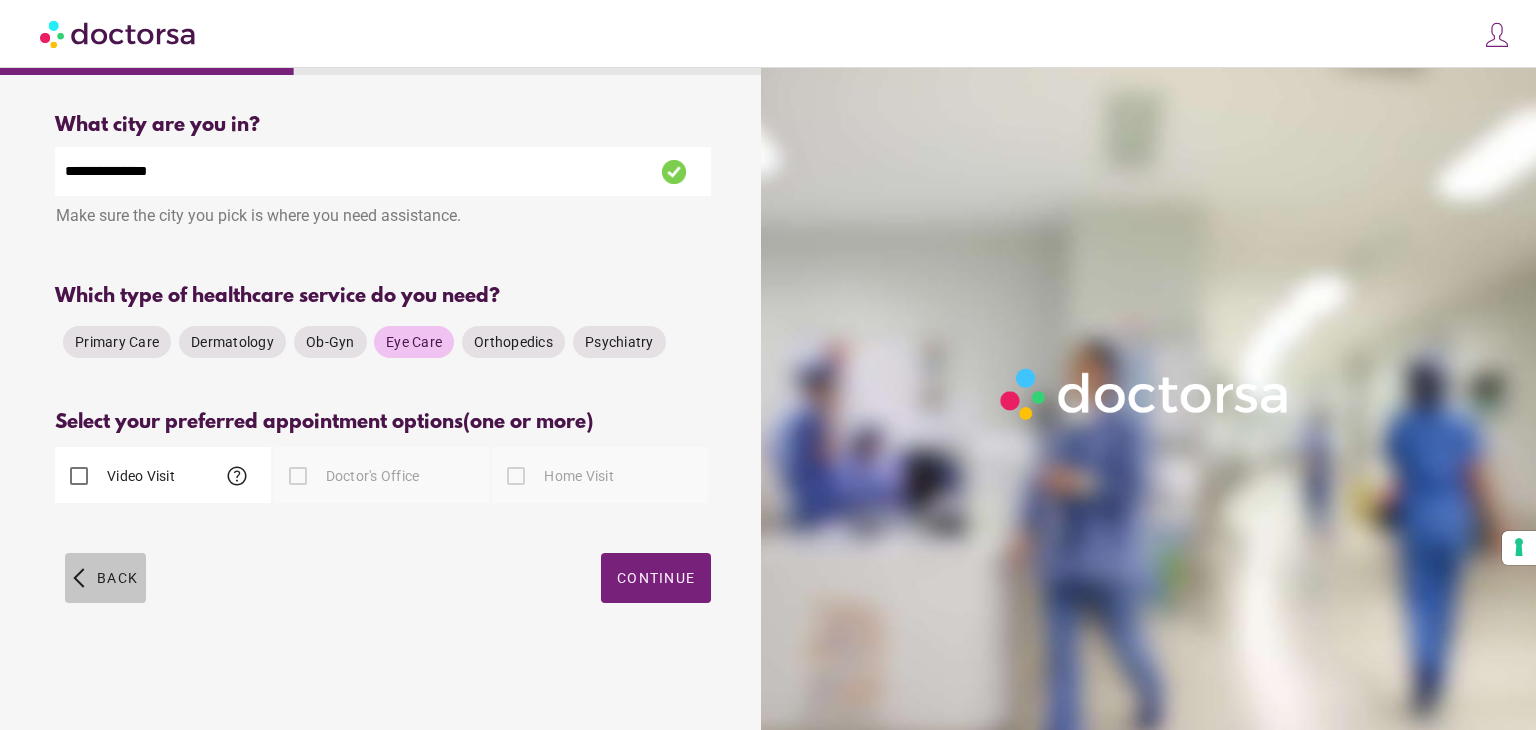 click on "Back" at bounding box center (117, 578) 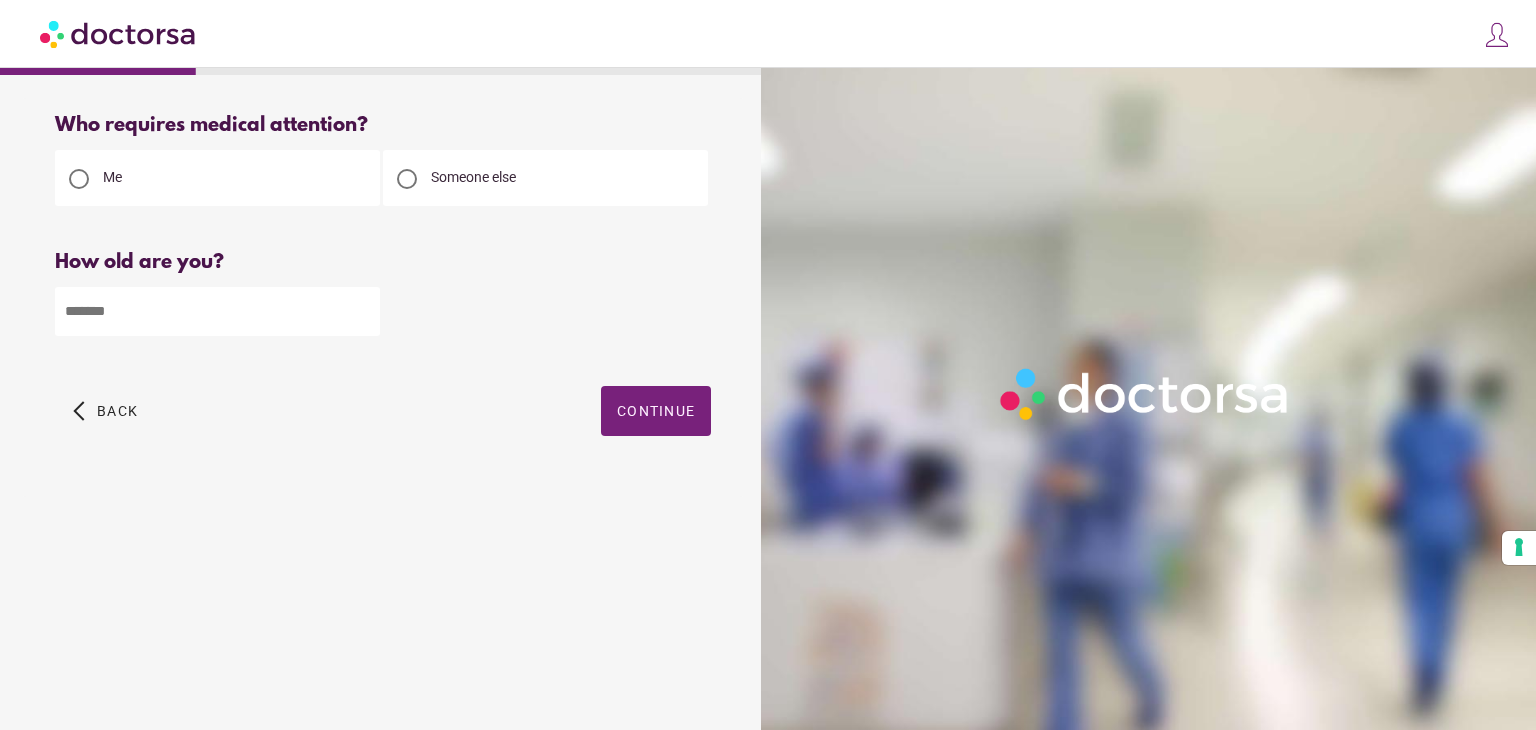 click on "**" at bounding box center (217, 311) 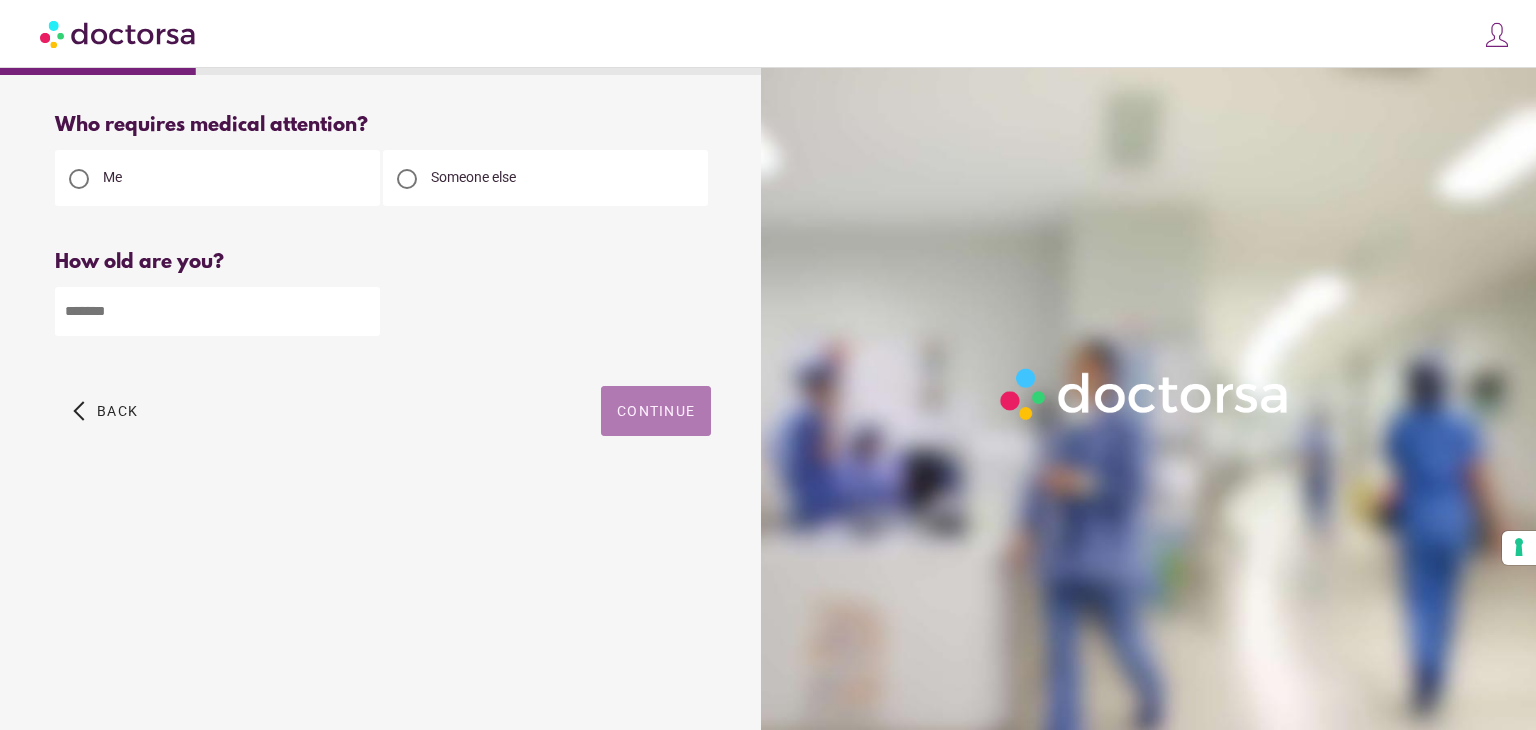 click on "Continue" at bounding box center (656, 411) 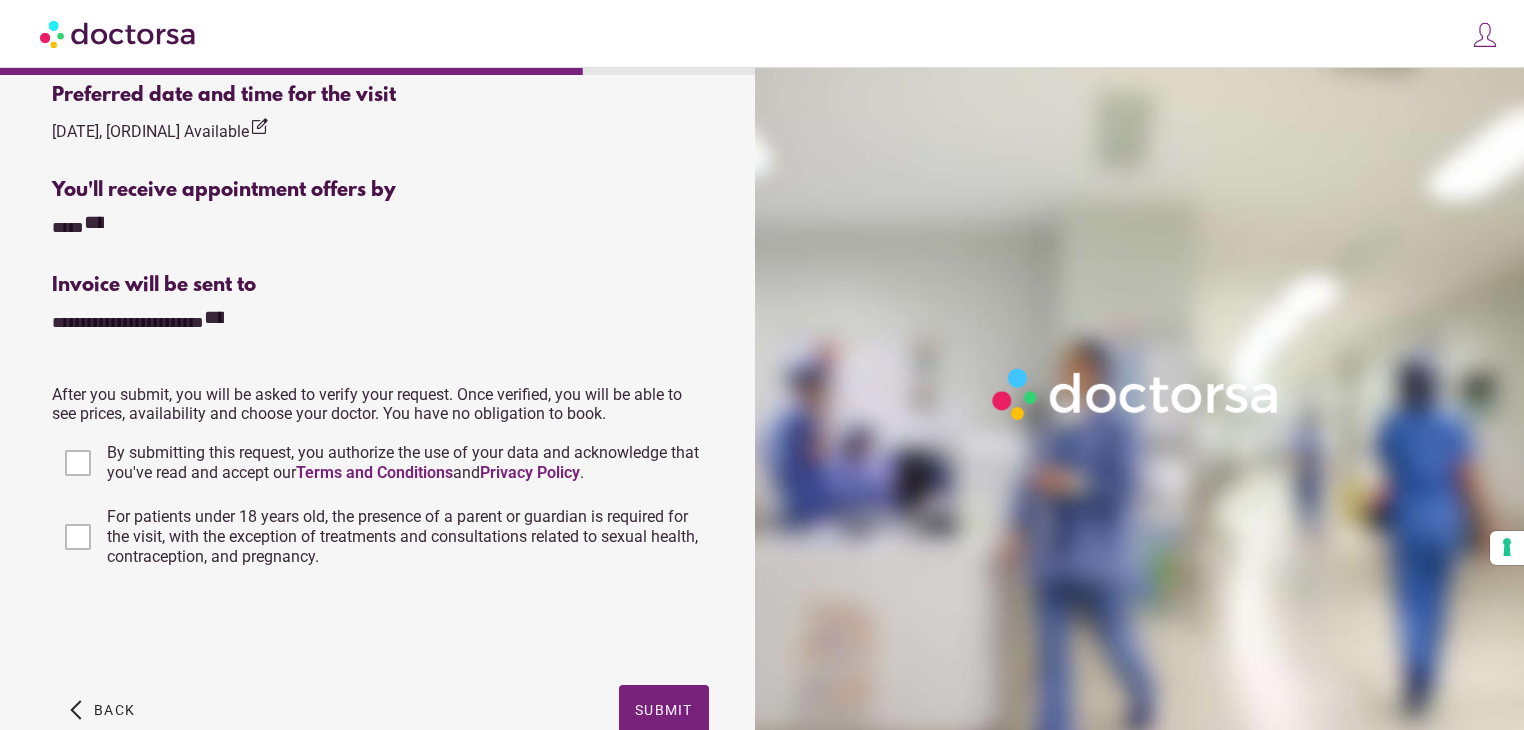 scroll, scrollTop: 692, scrollLeft: 0, axis: vertical 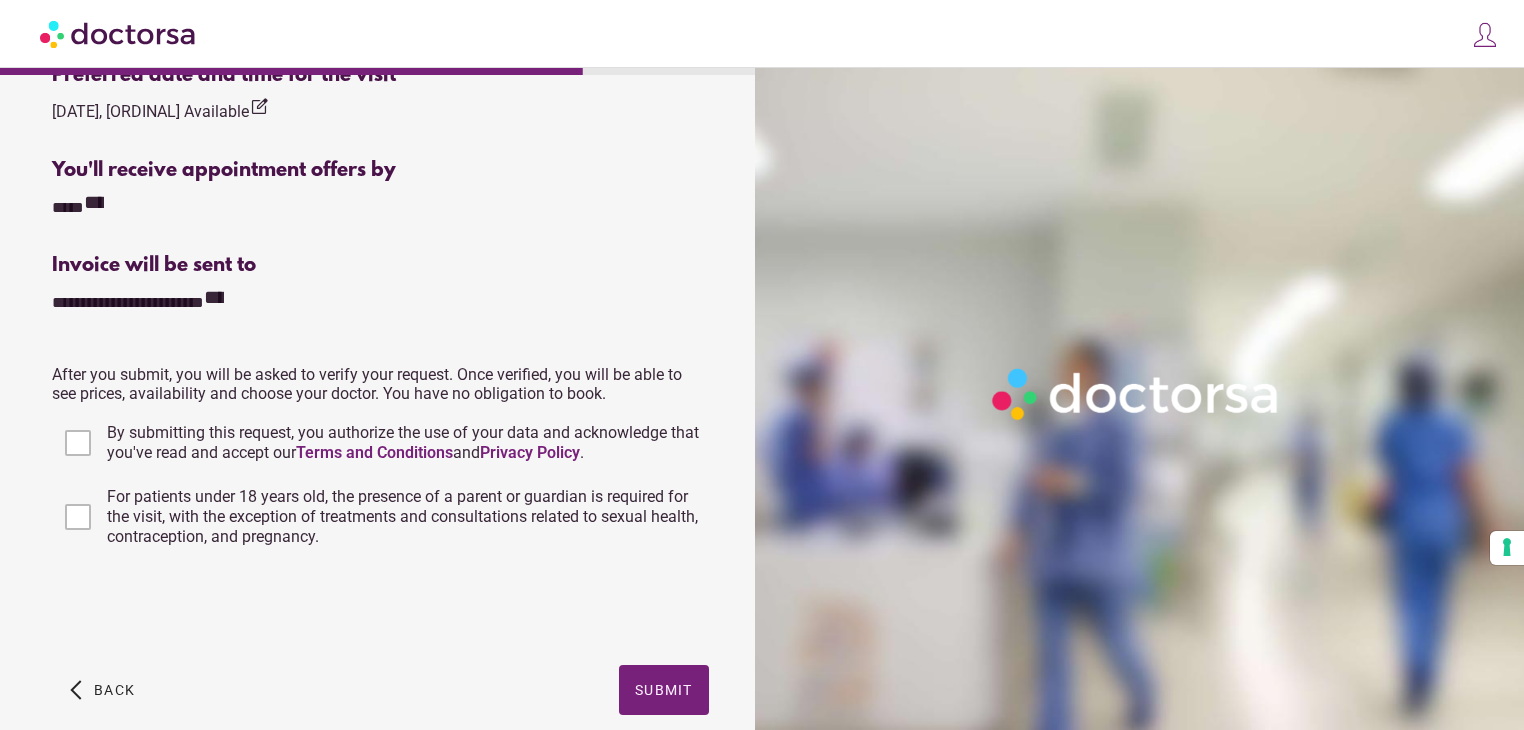 drag, startPoint x: 320, startPoint y: 532, endPoint x: 106, endPoint y: 495, distance: 217.17505 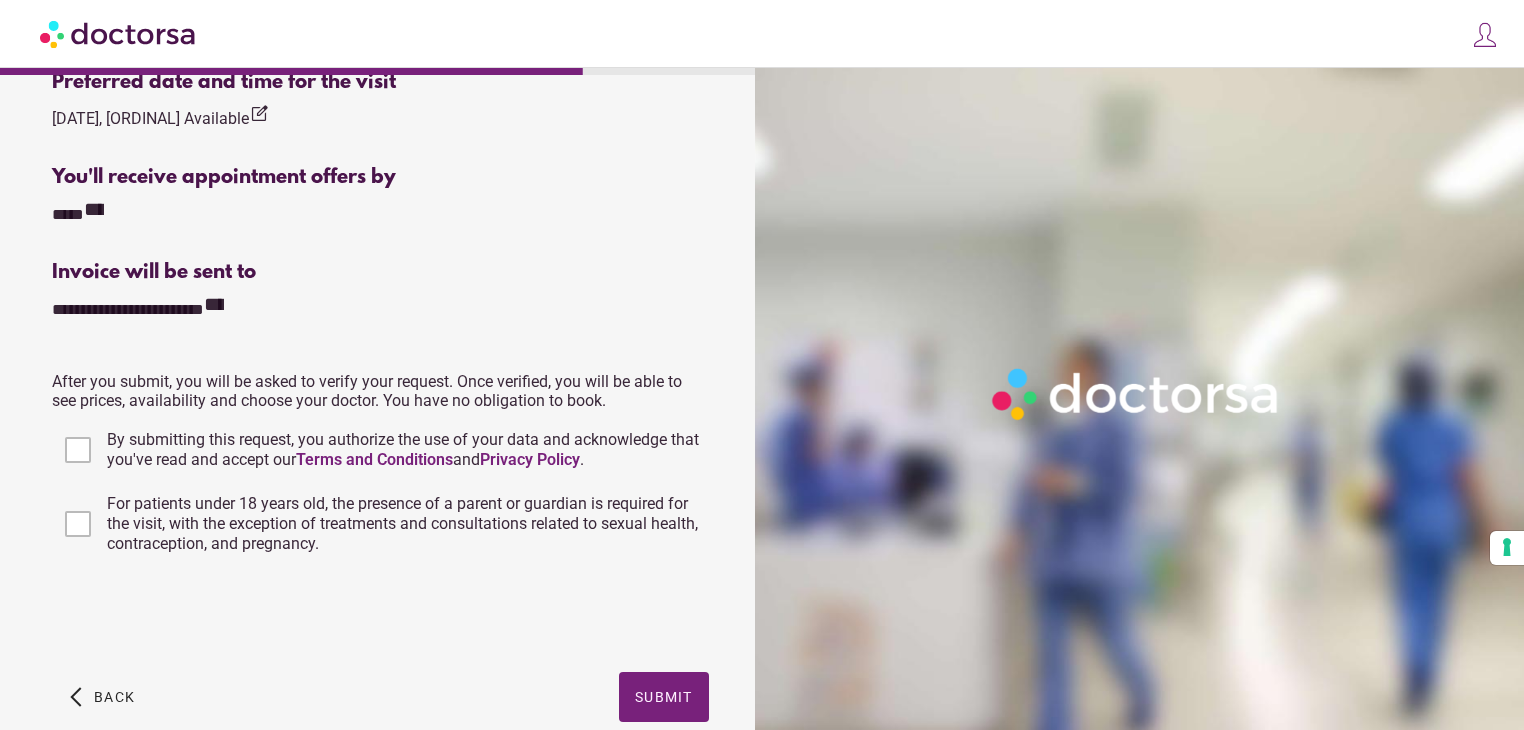 scroll, scrollTop: 791, scrollLeft: 0, axis: vertical 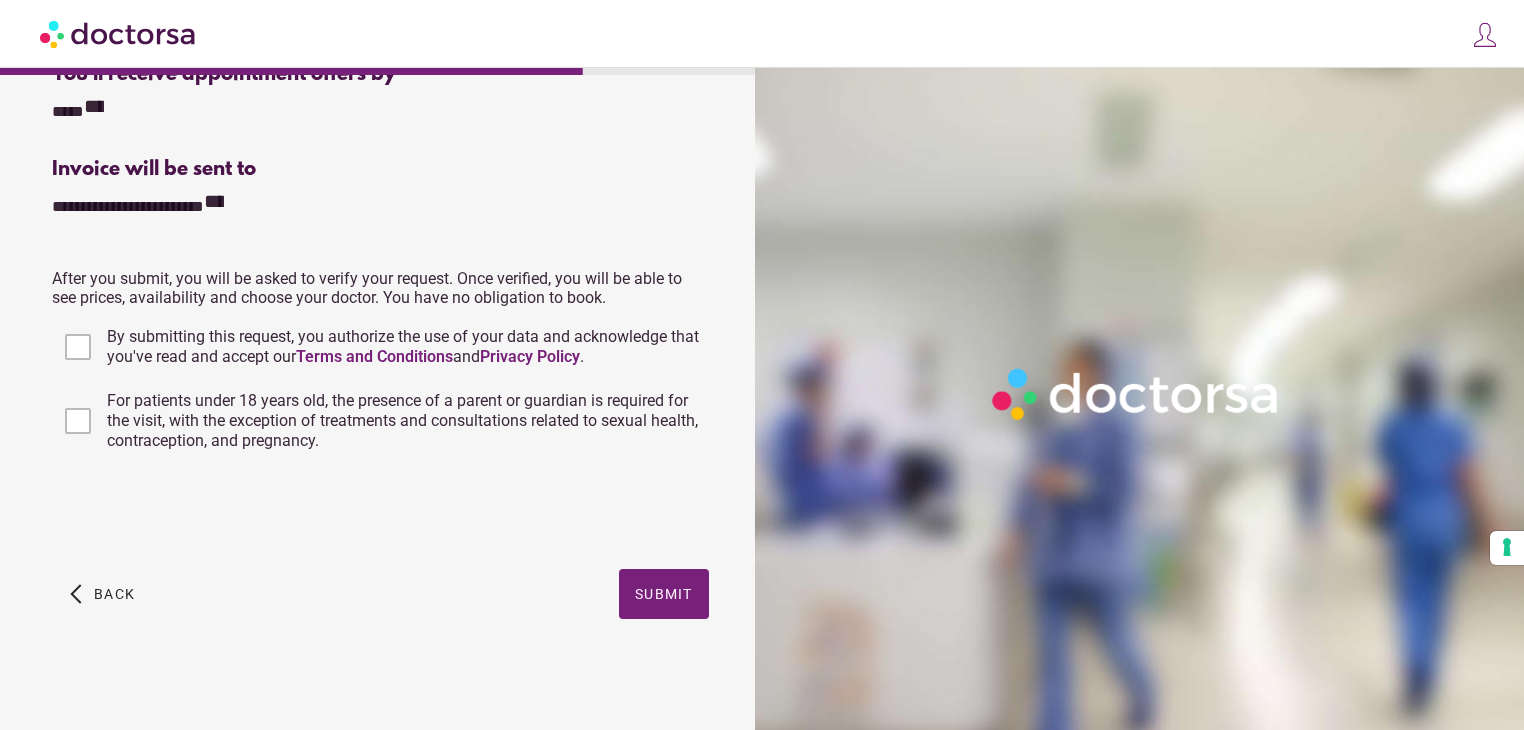 copy on "For patients under 18 years old, the presence of a parent or guardian is required for the visit, with the exception of treatments and consultations related to sexual health, contraception, and pregnancy." 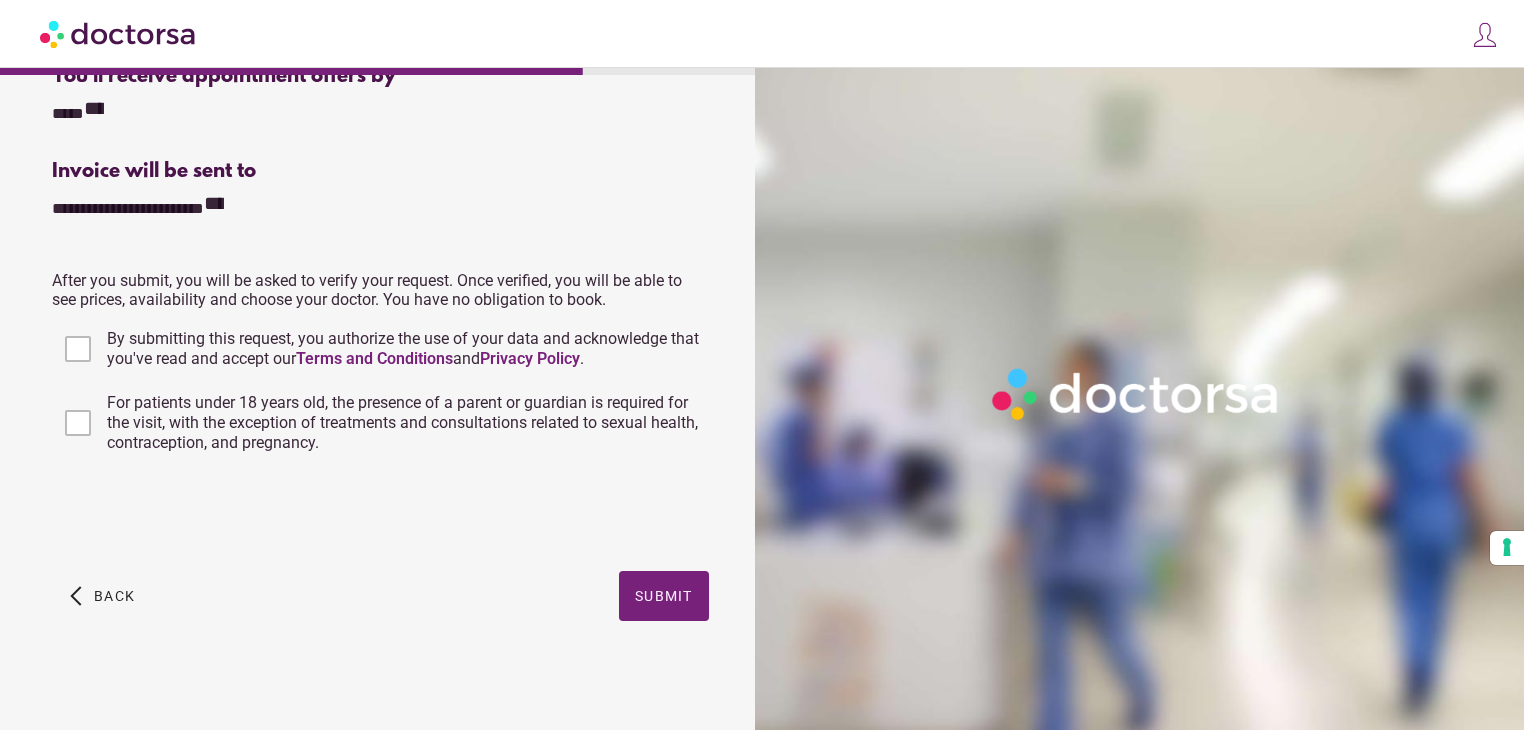 scroll, scrollTop: 787, scrollLeft: 0, axis: vertical 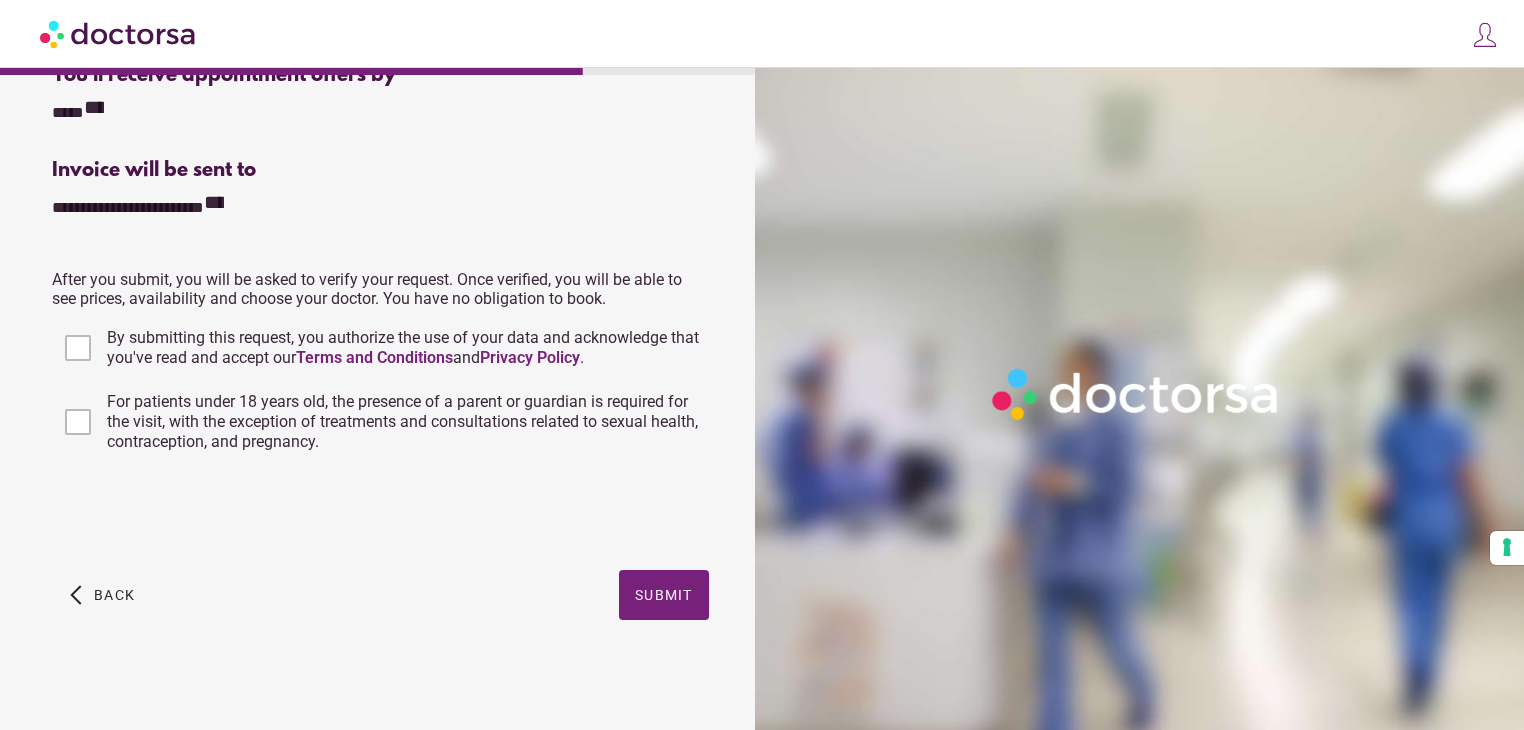 click at bounding box center (380, 236) 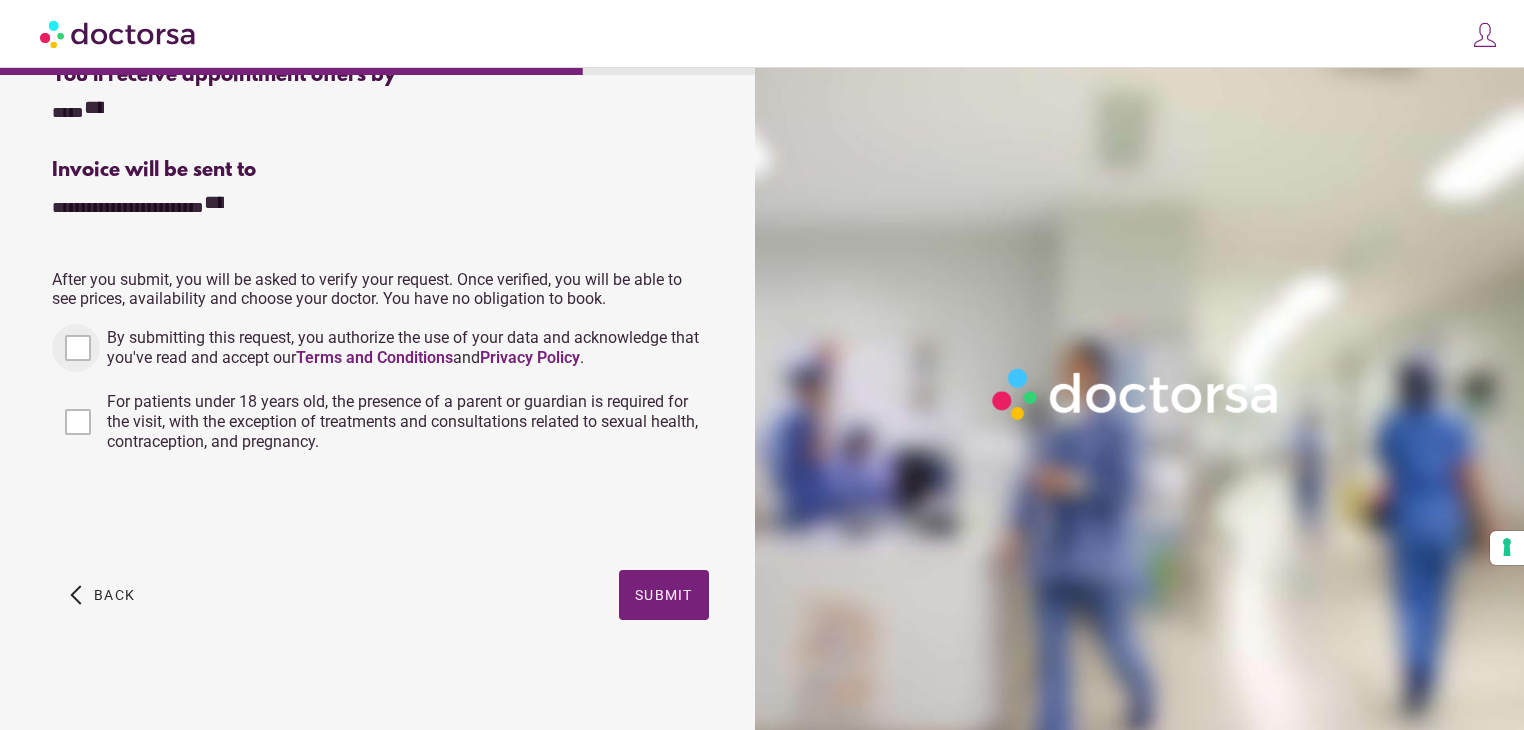 click at bounding box center (76, 348) 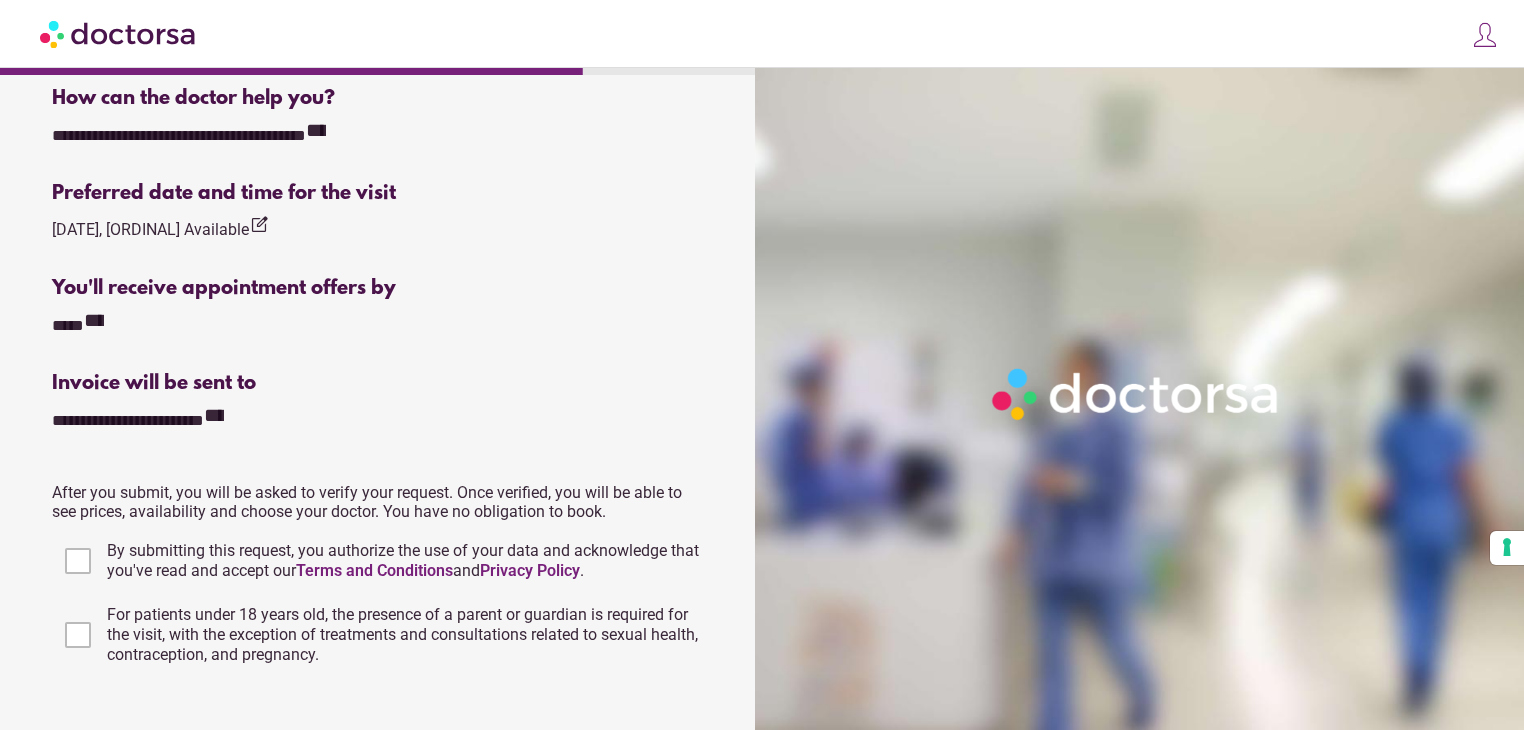 scroll, scrollTop: 791, scrollLeft: 0, axis: vertical 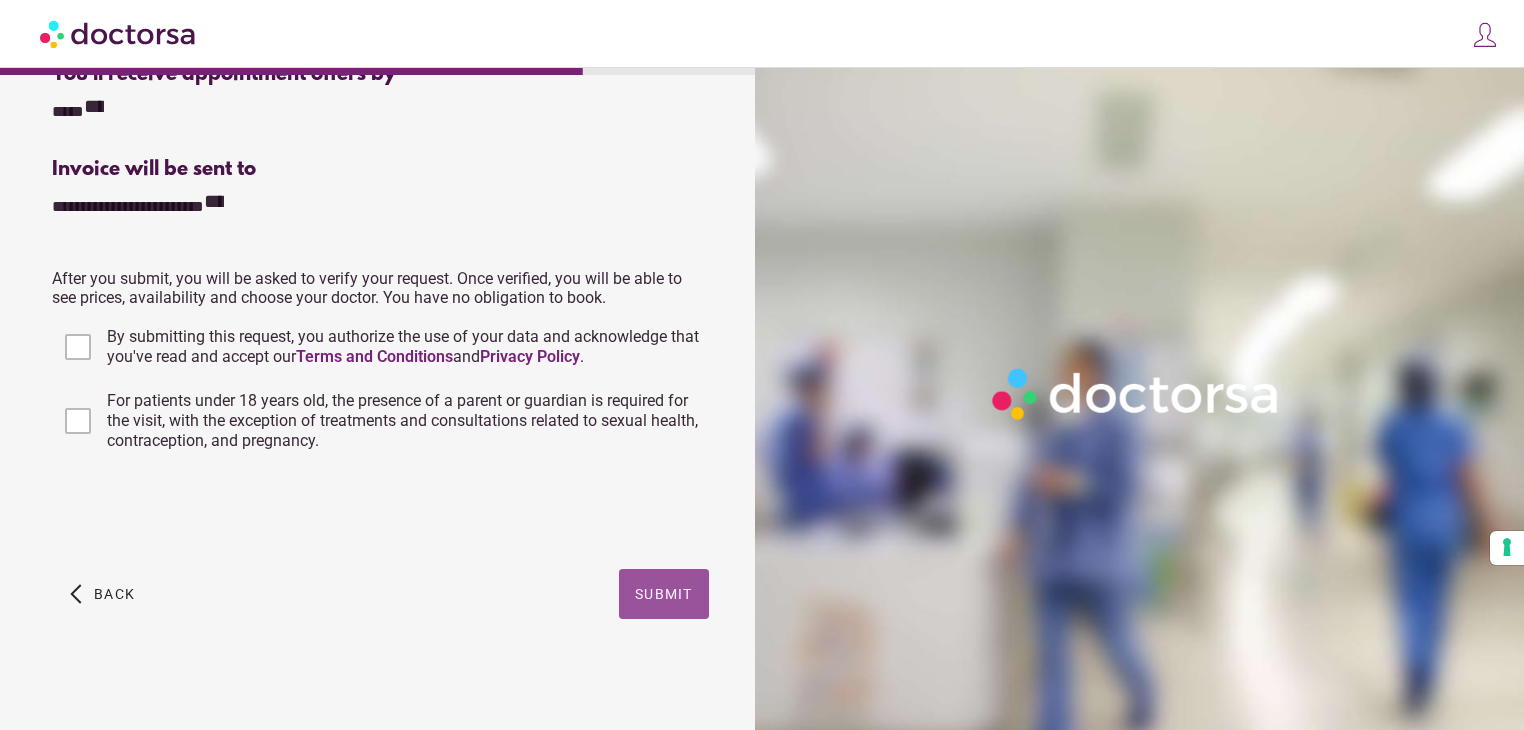 click at bounding box center [664, 594] 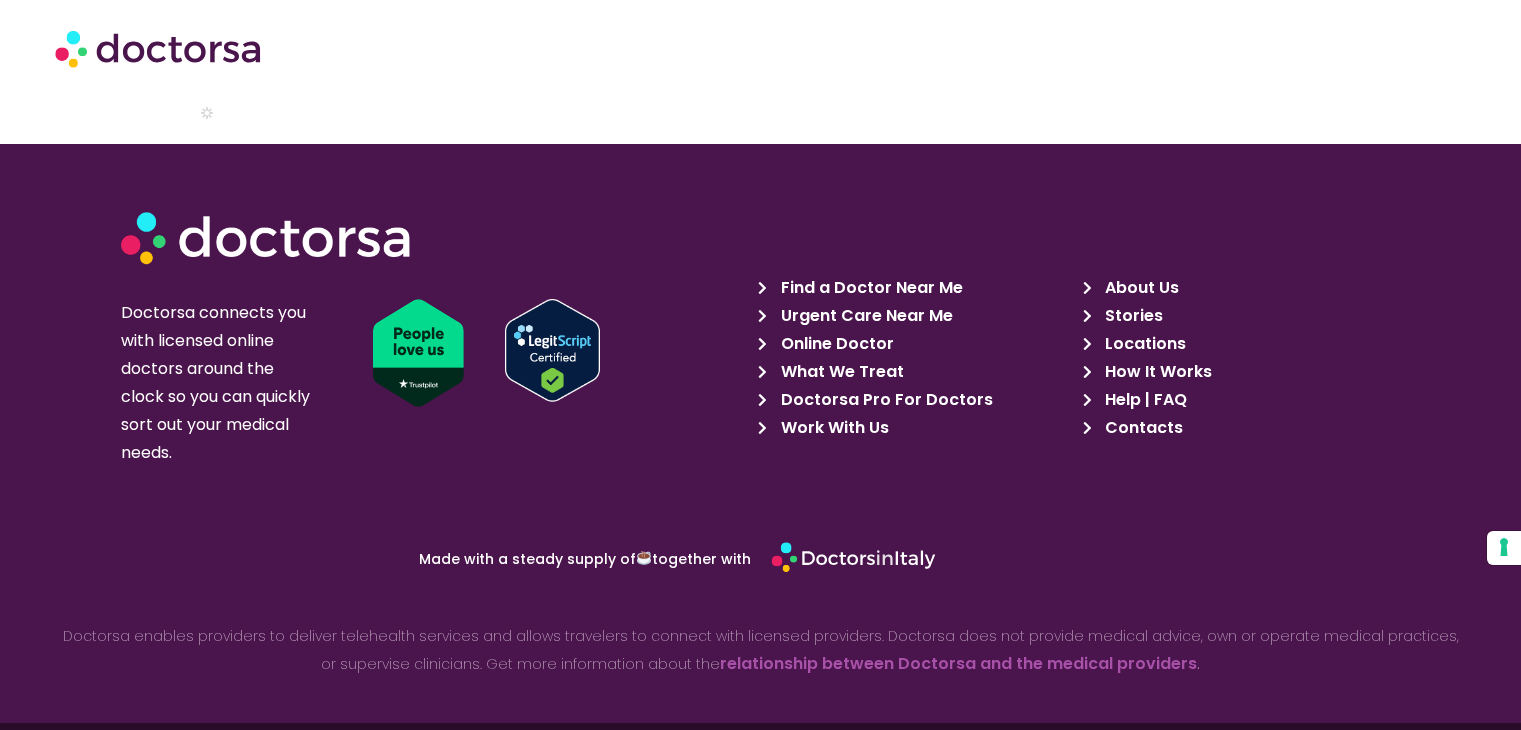 scroll, scrollTop: 0, scrollLeft: 0, axis: both 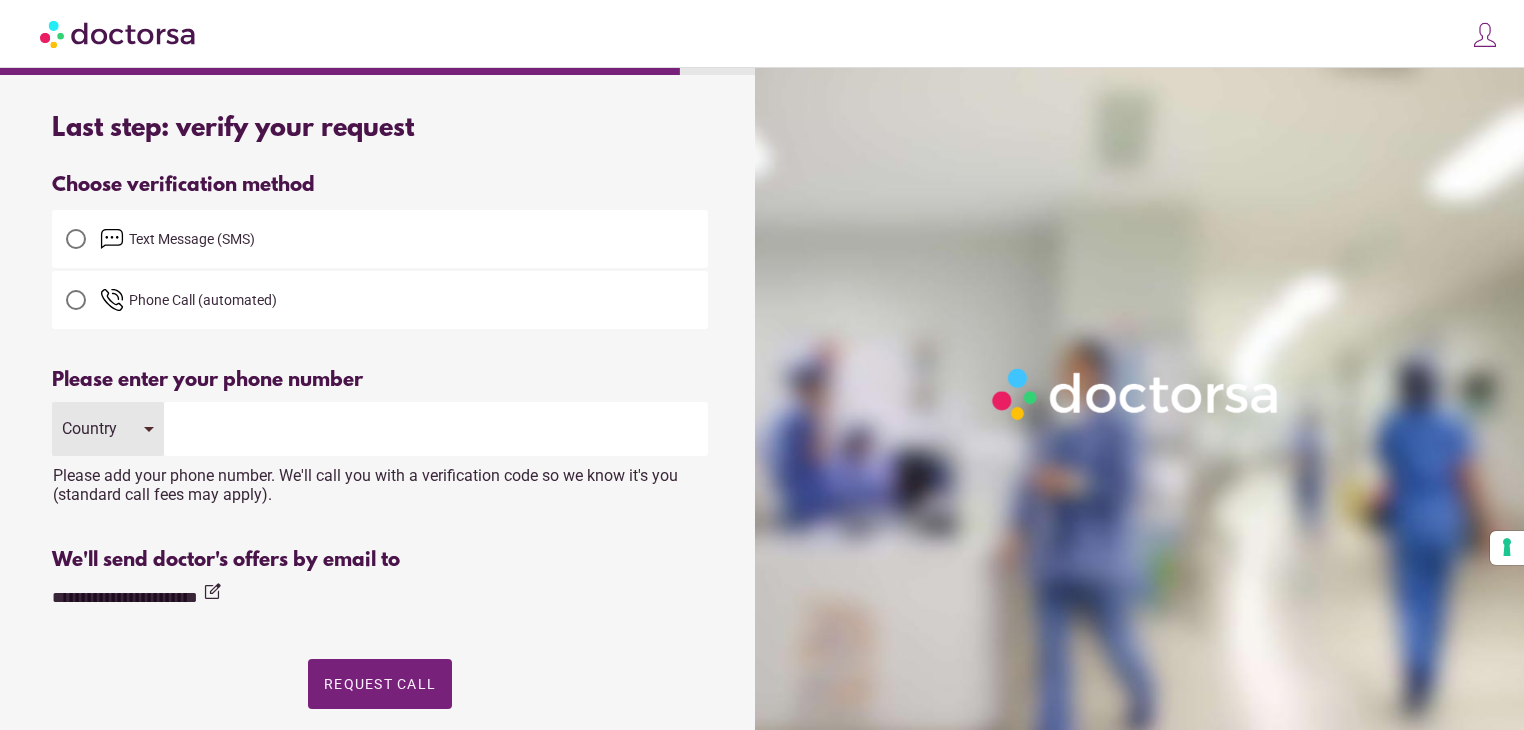 click at bounding box center [76, 239] 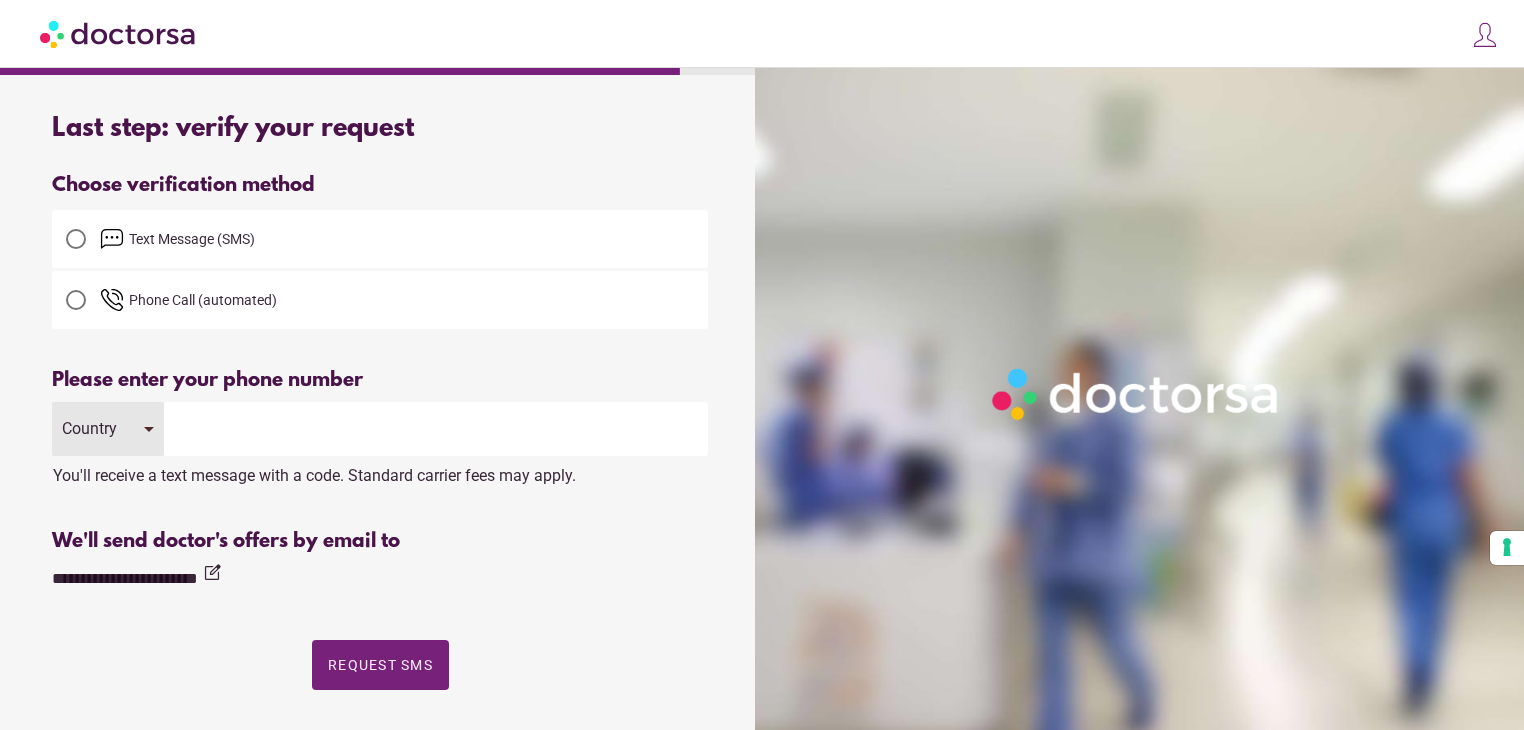click at bounding box center (436, 429) 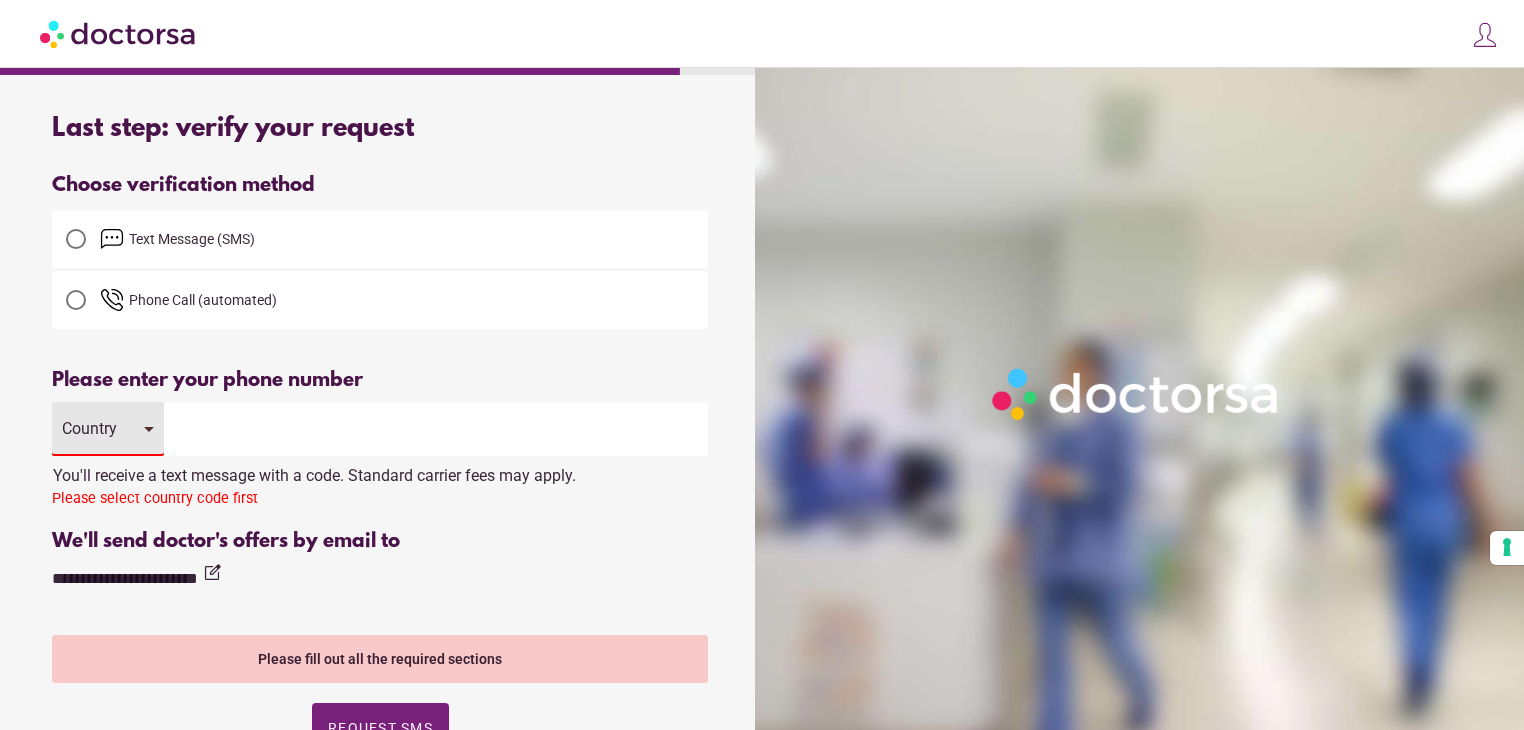 click on "Country" at bounding box center [108, 429] 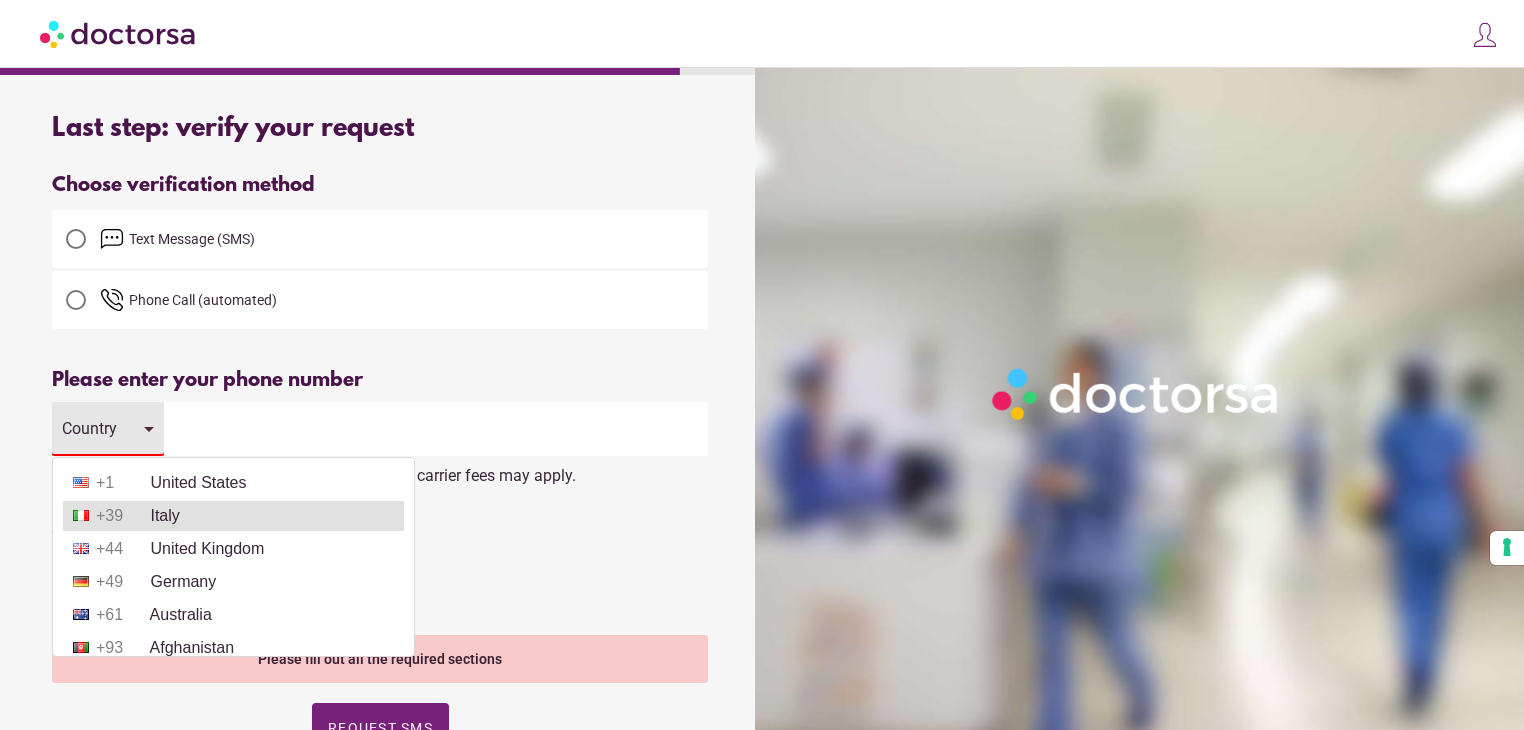 click on "+39   Italy" at bounding box center [233, 516] 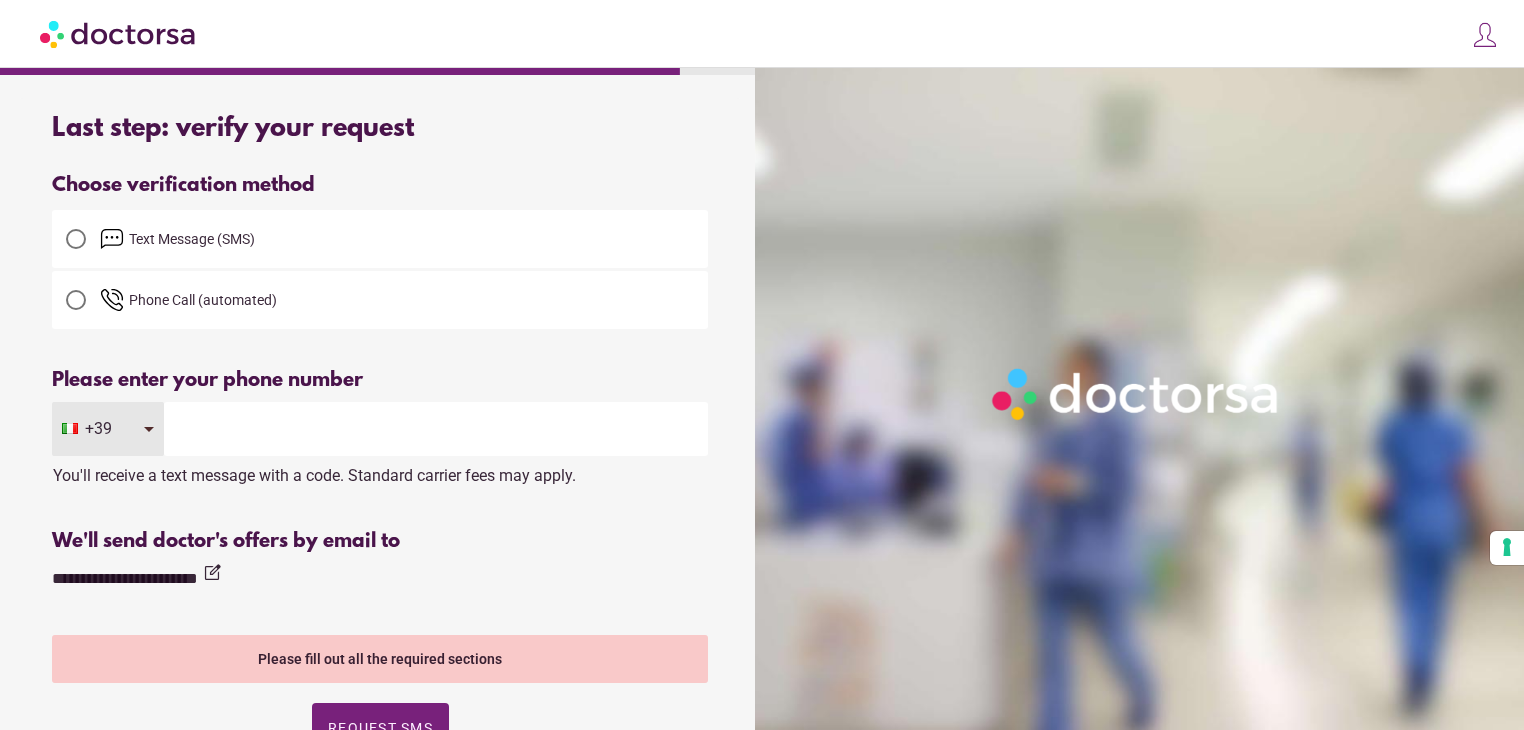 click at bounding box center [436, 429] 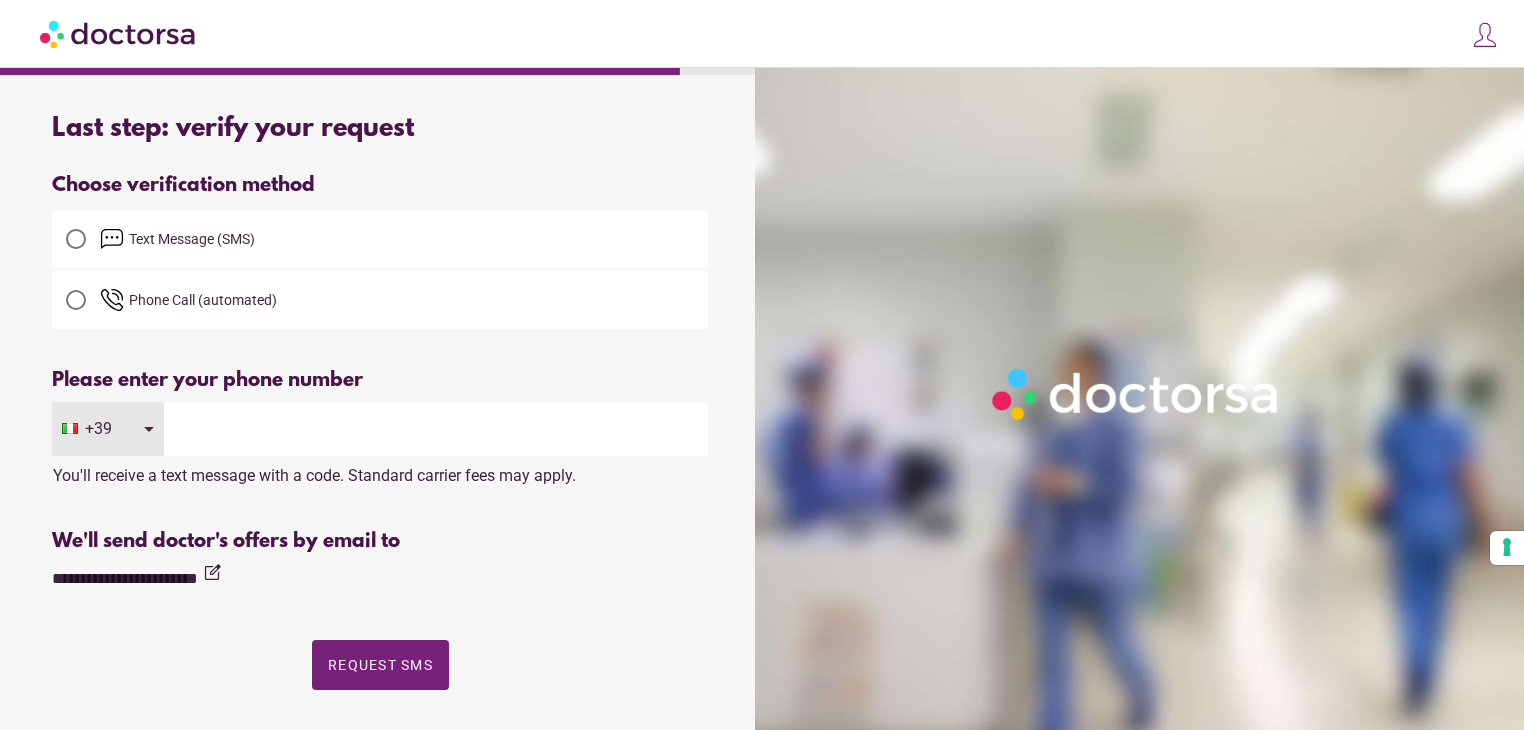 type on "**********" 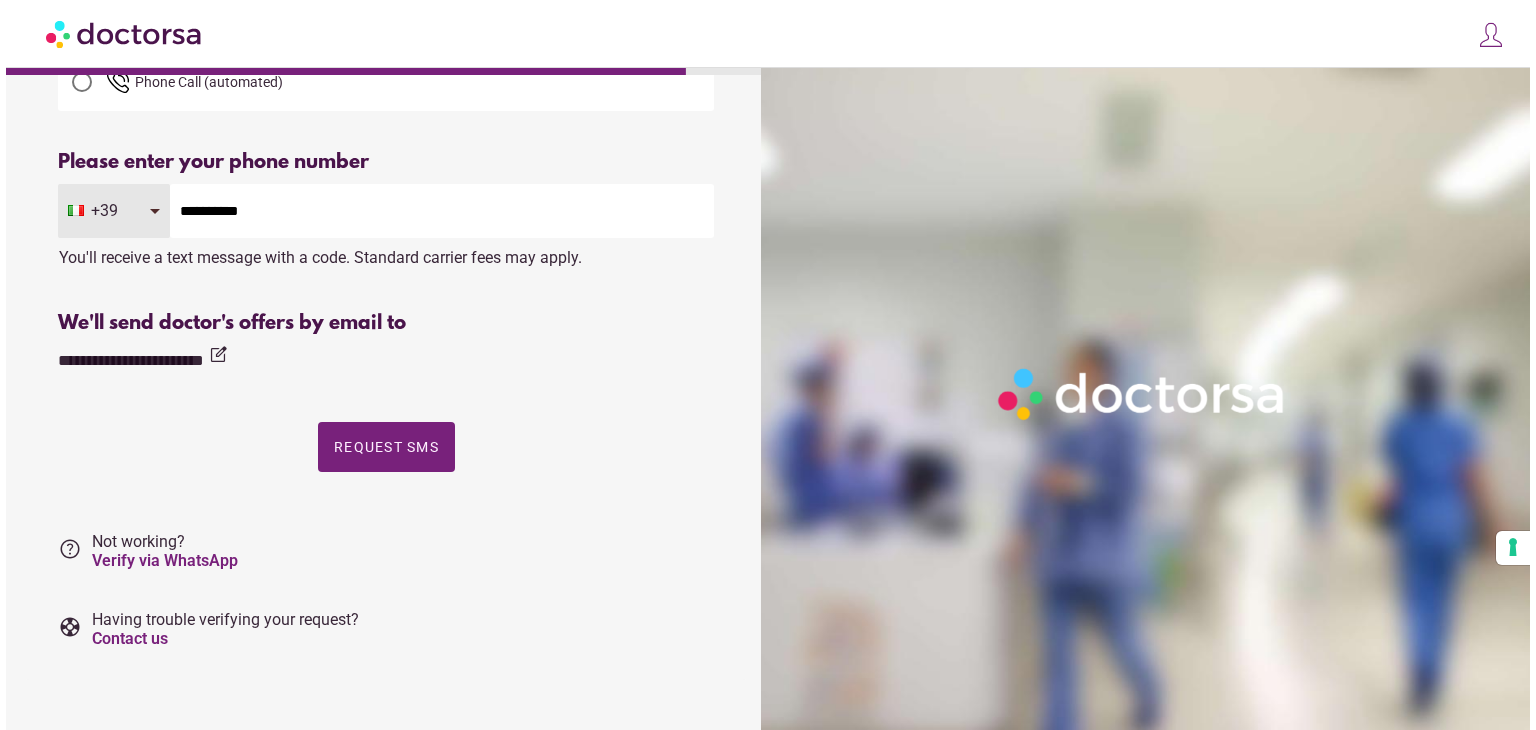 scroll, scrollTop: 0, scrollLeft: 0, axis: both 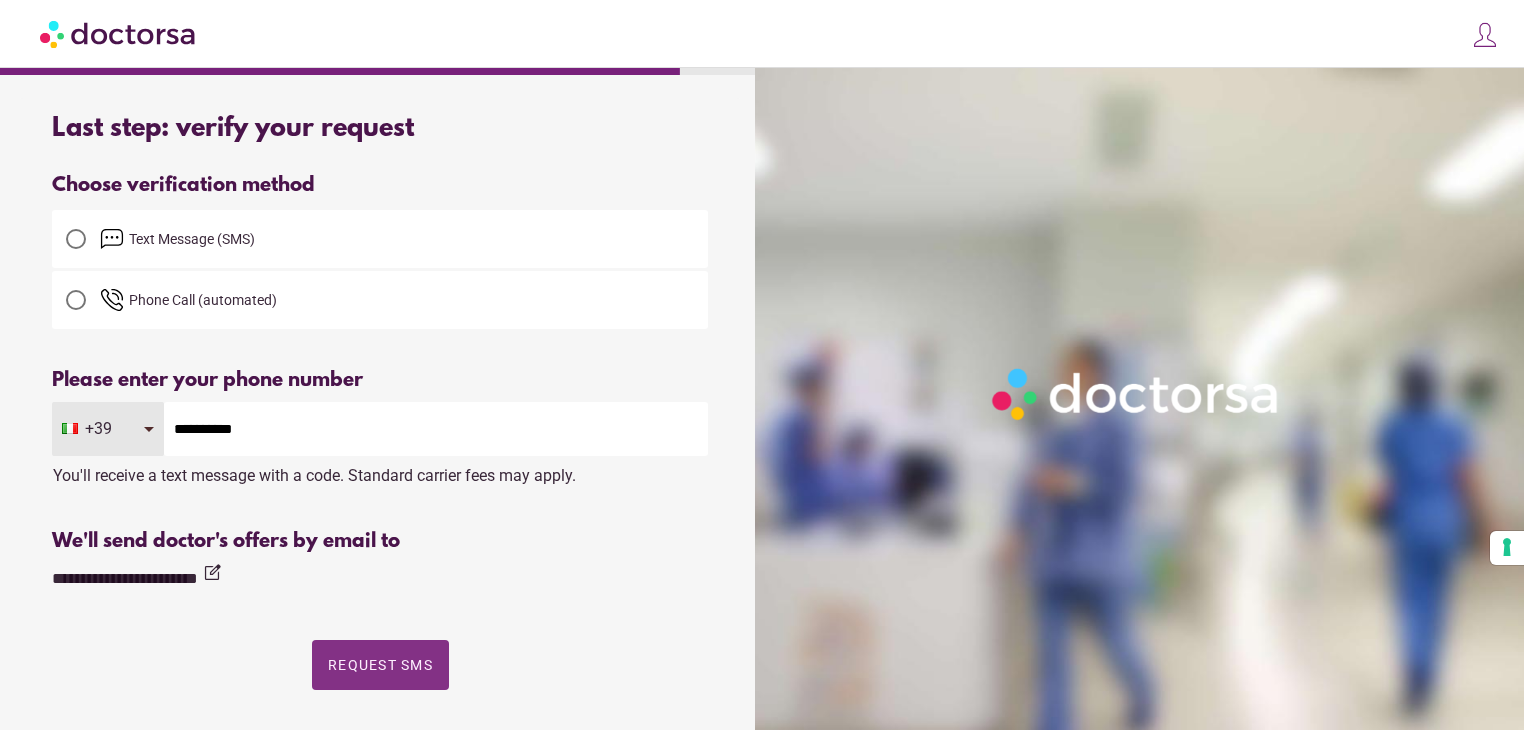 click at bounding box center (380, 665) 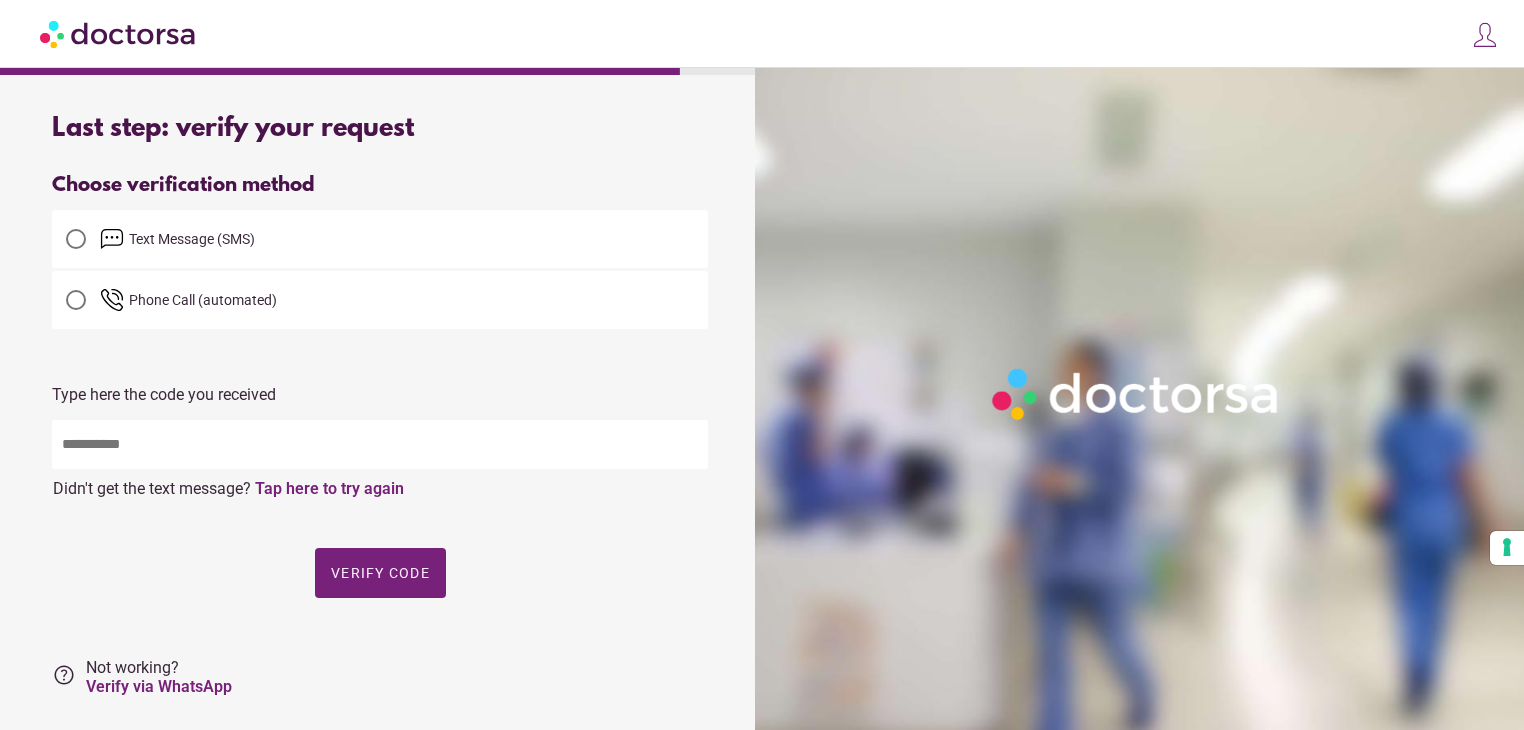 click at bounding box center (380, 444) 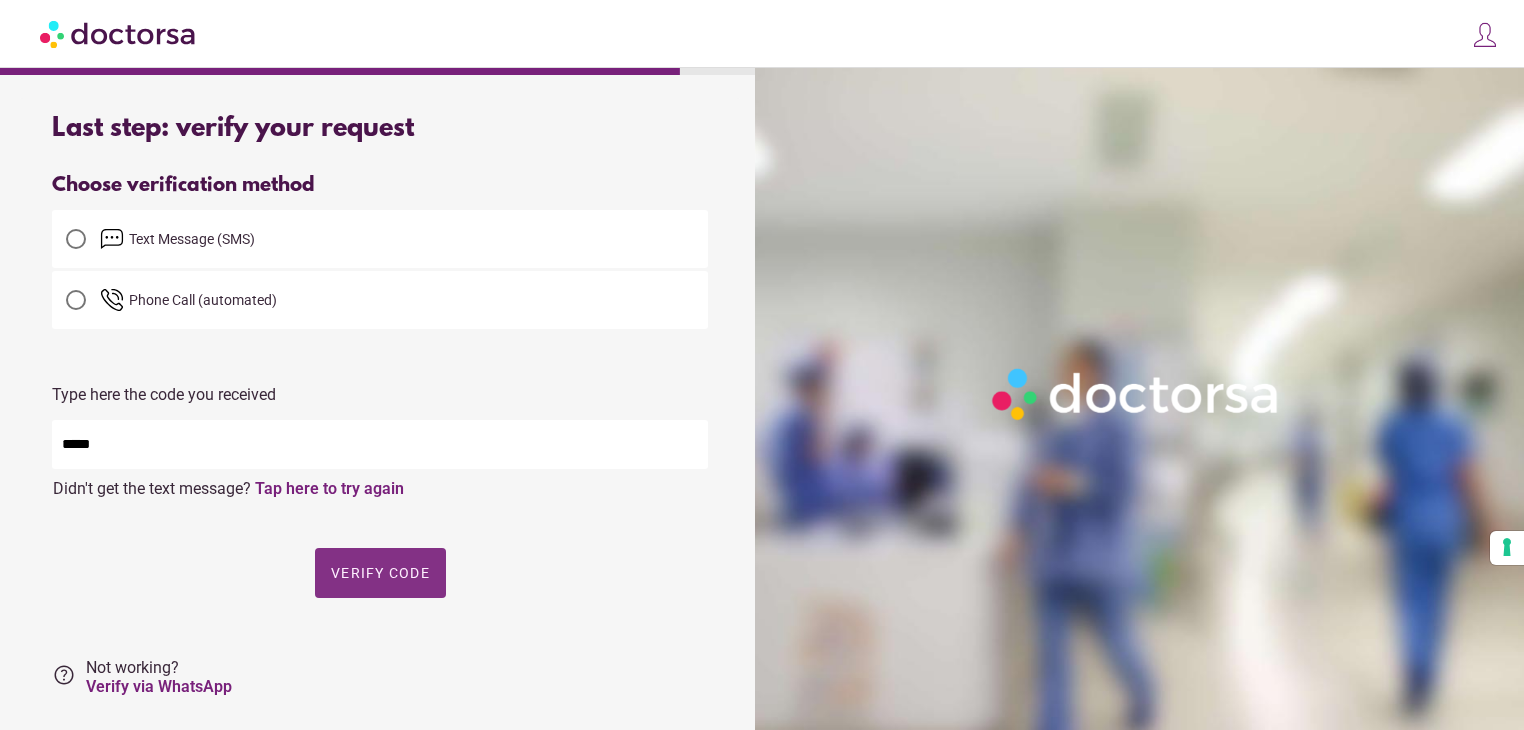 type on "*****" 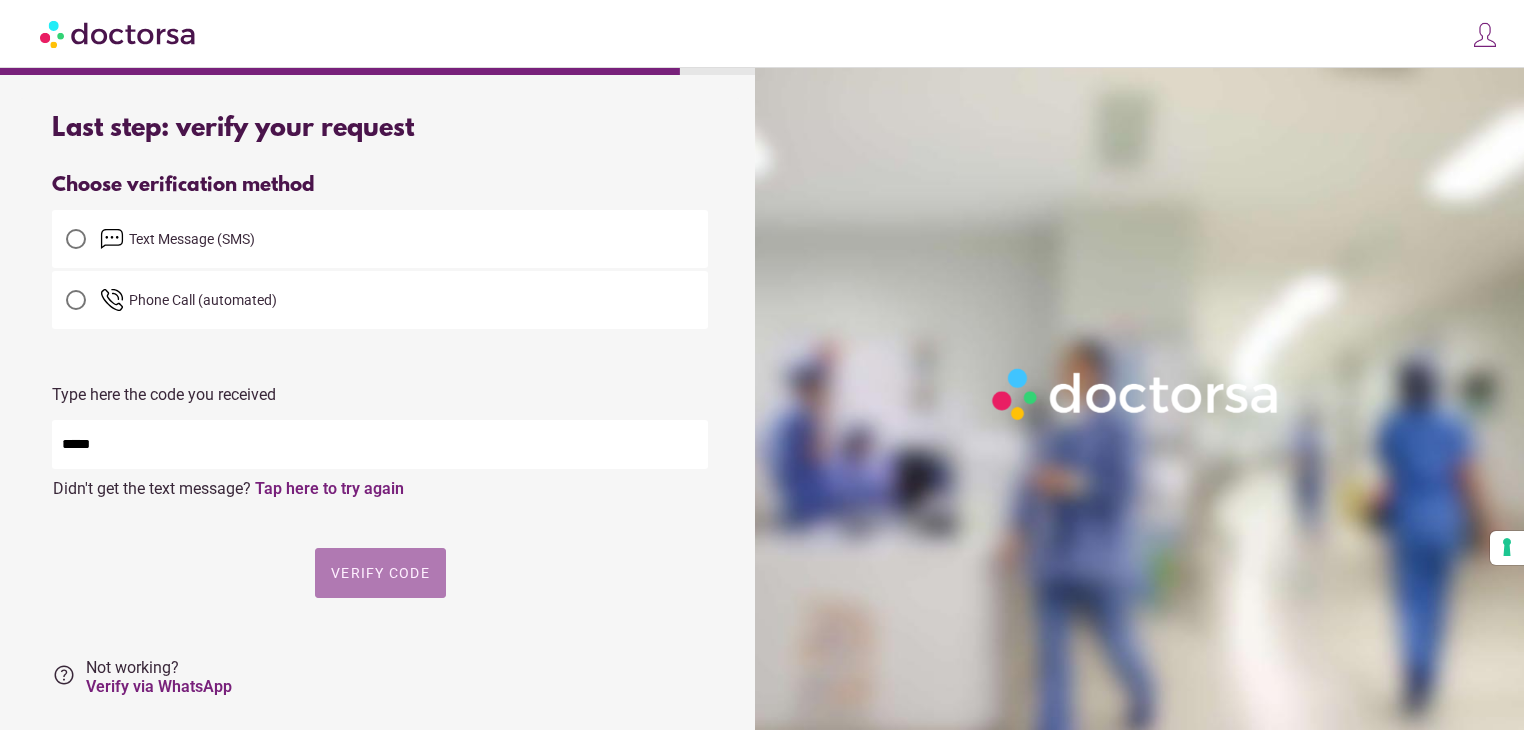 click on "Verify code" at bounding box center (380, 573) 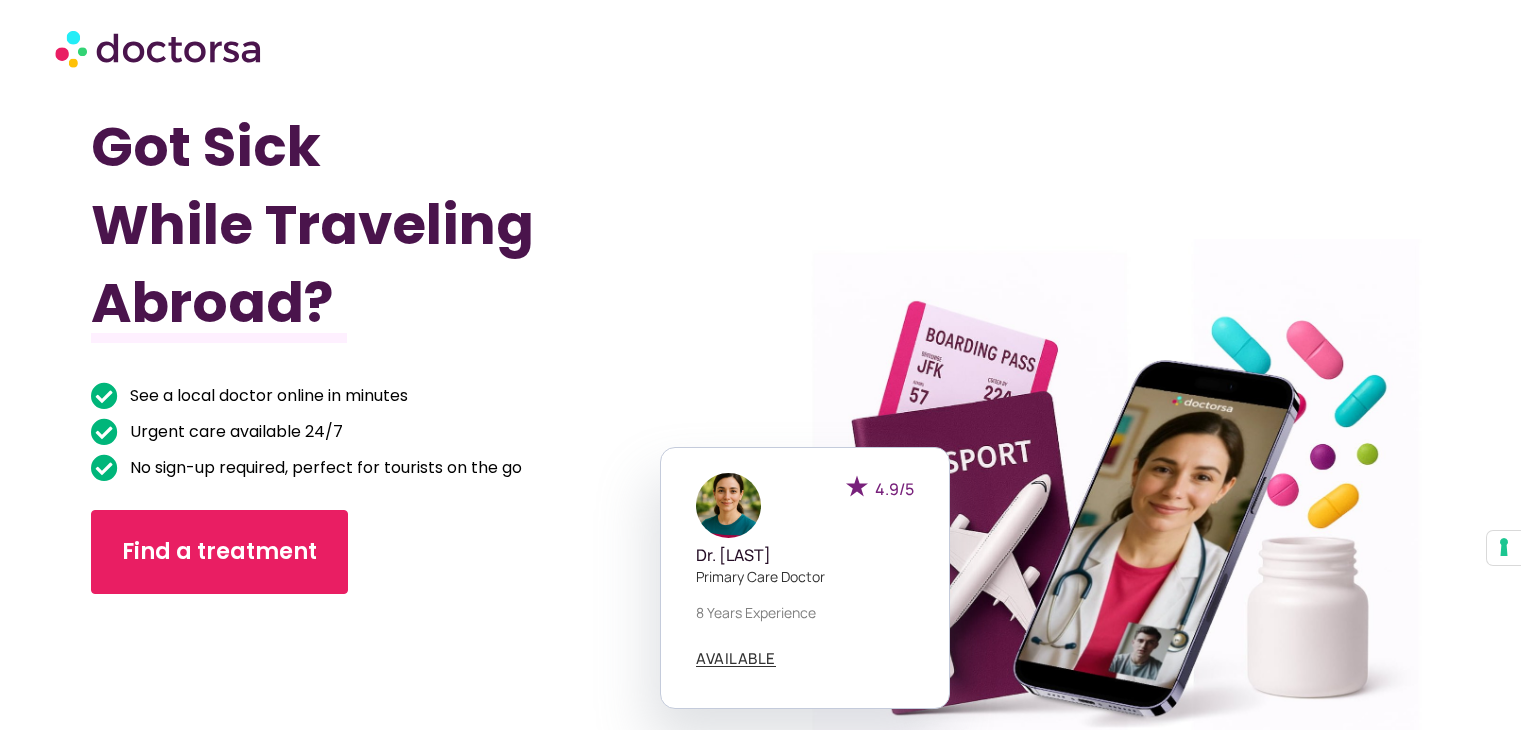 scroll, scrollTop: 0, scrollLeft: 0, axis: both 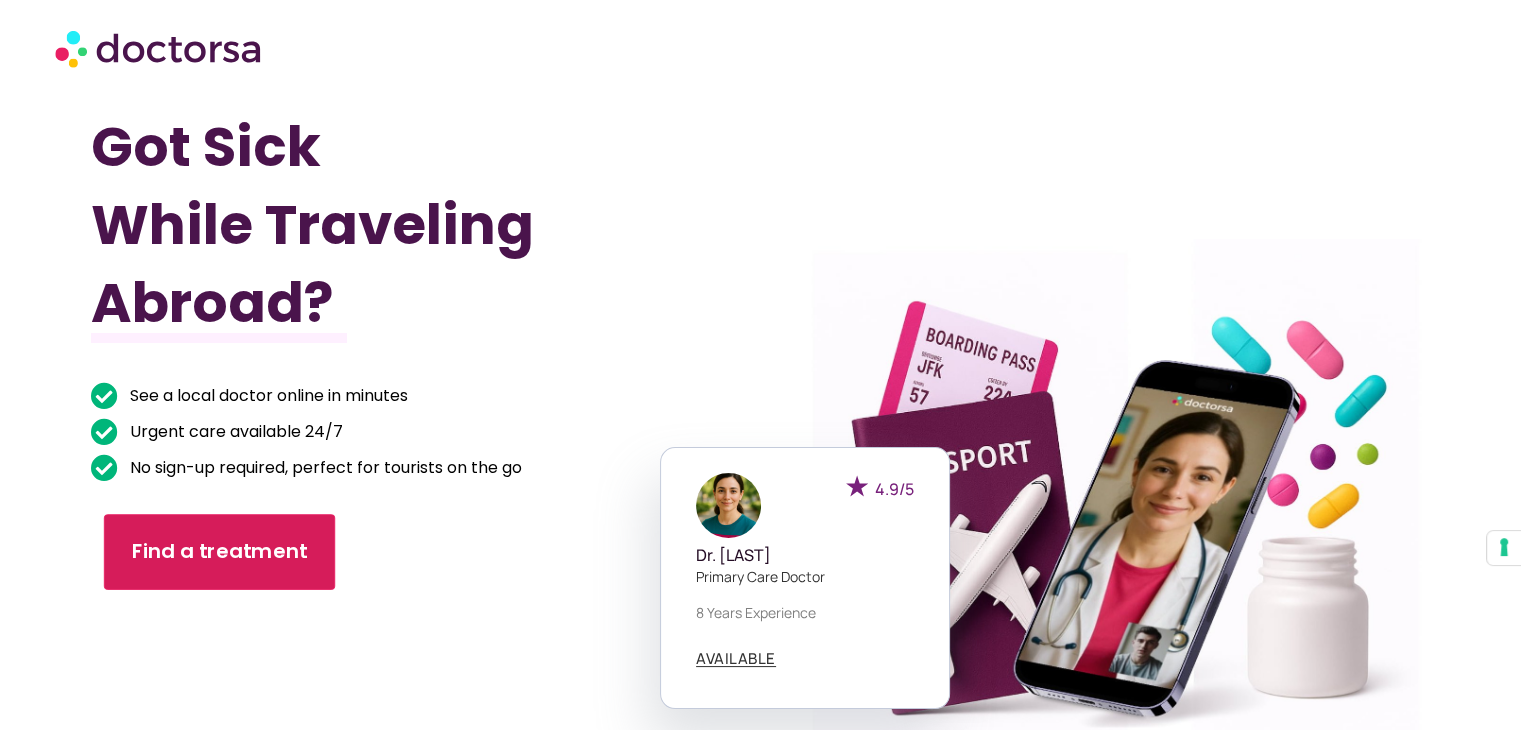 click on "Find a treatment" at bounding box center (219, 552) 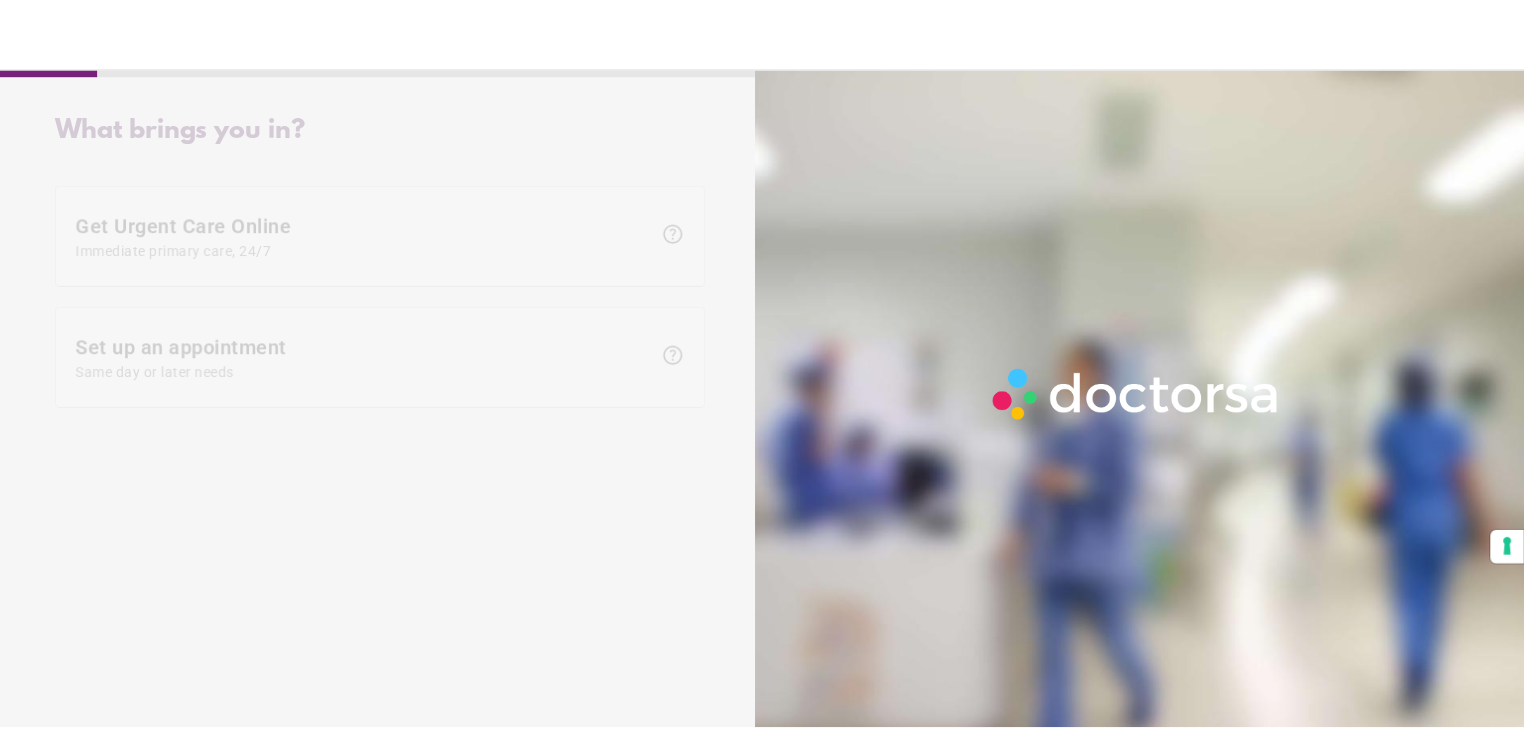 scroll, scrollTop: 0, scrollLeft: 0, axis: both 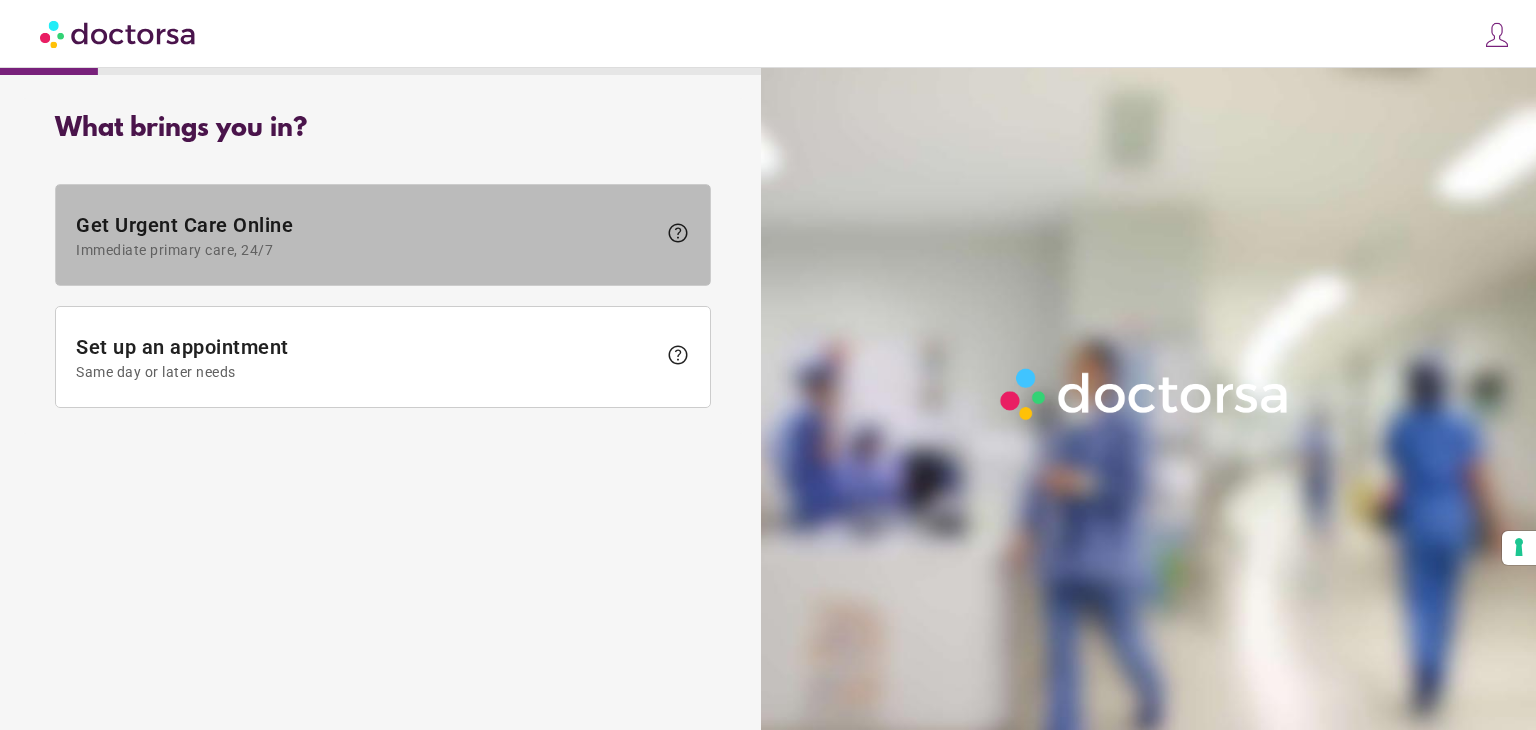 click at bounding box center (383, 235) 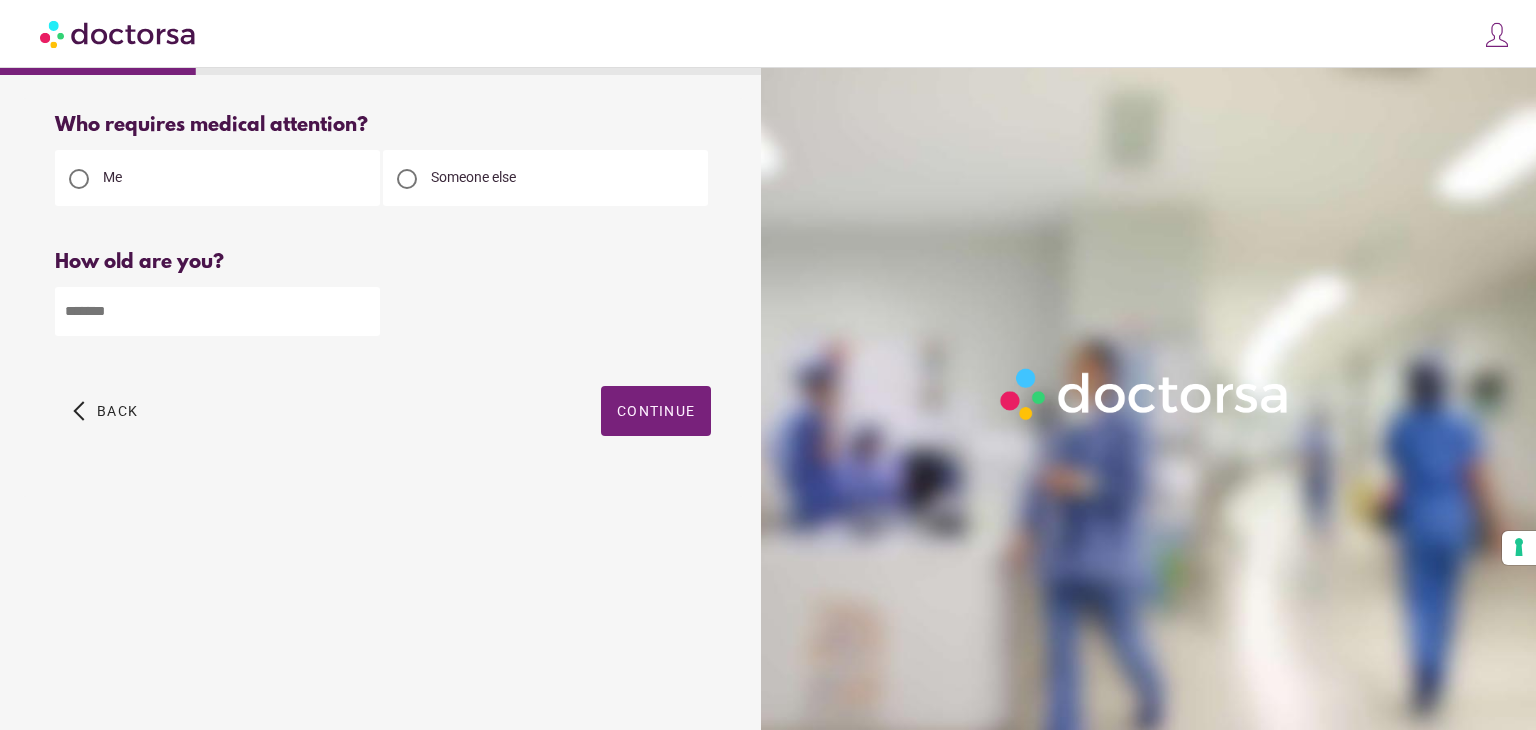 click at bounding box center [217, 311] 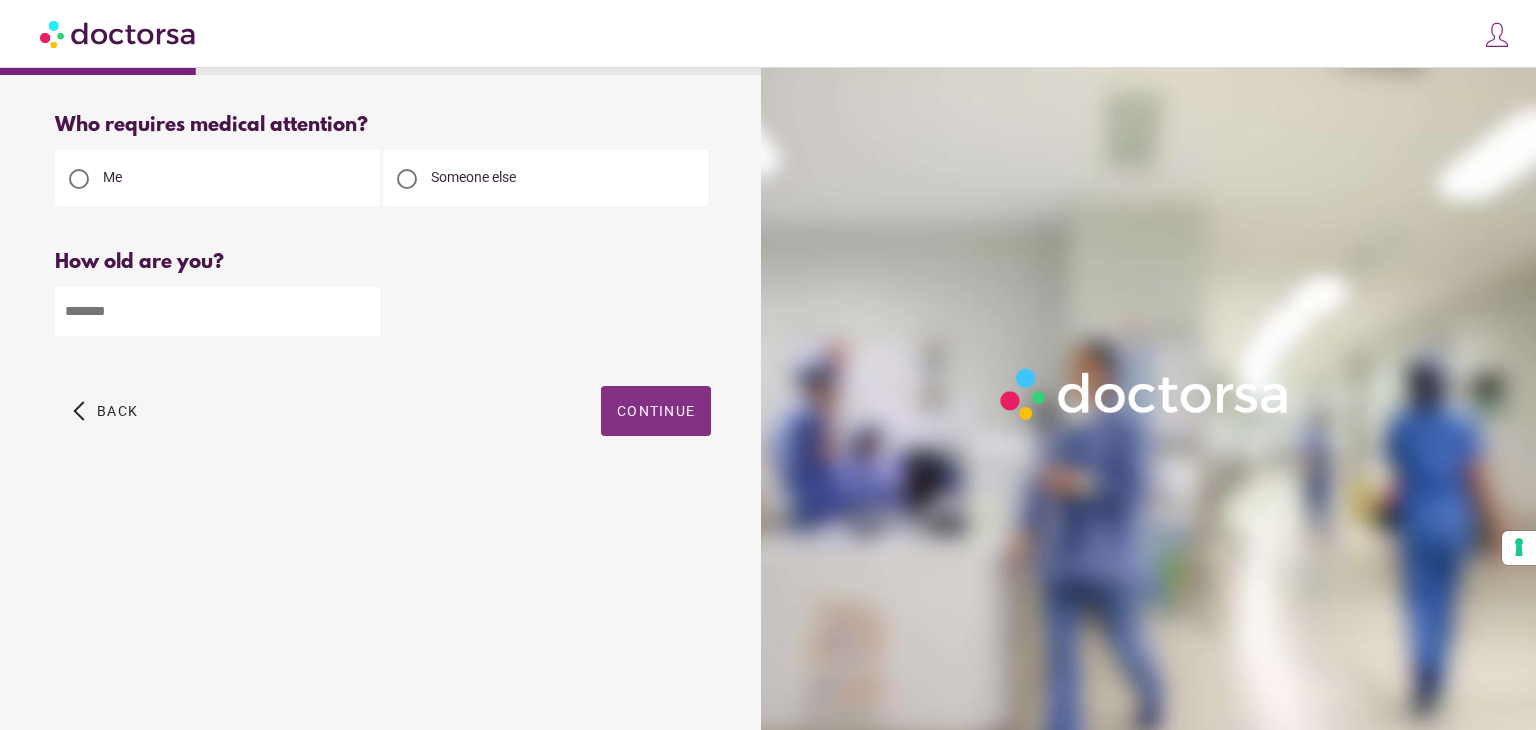 type on "**" 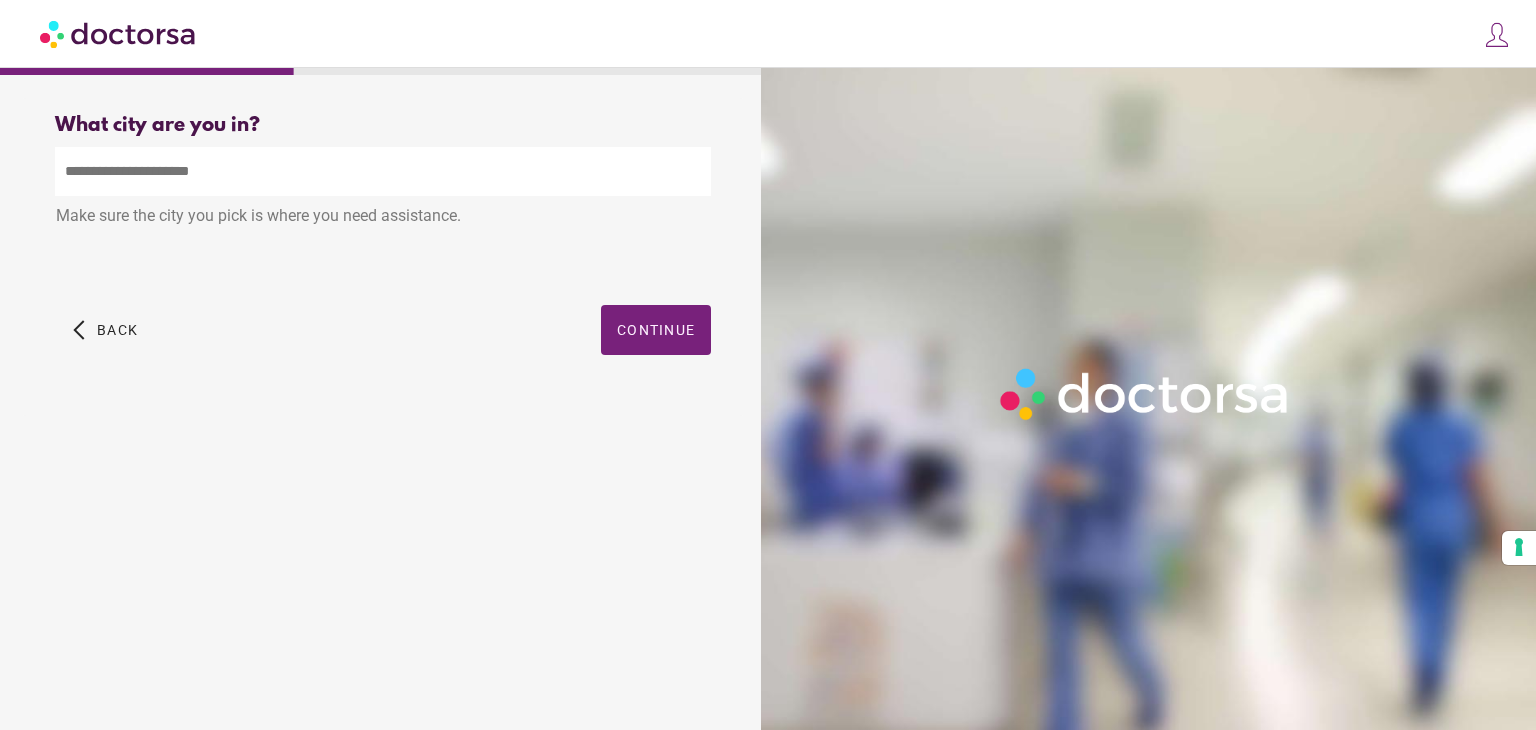 click at bounding box center (383, 171) 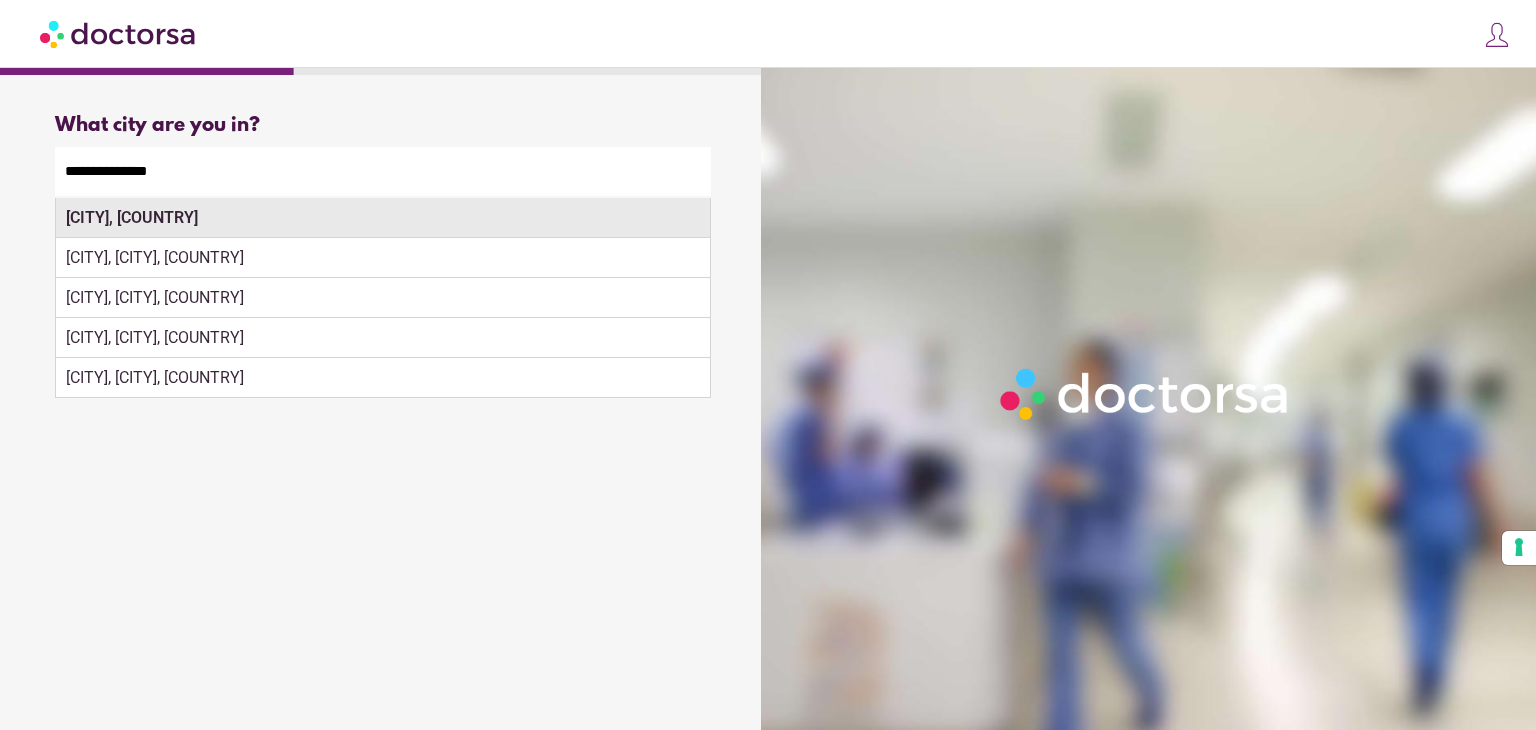 click on "[CITY], [COUNTRY]" at bounding box center [383, 218] 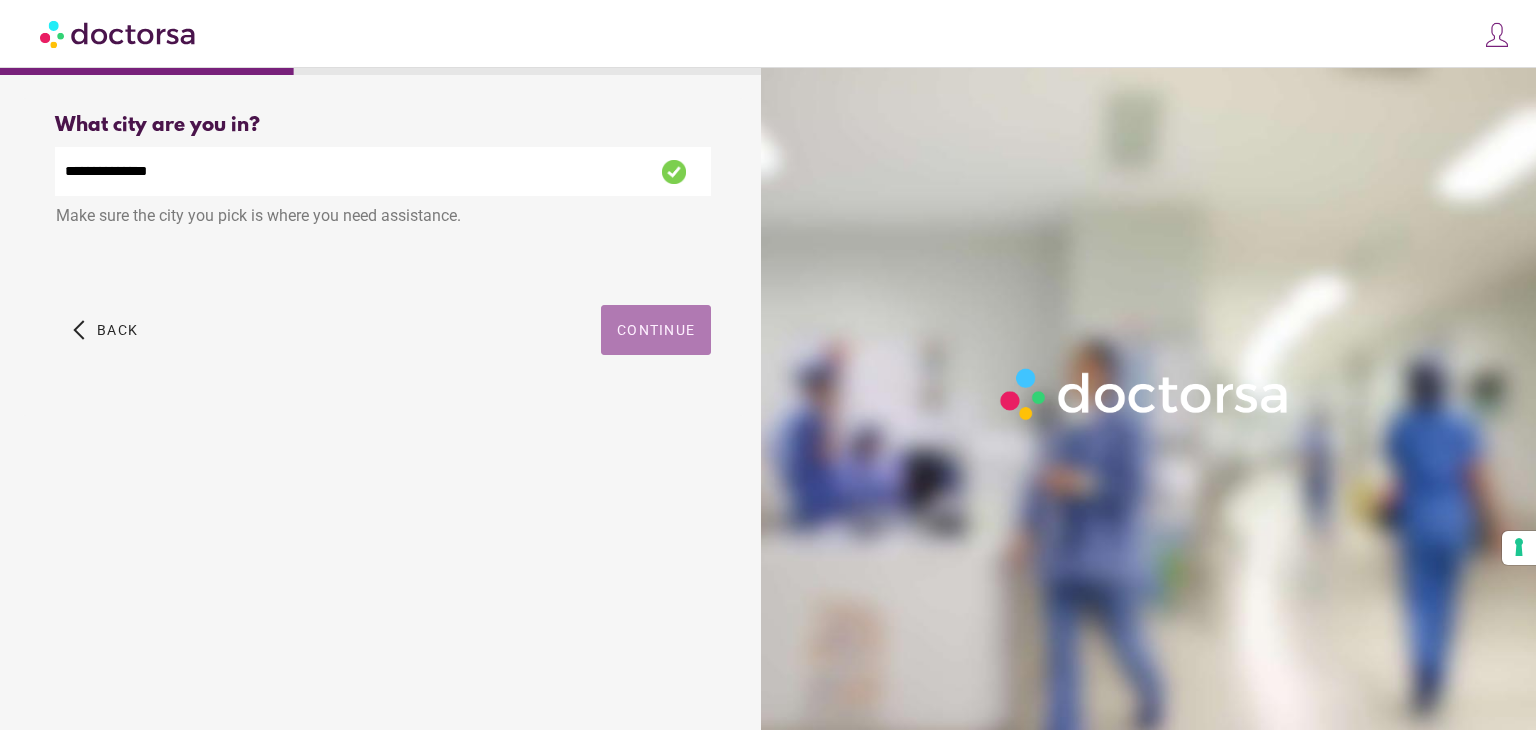 click on "Continue" at bounding box center [656, 330] 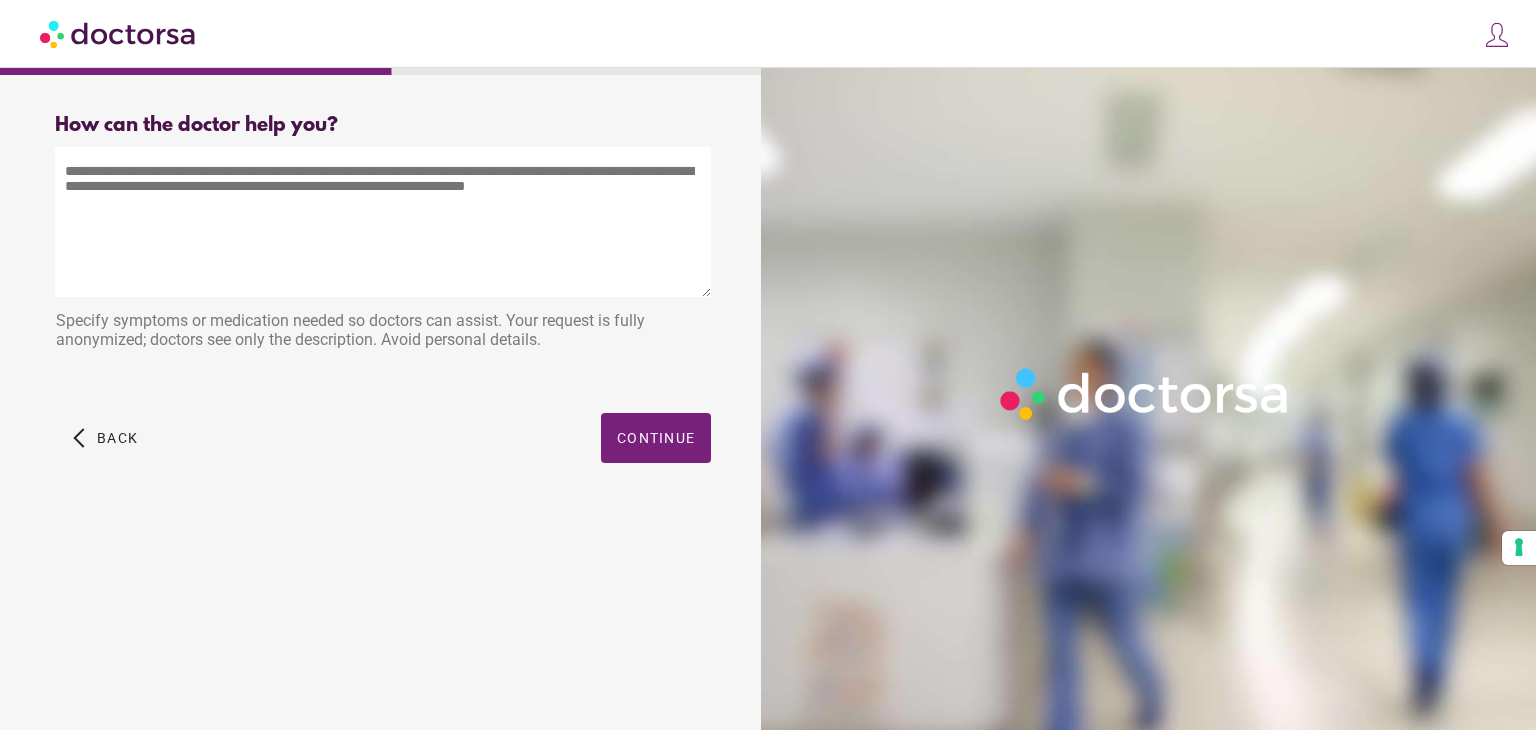 click at bounding box center [383, 222] 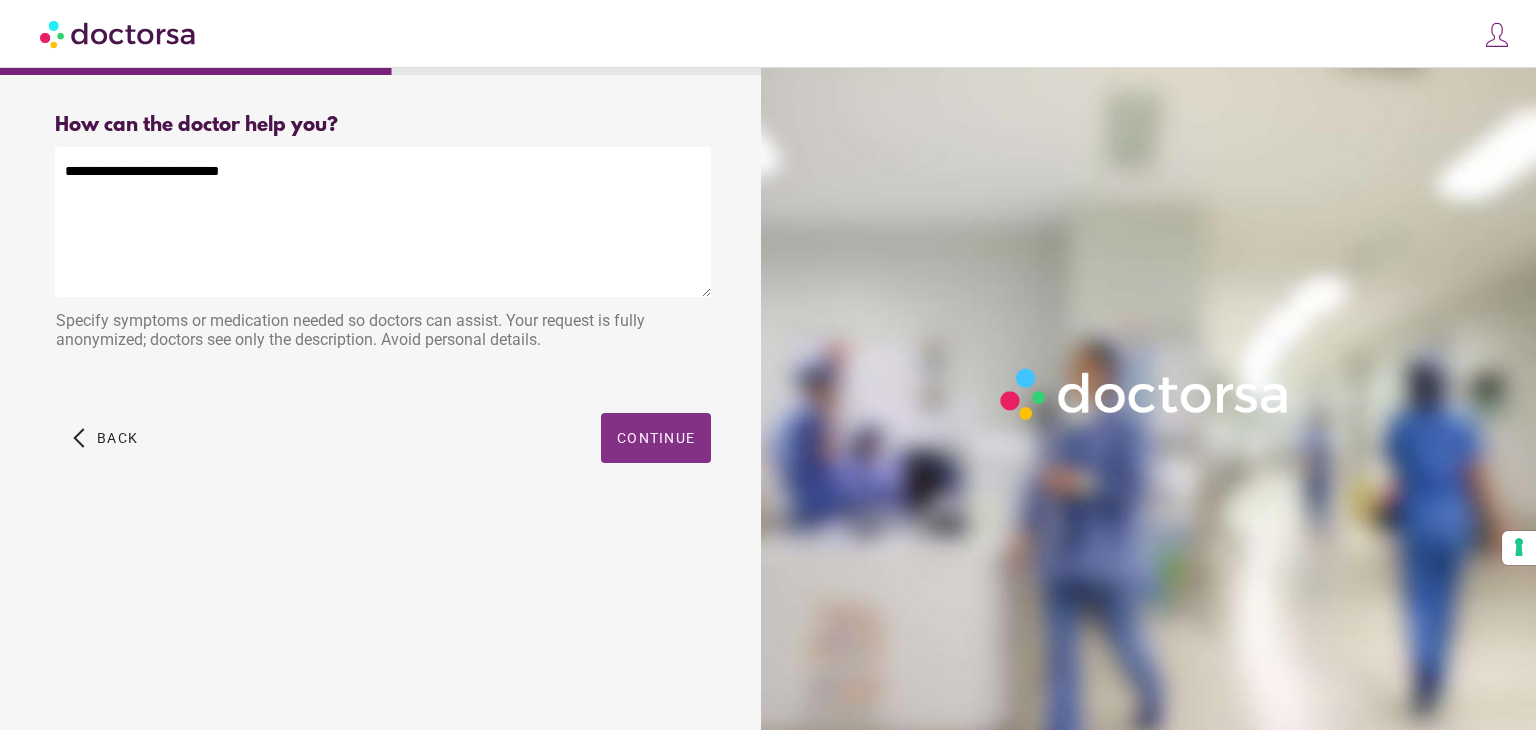 type on "**********" 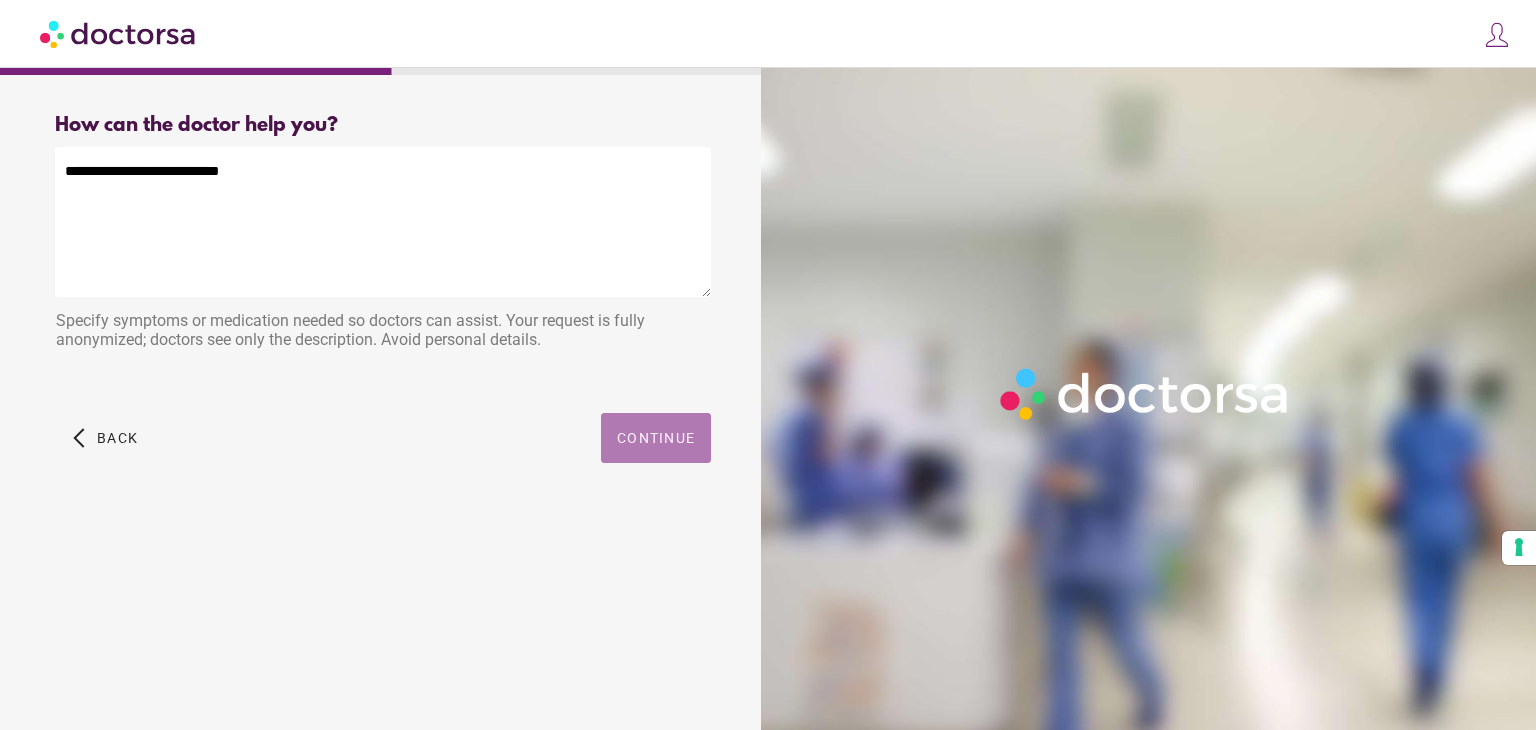 click on "Continue" at bounding box center (656, 438) 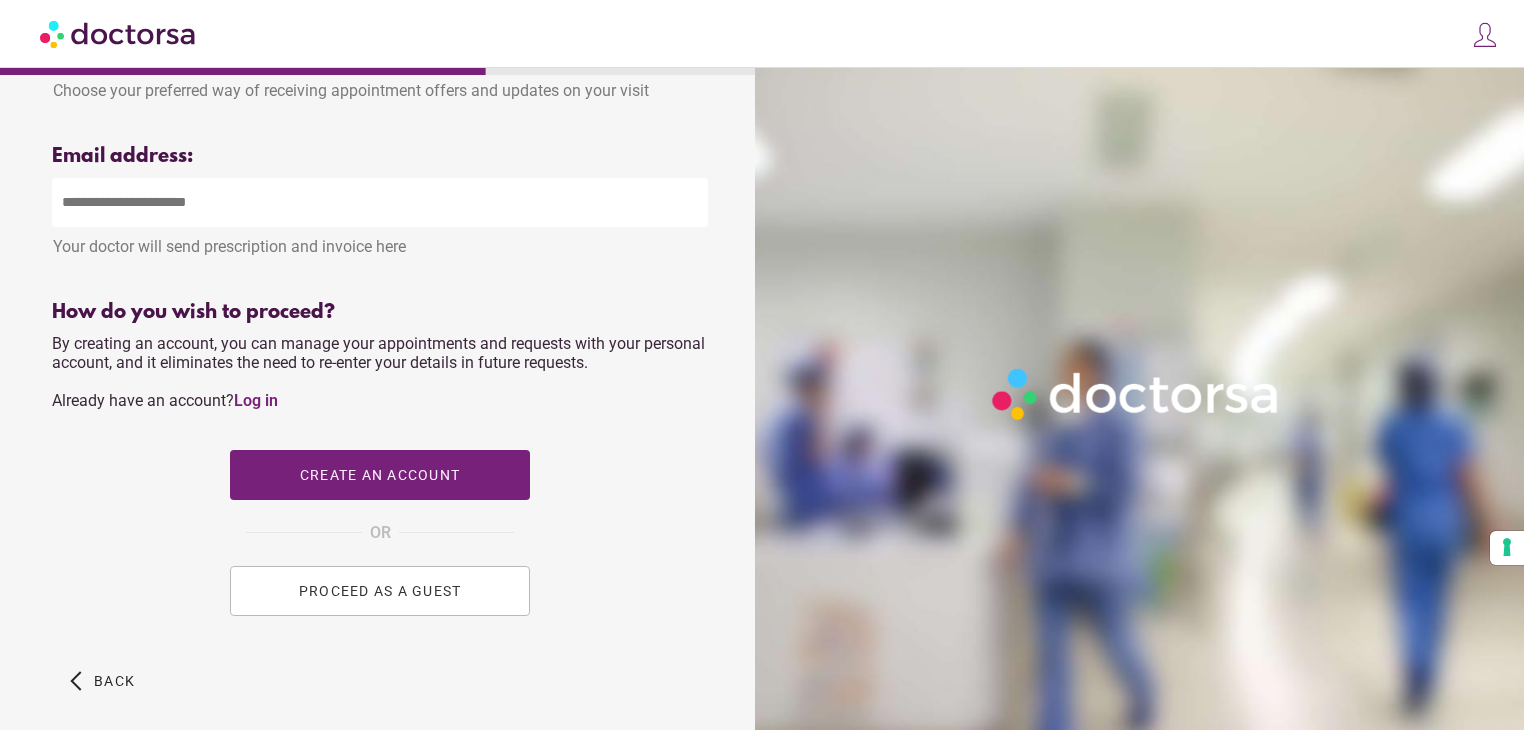 scroll, scrollTop: 756, scrollLeft: 0, axis: vertical 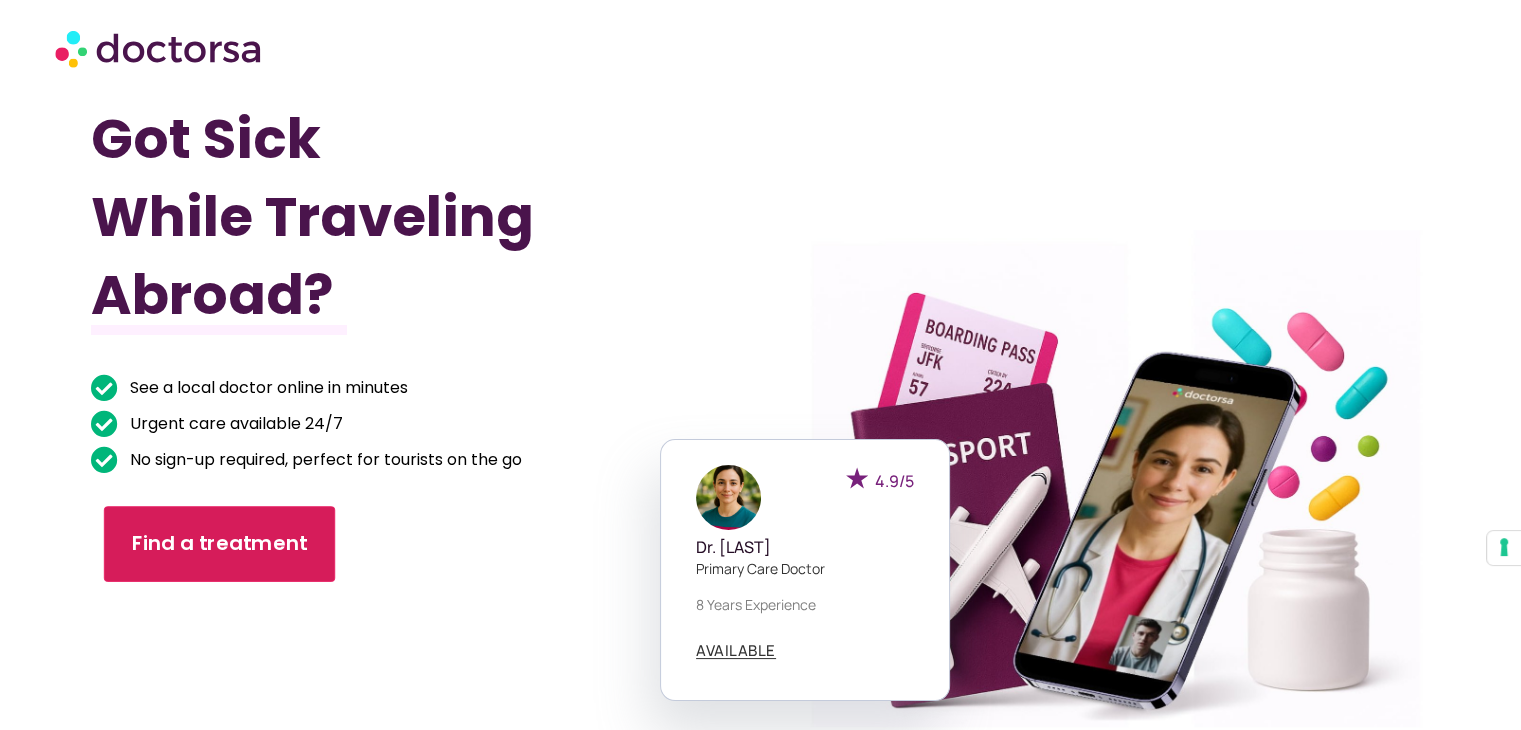 click on "Find a treatment" at bounding box center (220, 543) 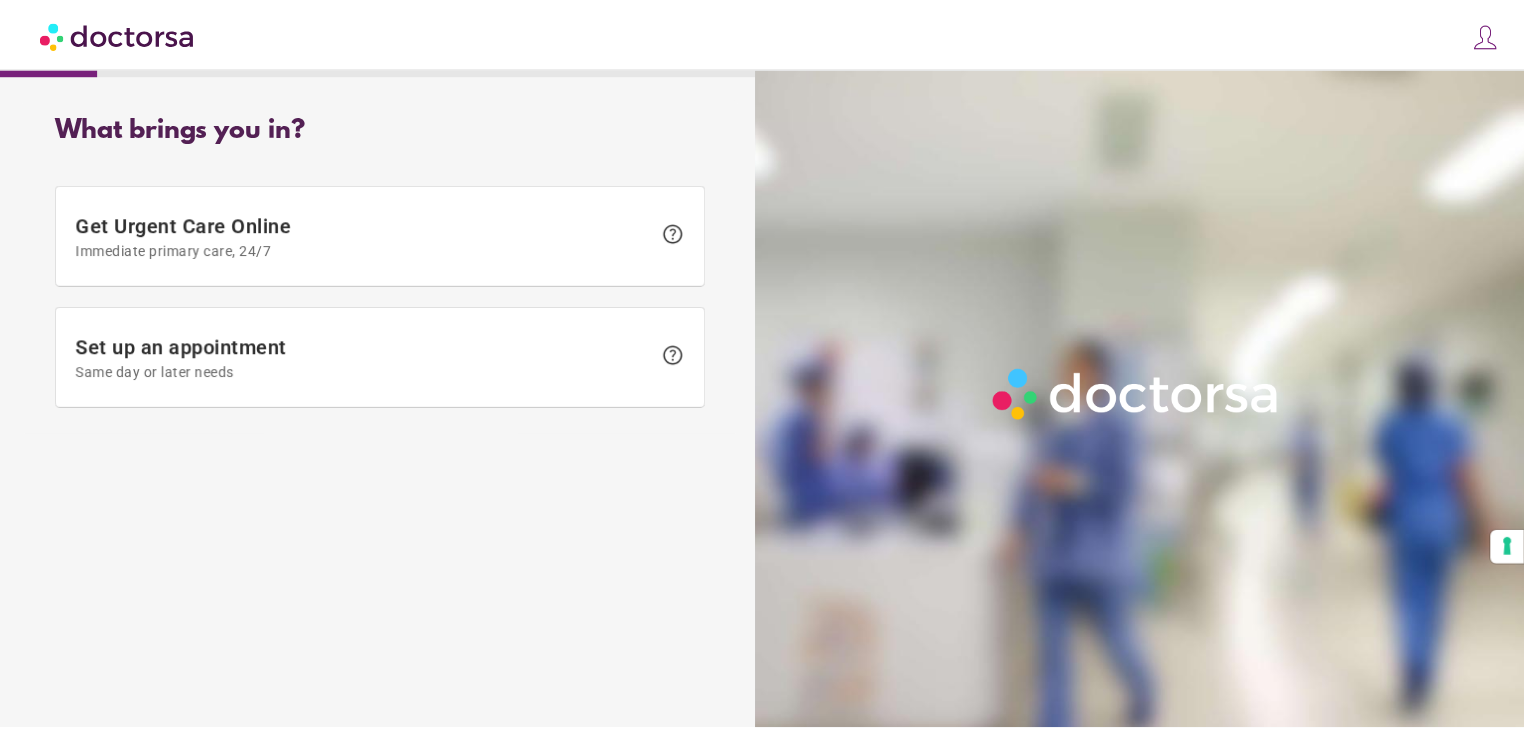 scroll, scrollTop: 0, scrollLeft: 0, axis: both 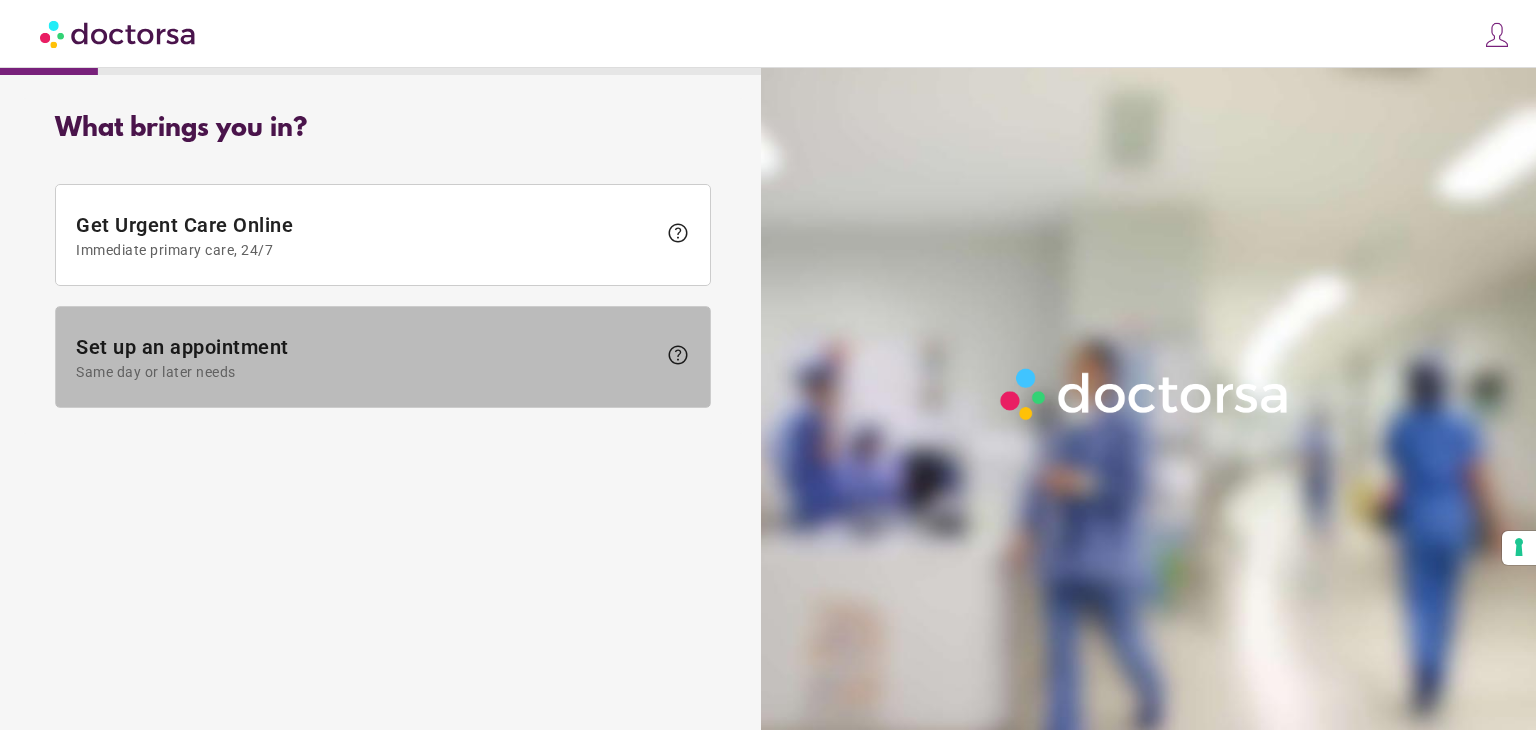 click on "Set up an appointment
Same day or later needs" at bounding box center (366, 357) 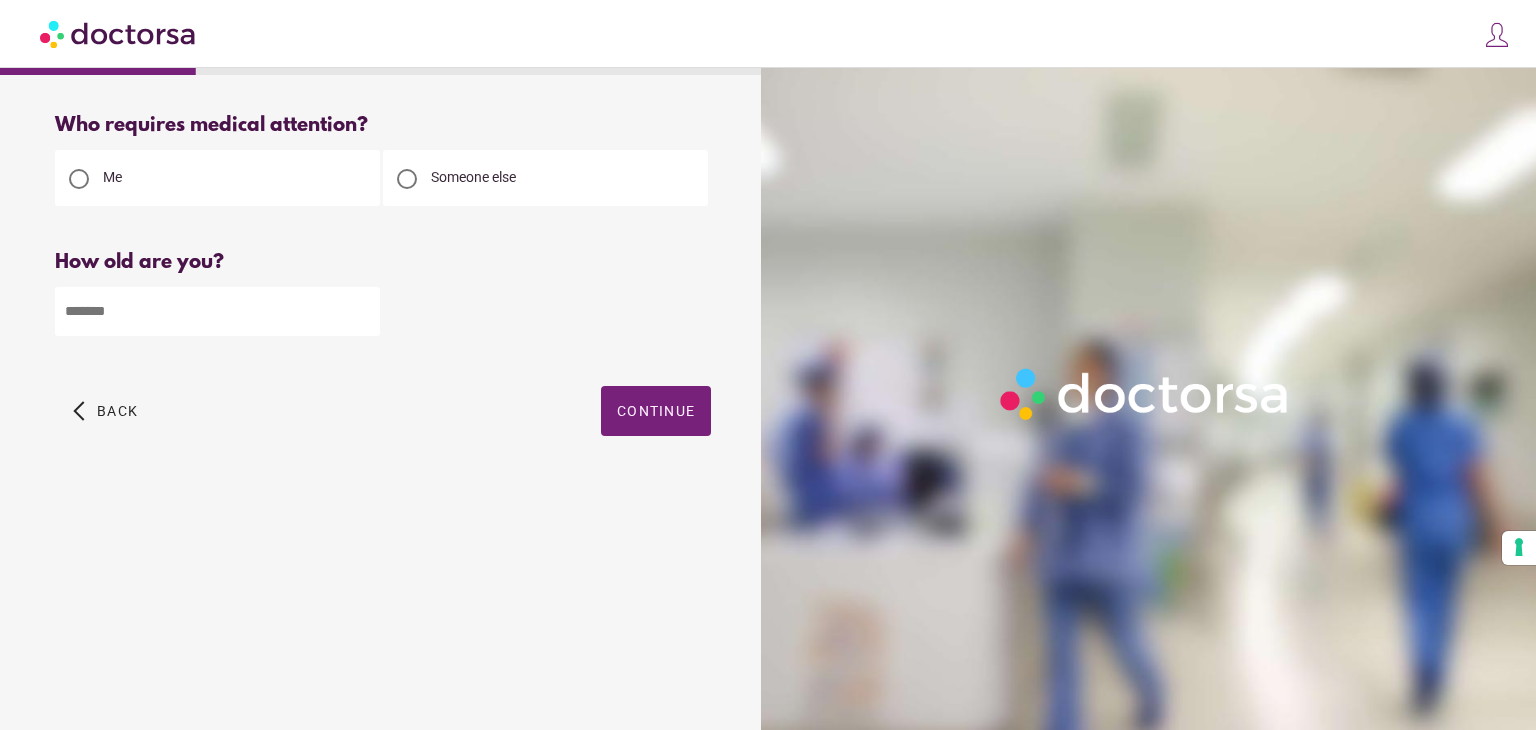 click at bounding box center [217, 311] 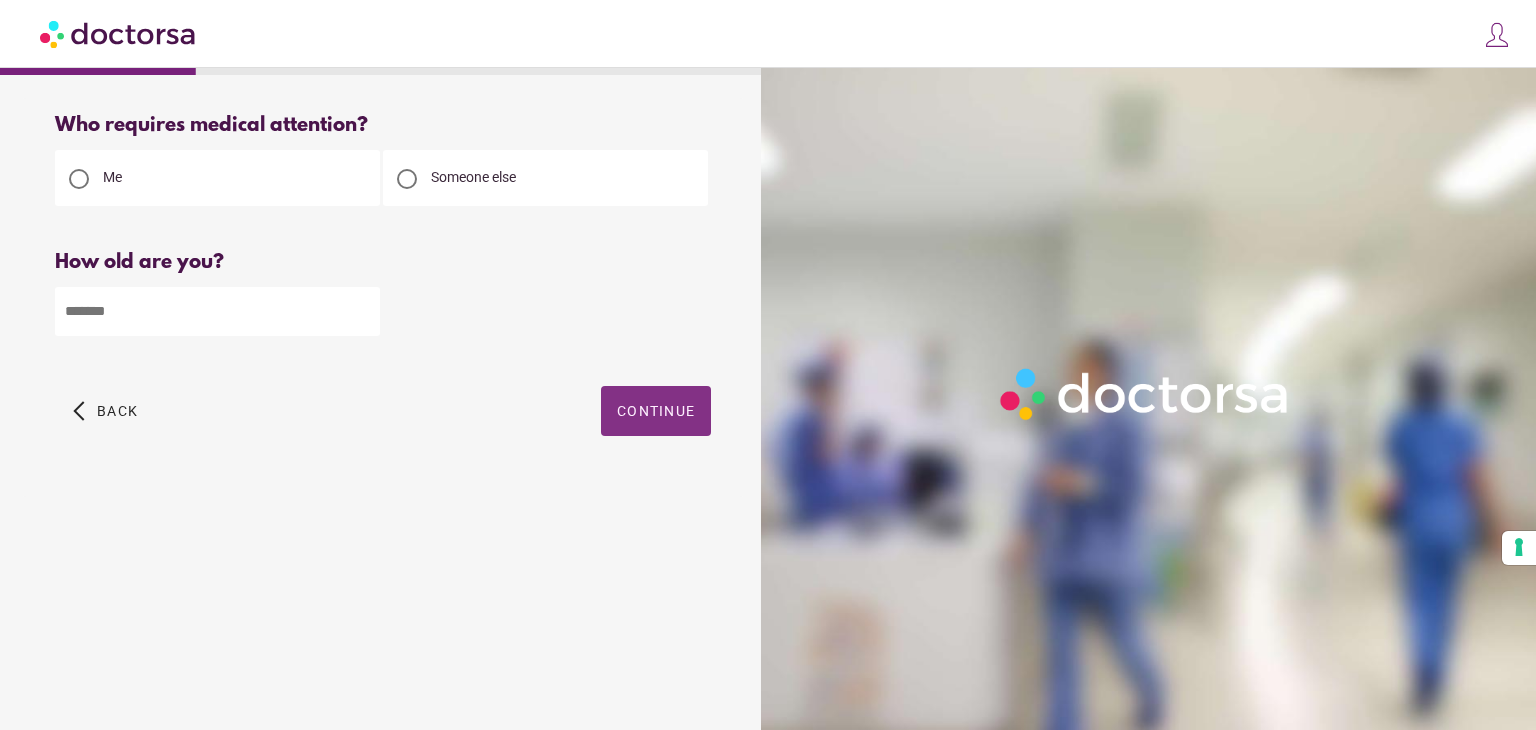 type on "**" 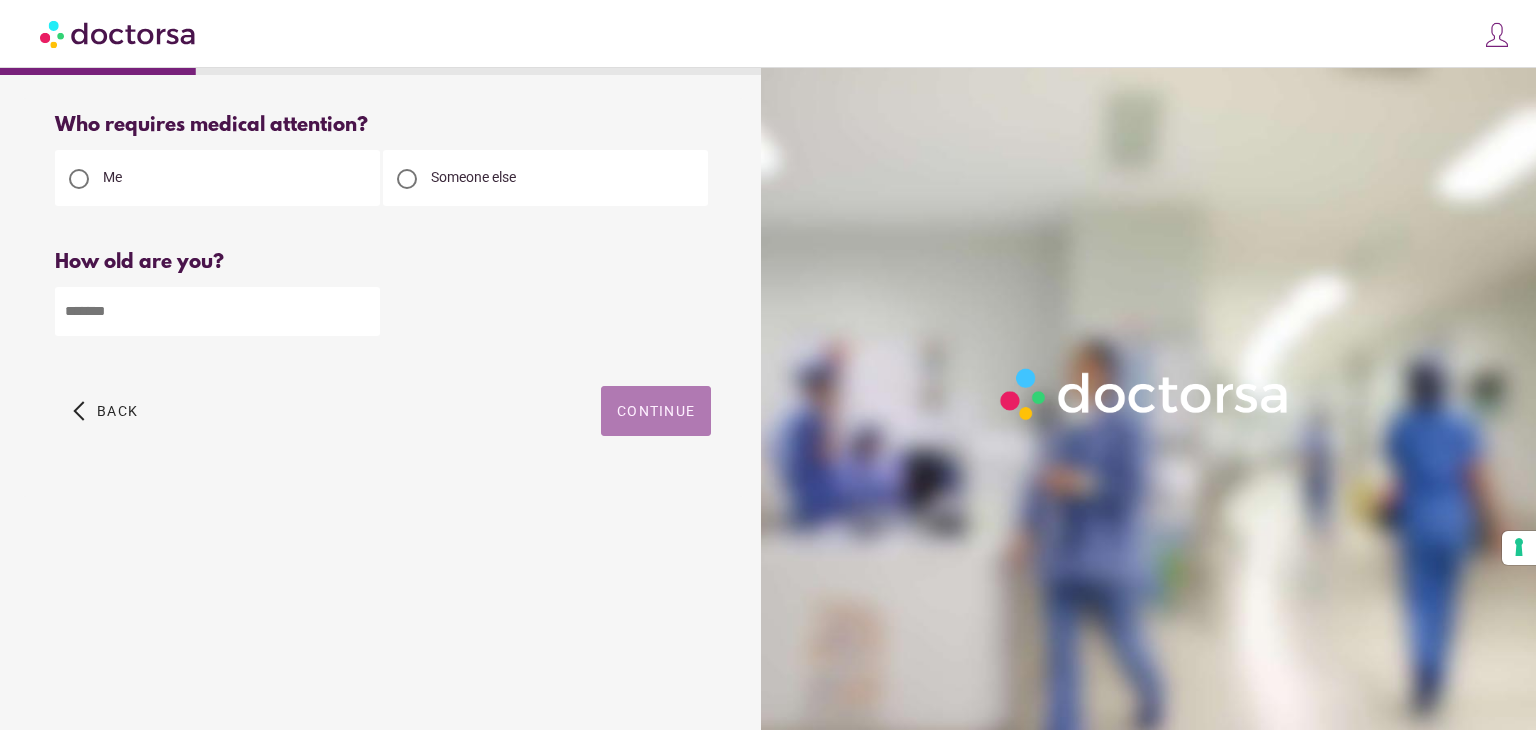 click on "Continue" at bounding box center (656, 411) 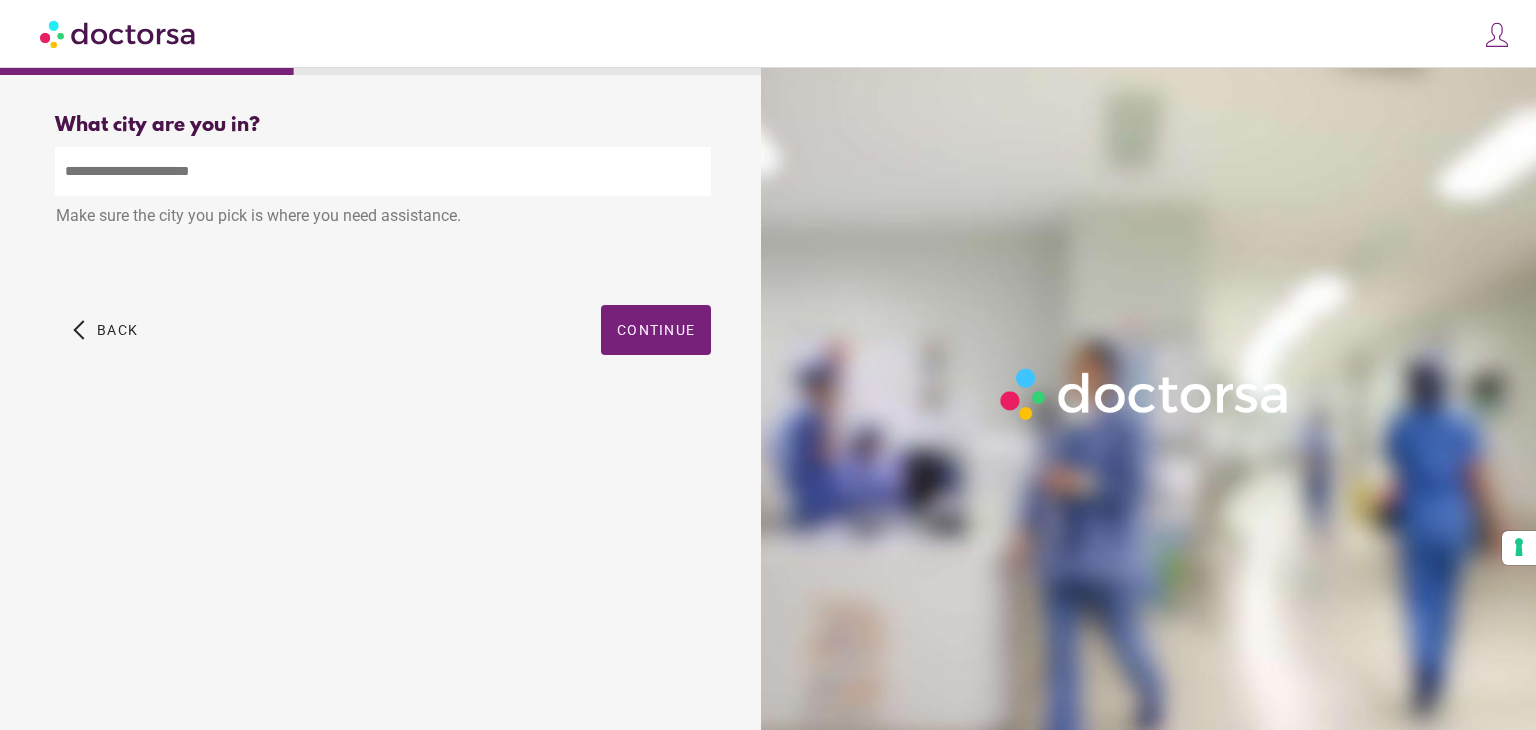 click at bounding box center [383, 171] 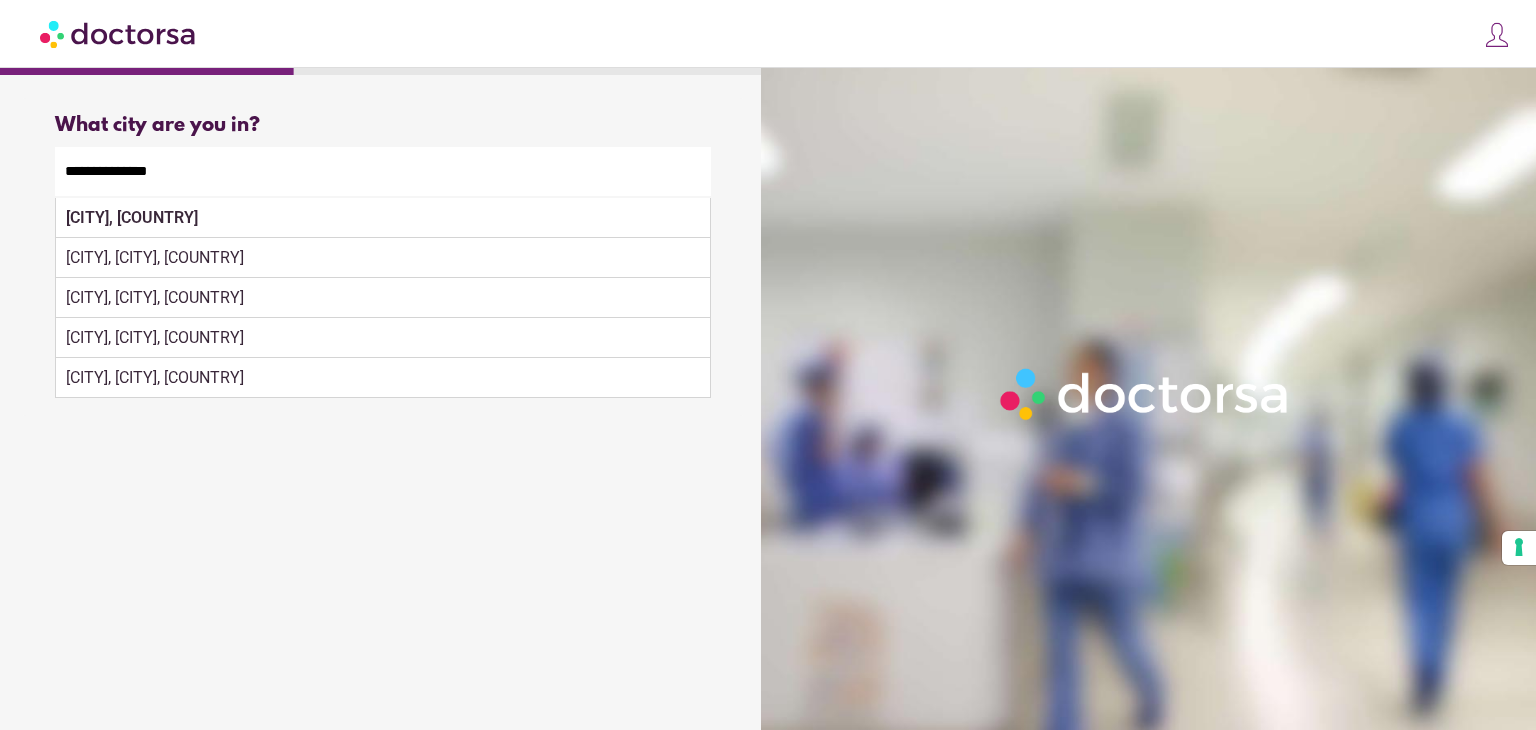 click on "[CITY], [CITY], [COUNTRY]" at bounding box center (383, 338) 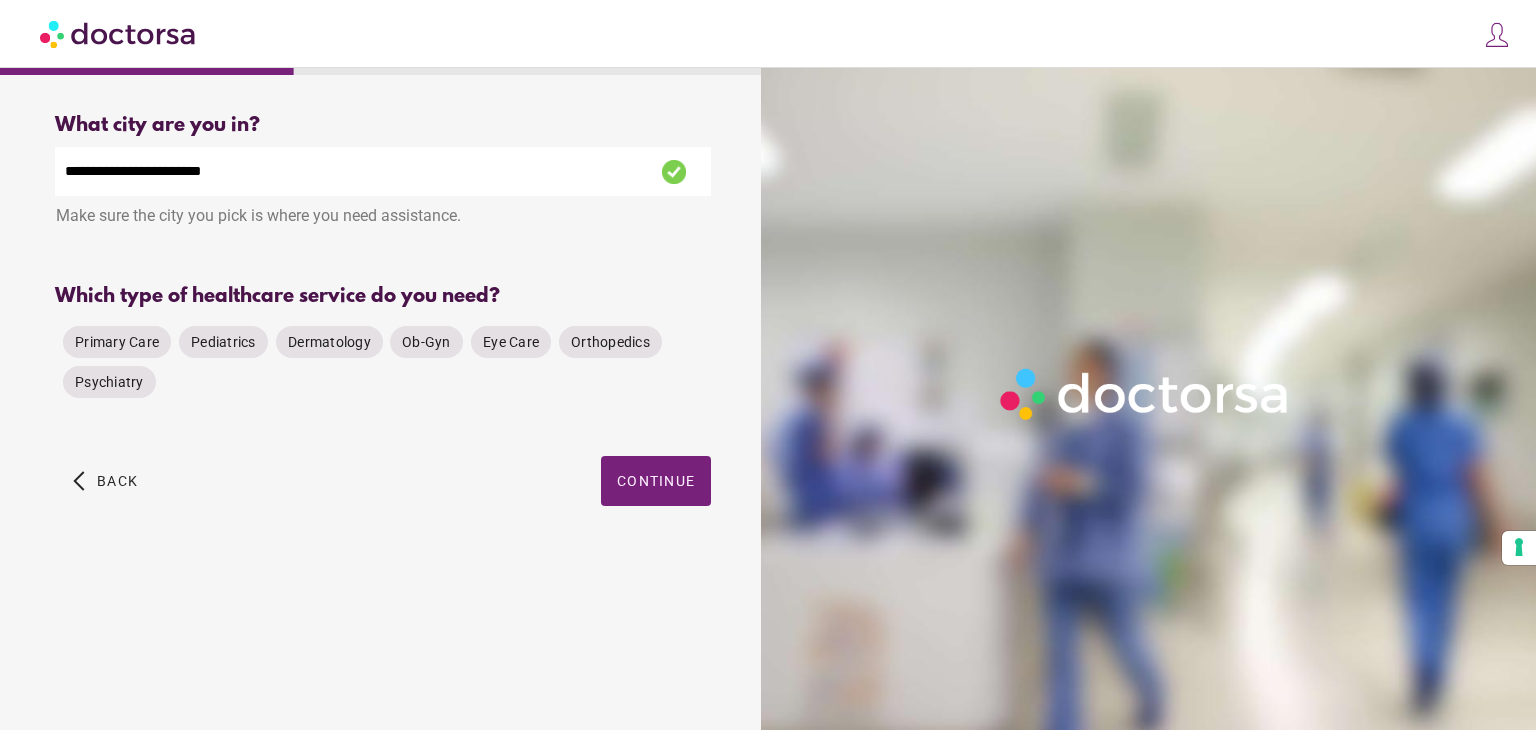 click on "**********" at bounding box center [383, 171] 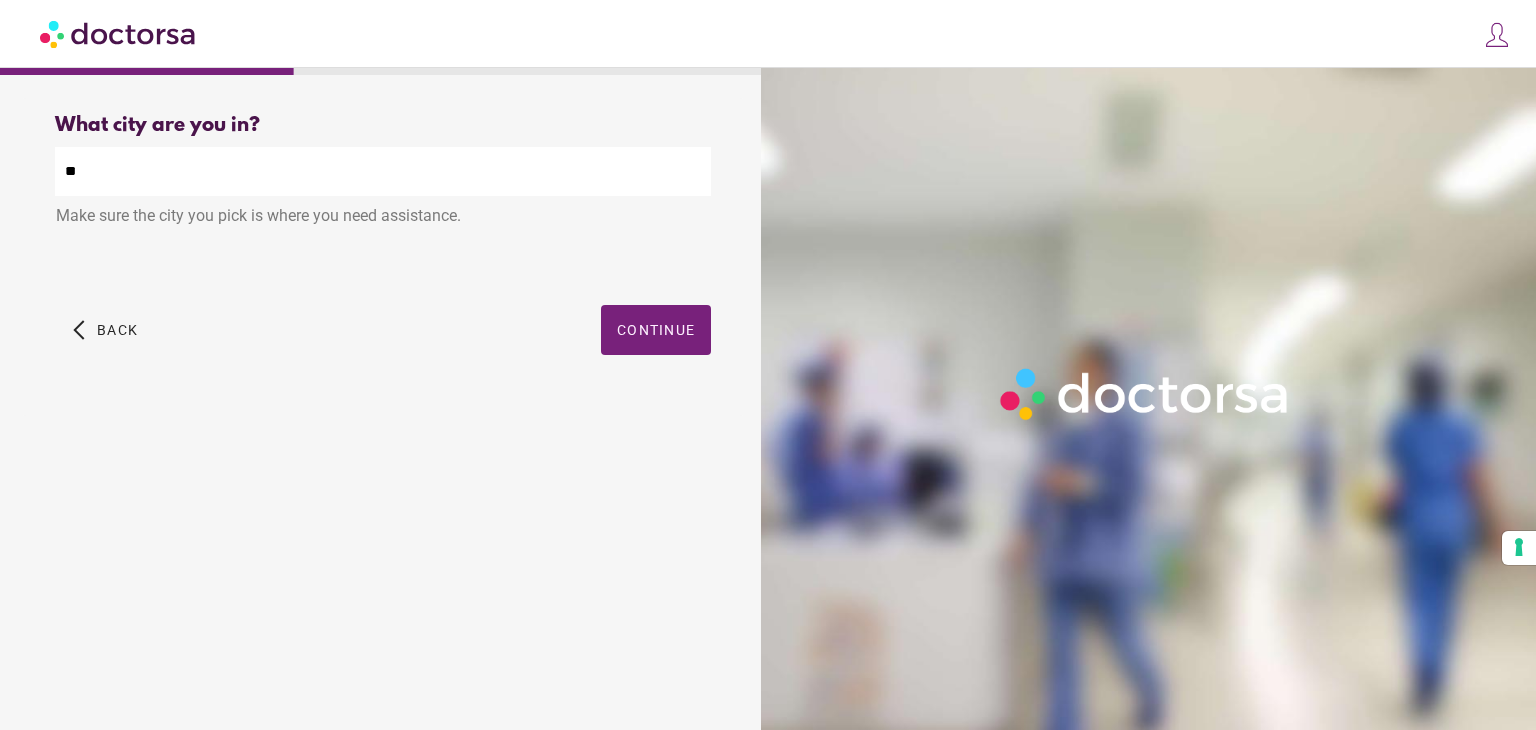 type on "*" 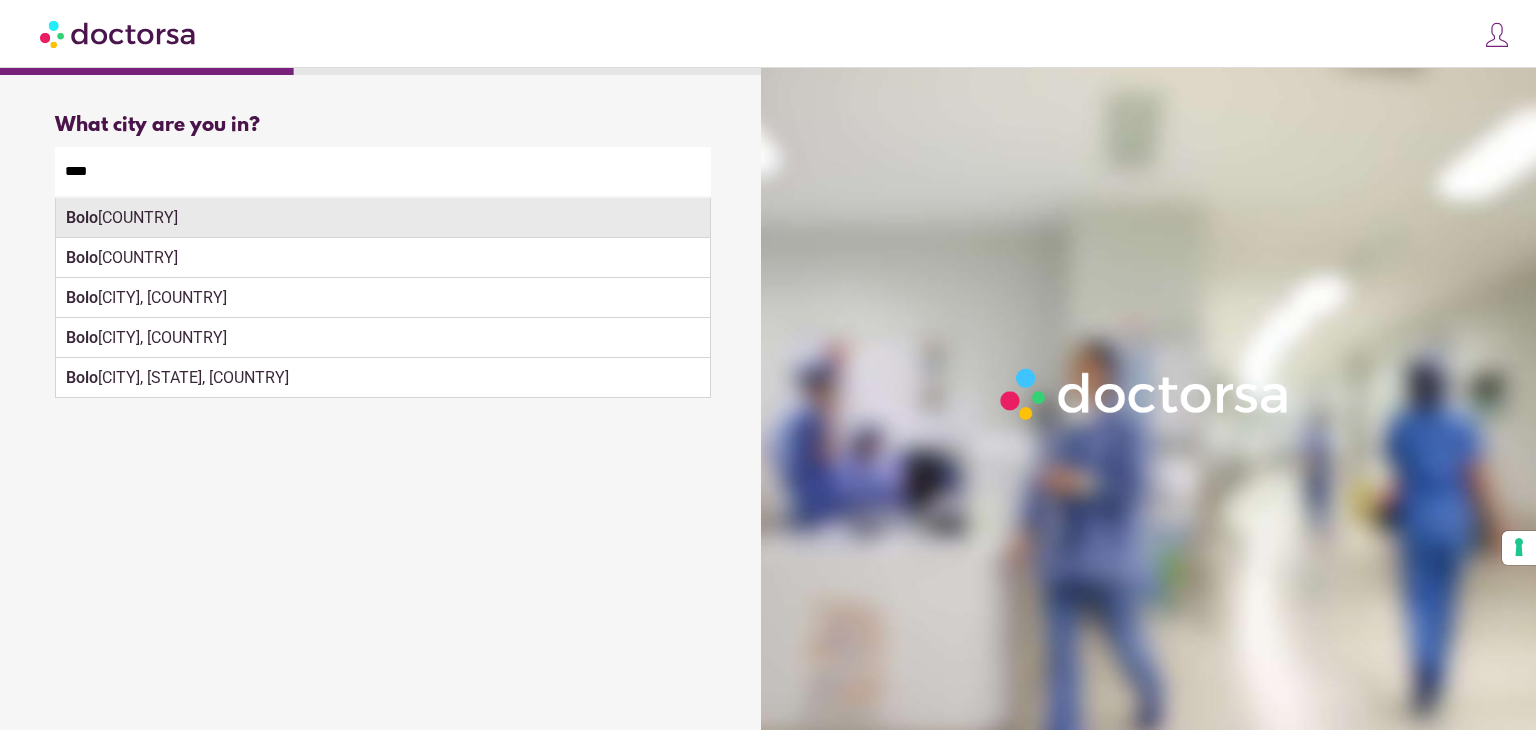 click on "Bolo gna, Italy" at bounding box center [383, 218] 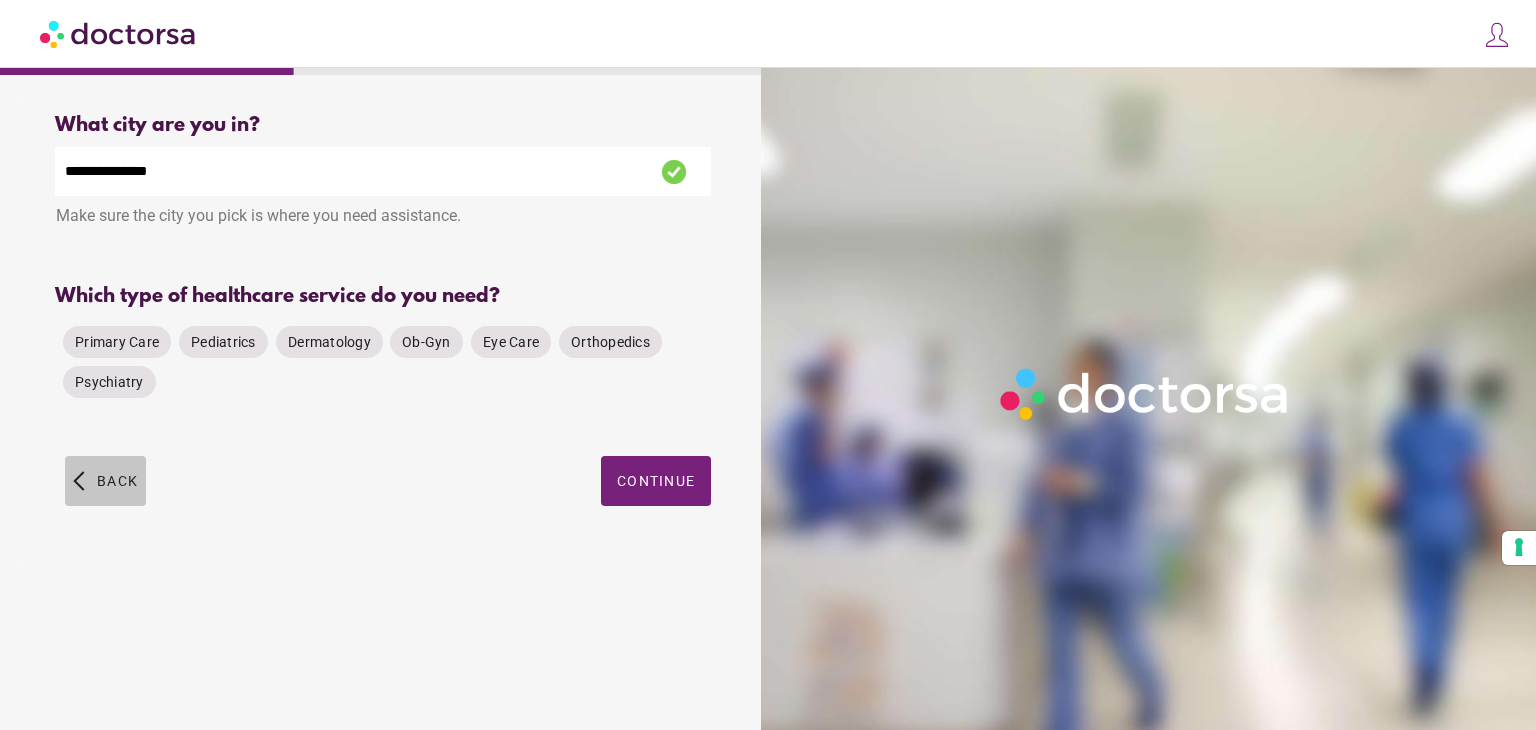 click at bounding box center (105, 481) 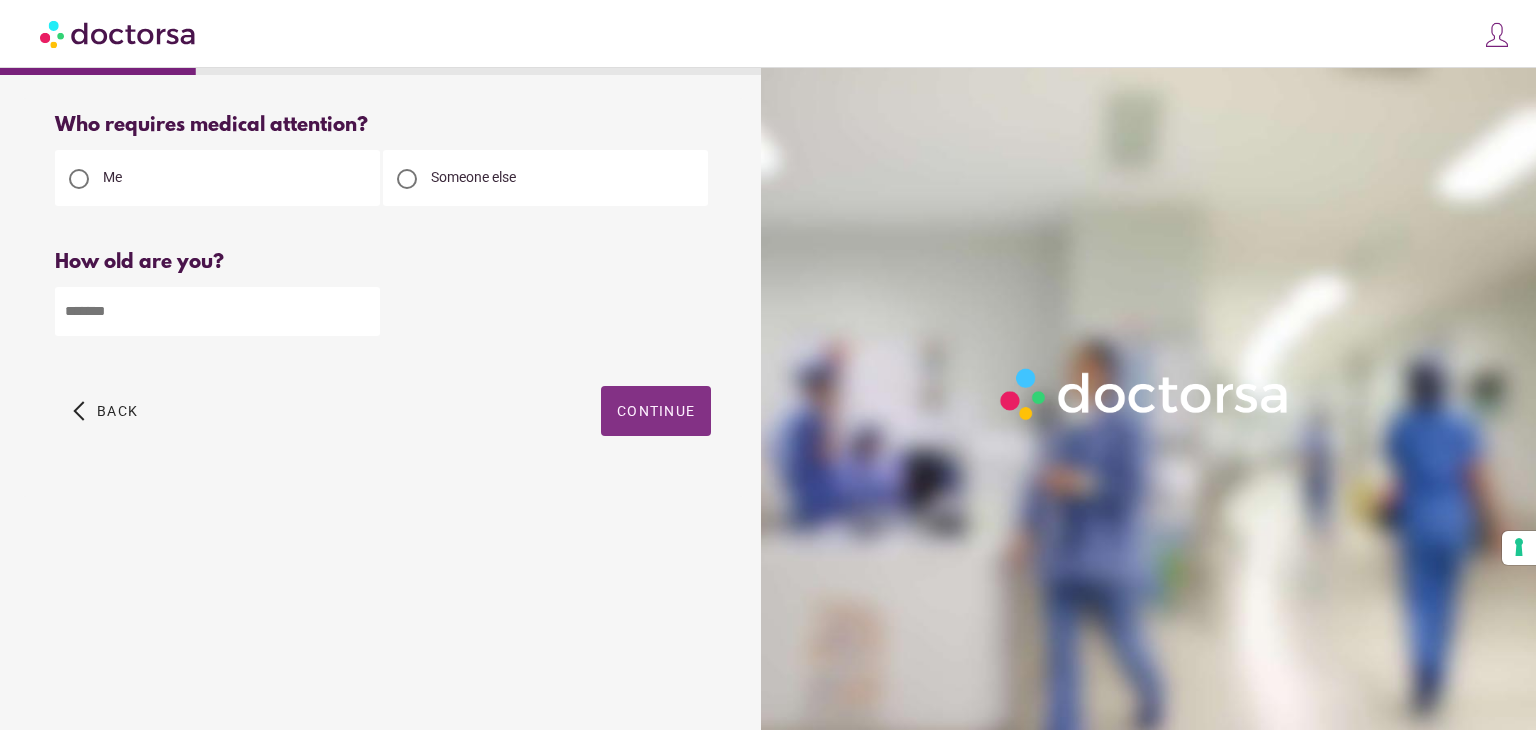 click on "Continue" at bounding box center (656, 411) 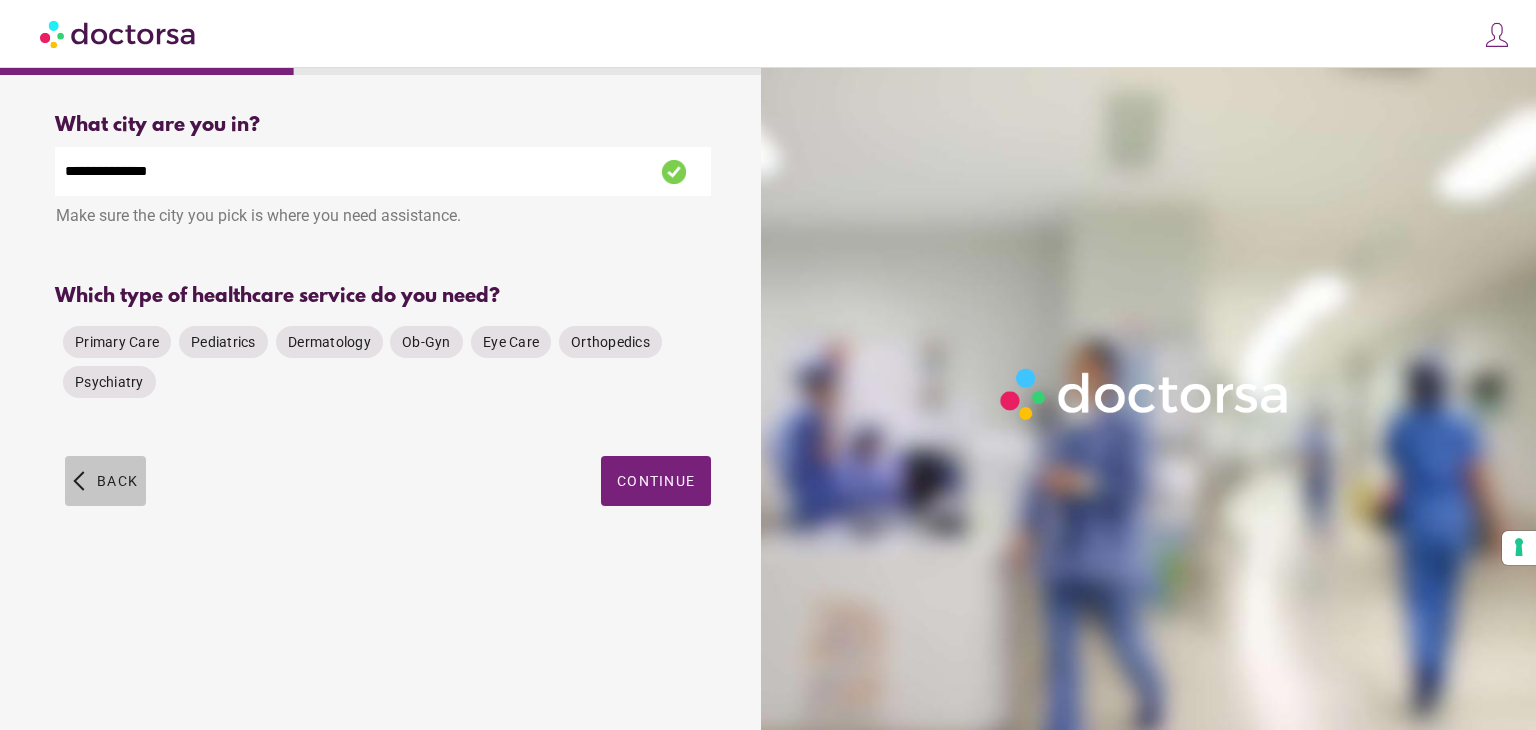 click at bounding box center [105, 481] 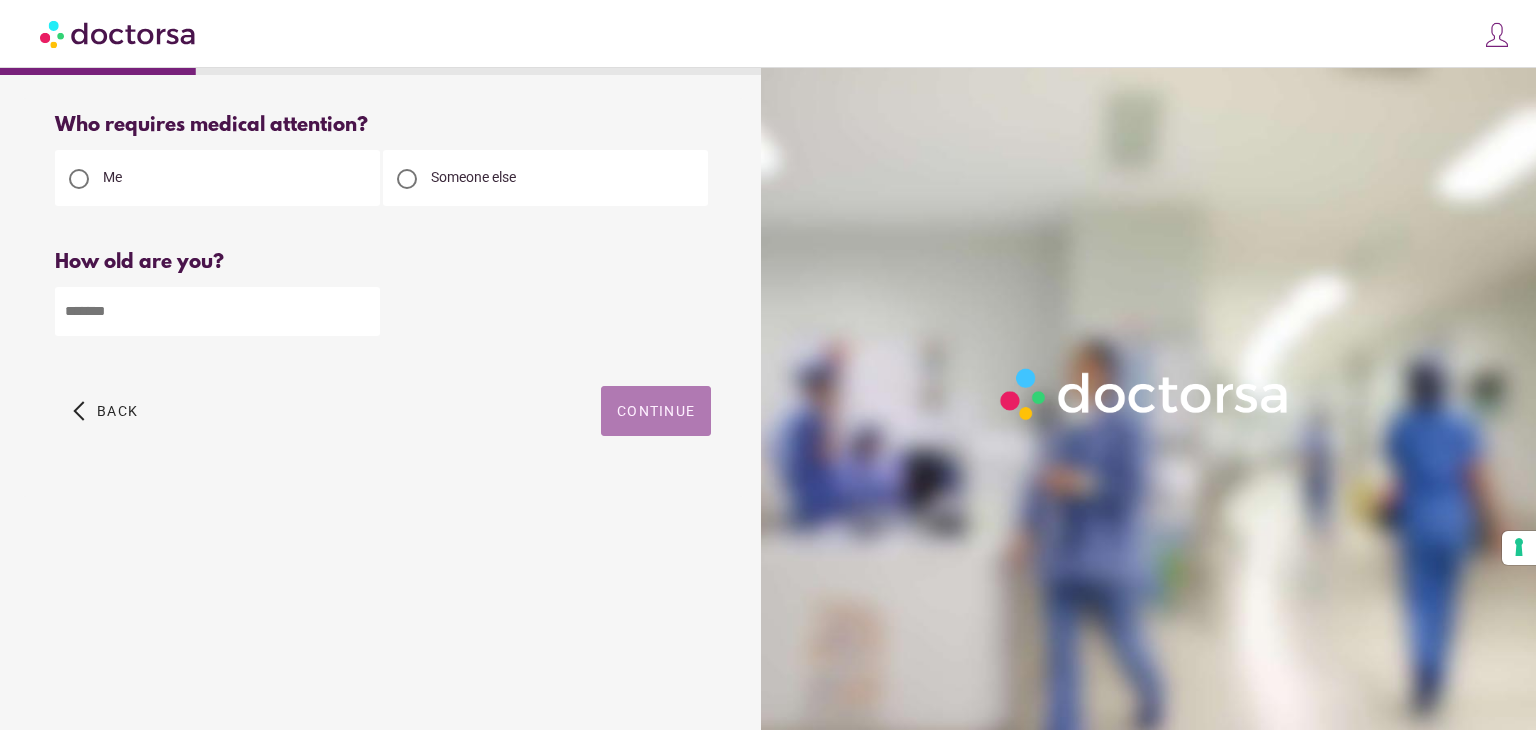 click at bounding box center [656, 411] 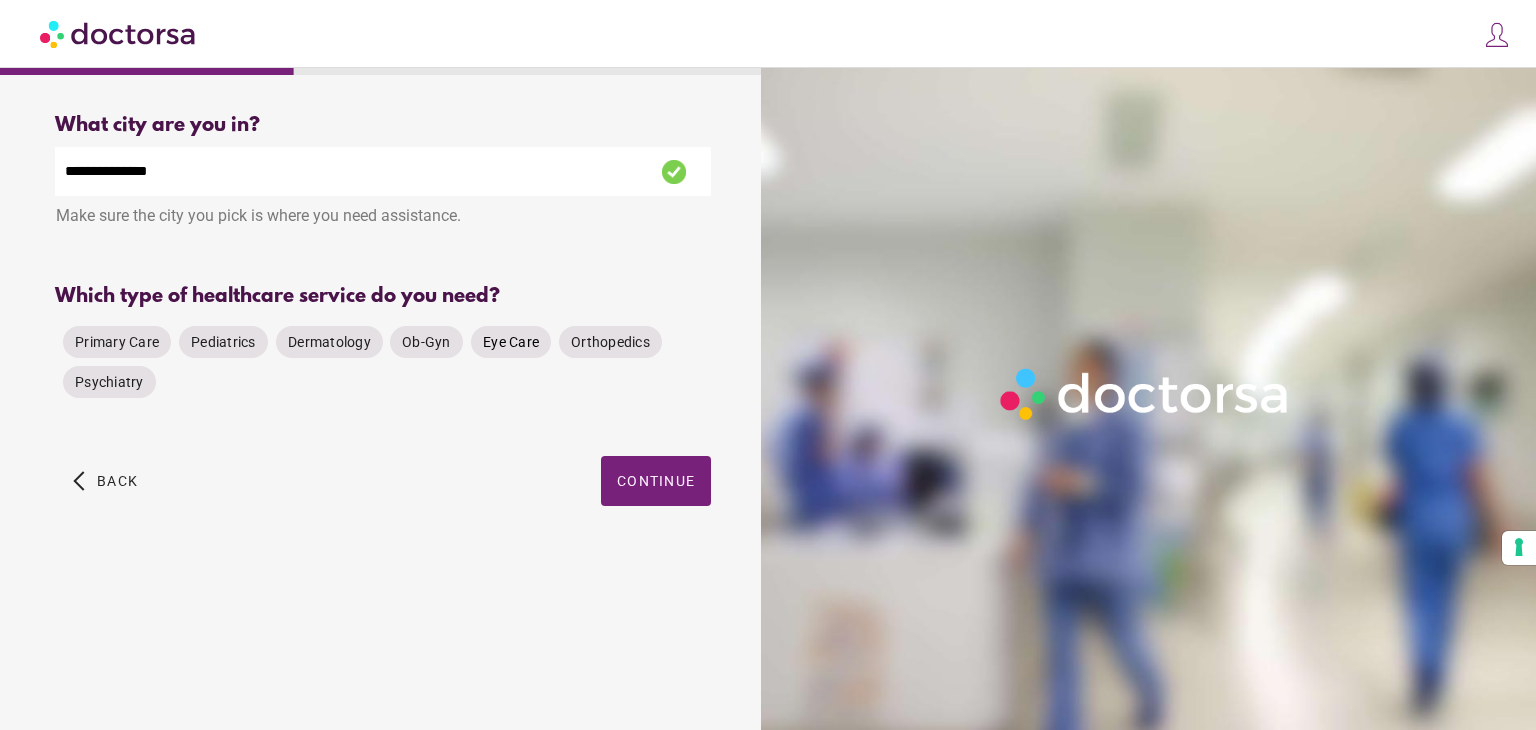 click on "Eye Care" at bounding box center [511, 342] 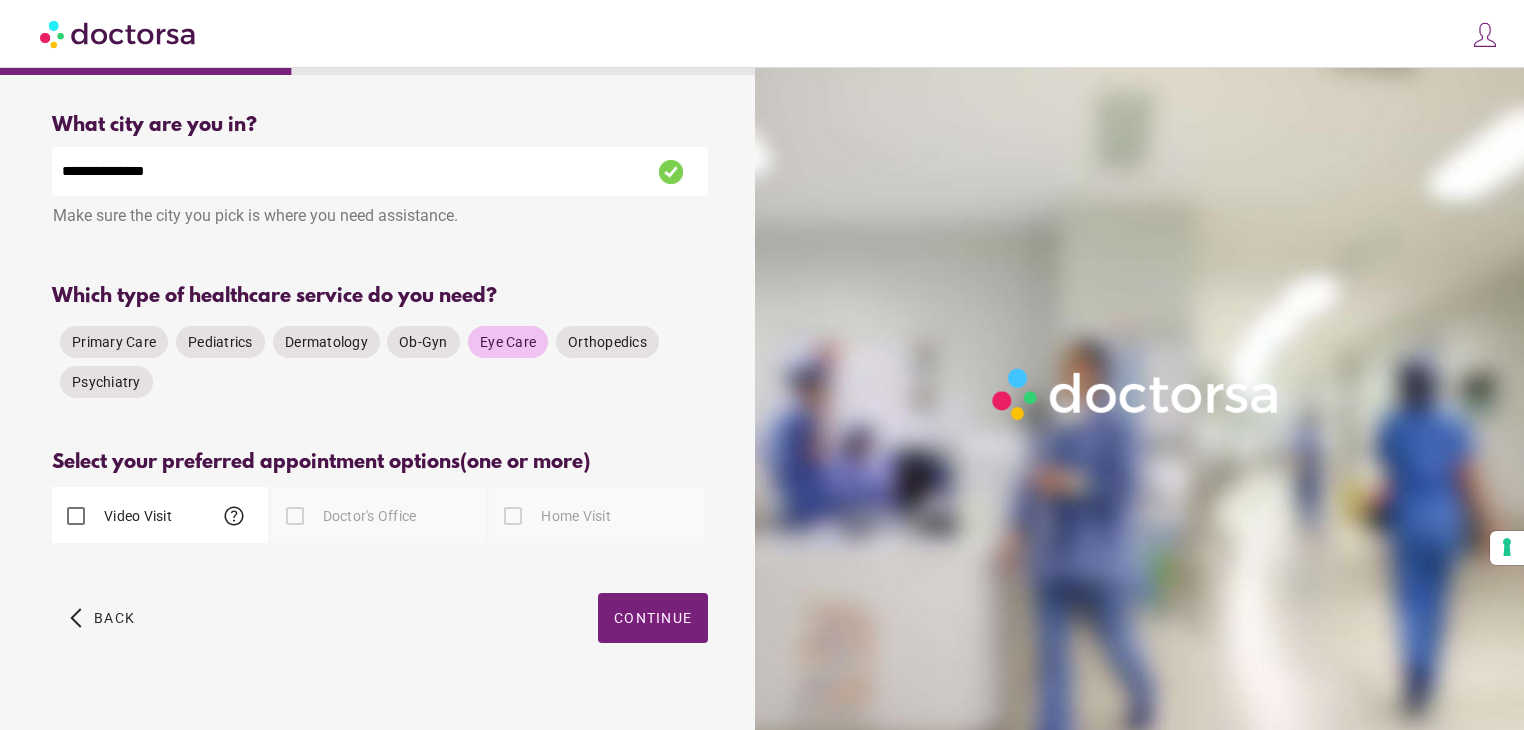 click on "help" at bounding box center (234, 516) 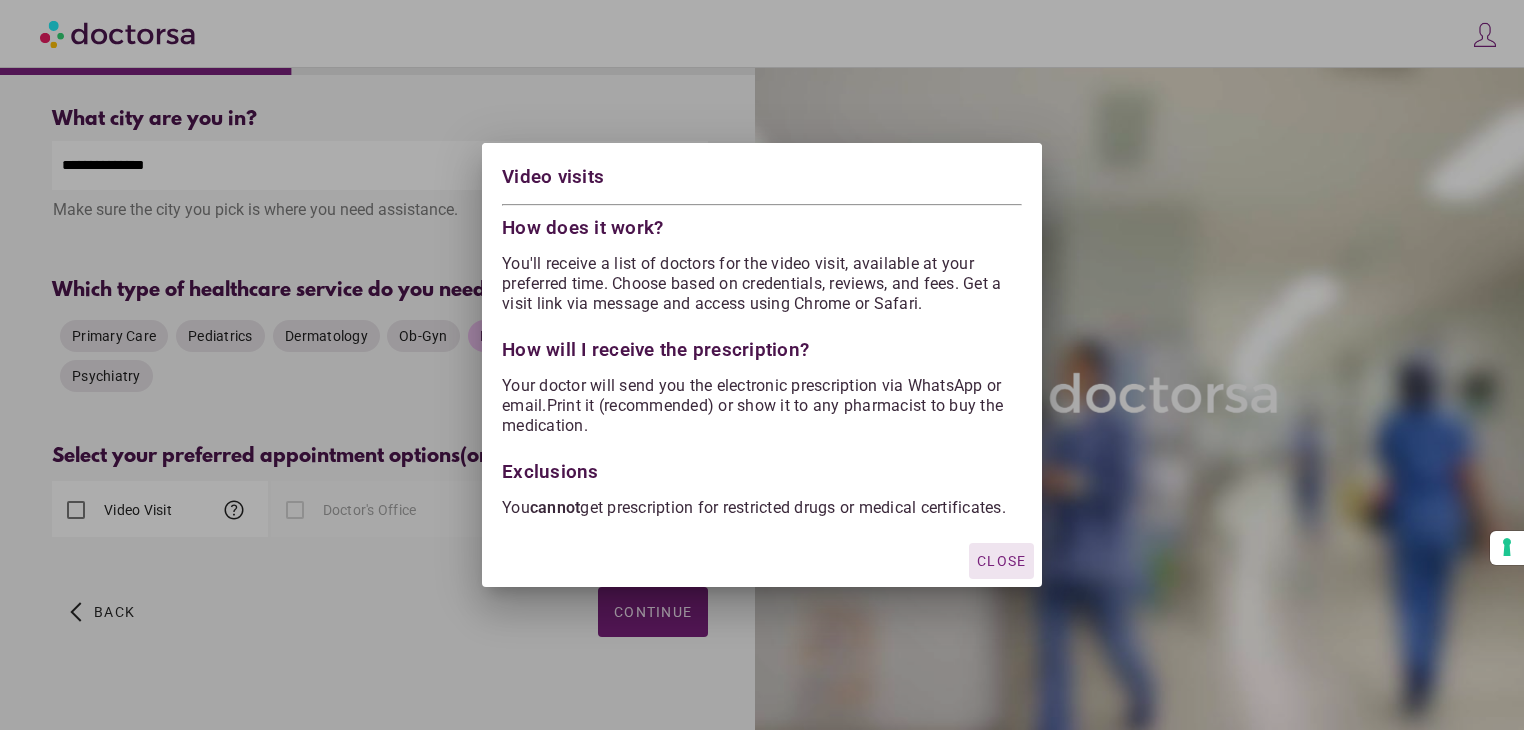 scroll, scrollTop: 4, scrollLeft: 0, axis: vertical 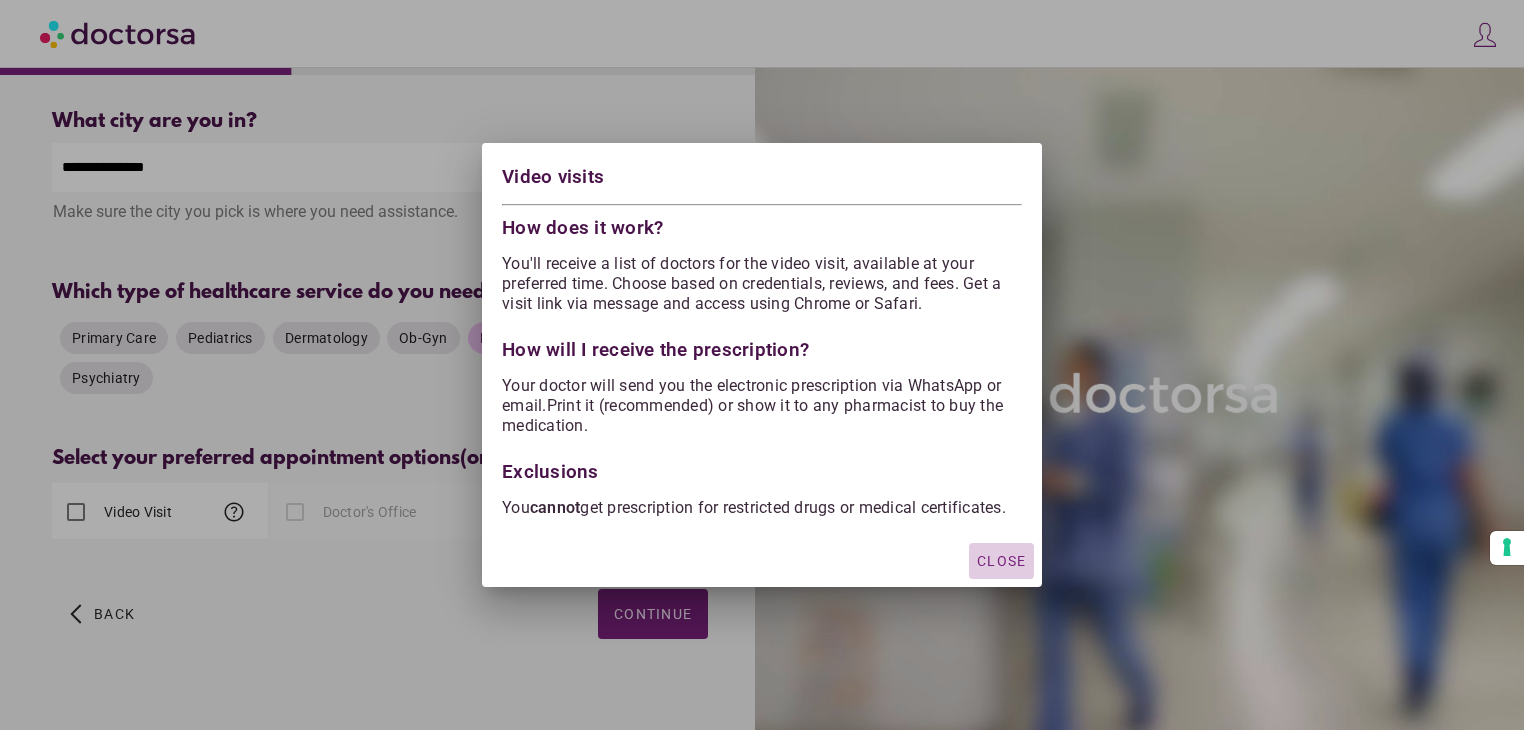 click on "Close" at bounding box center [1001, 561] 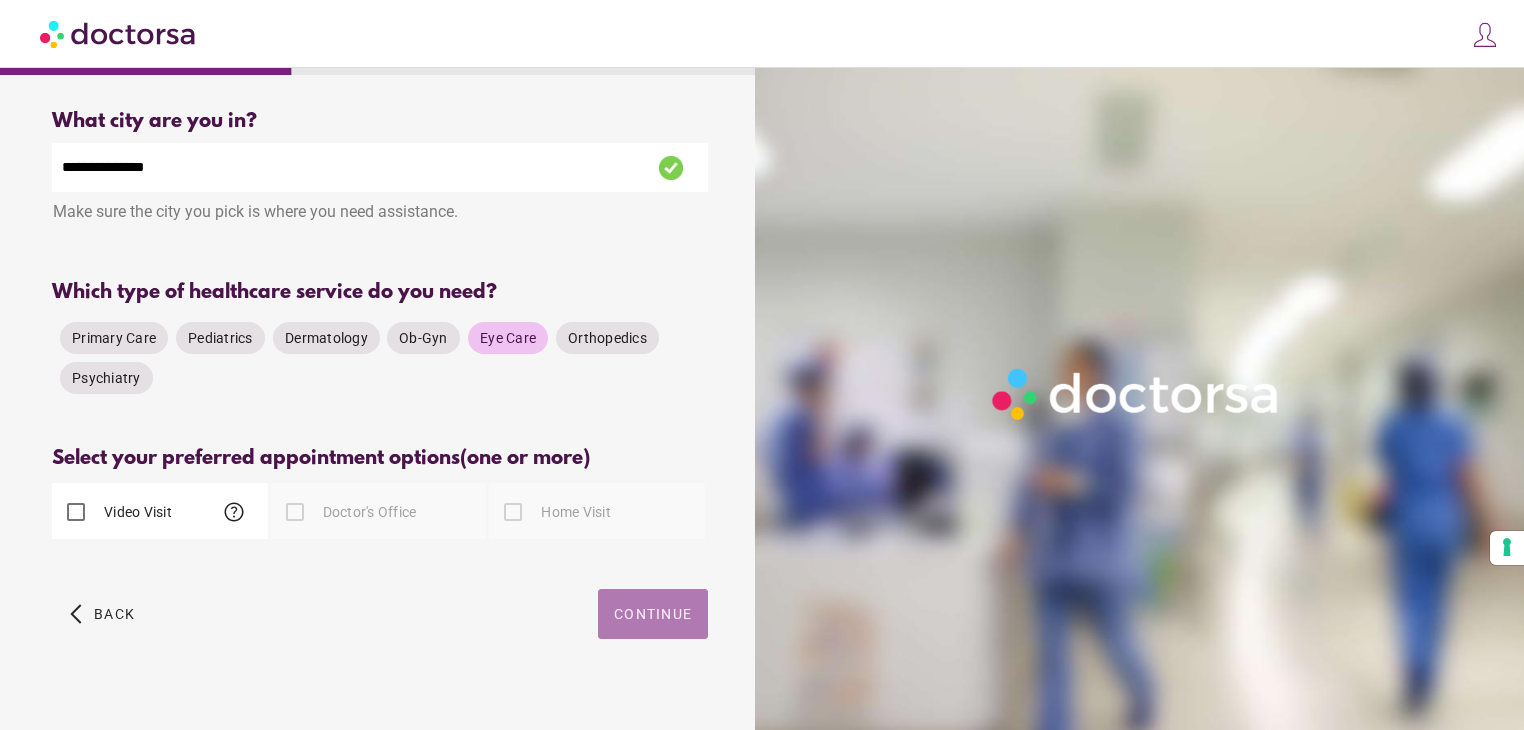 click on "Continue" at bounding box center (653, 614) 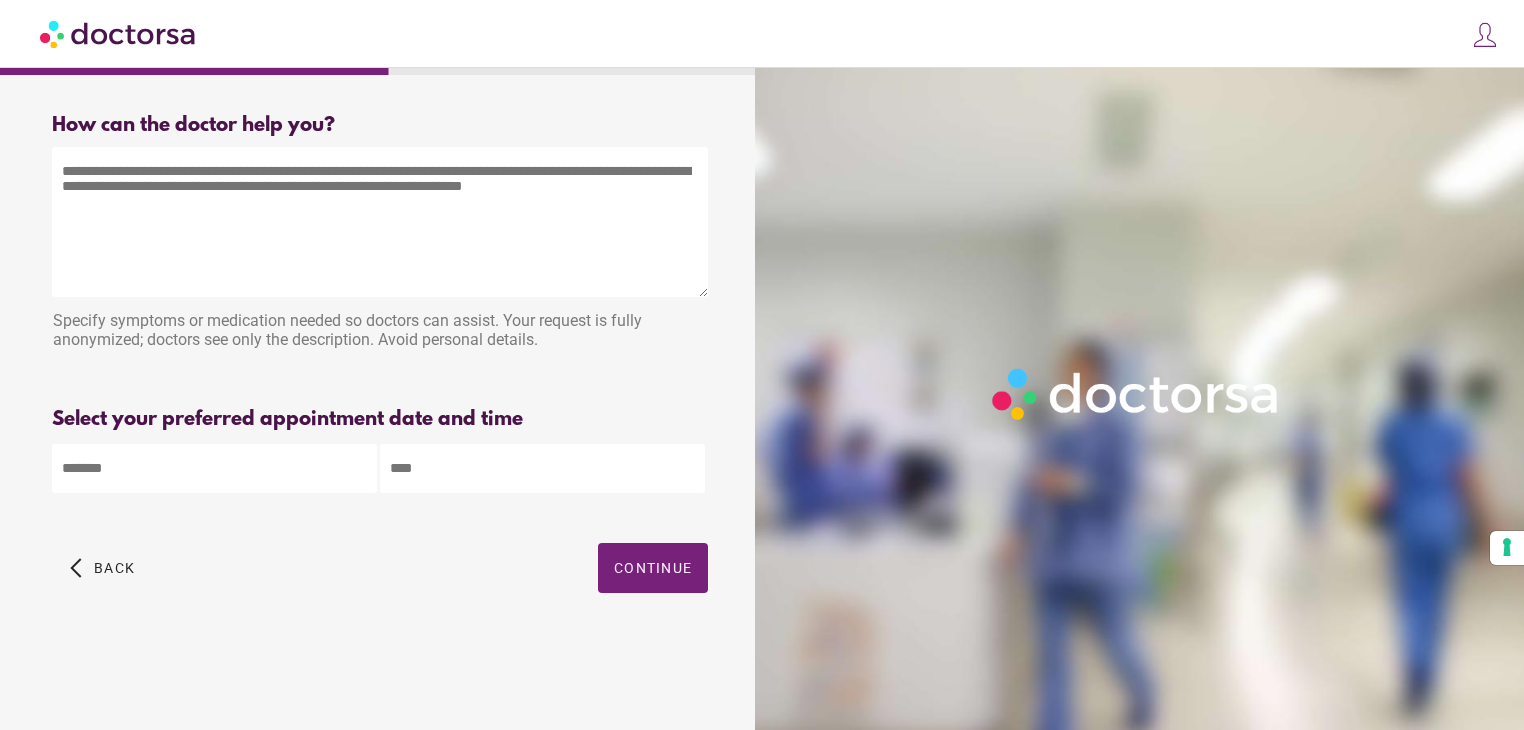 scroll, scrollTop: 0, scrollLeft: 0, axis: both 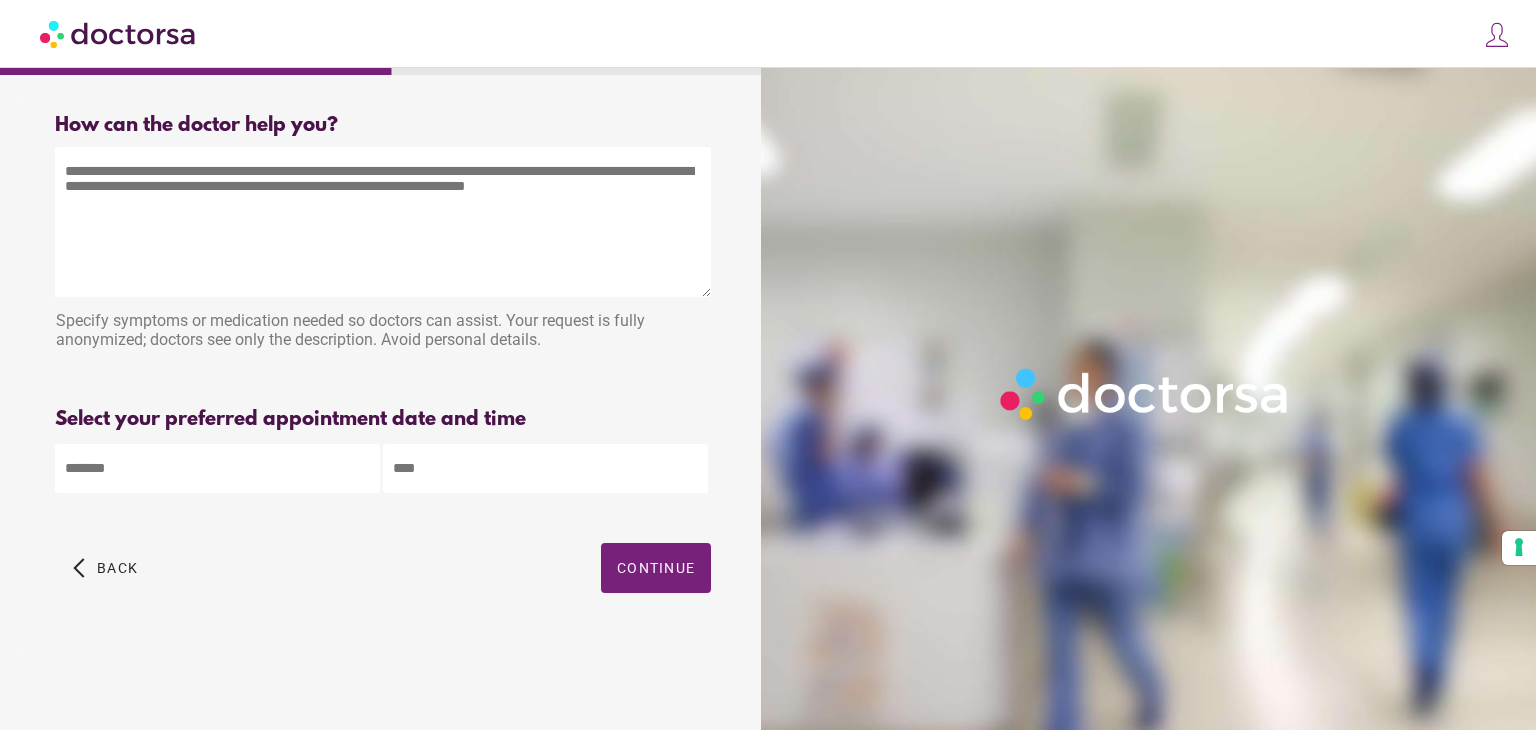 click at bounding box center [383, 222] 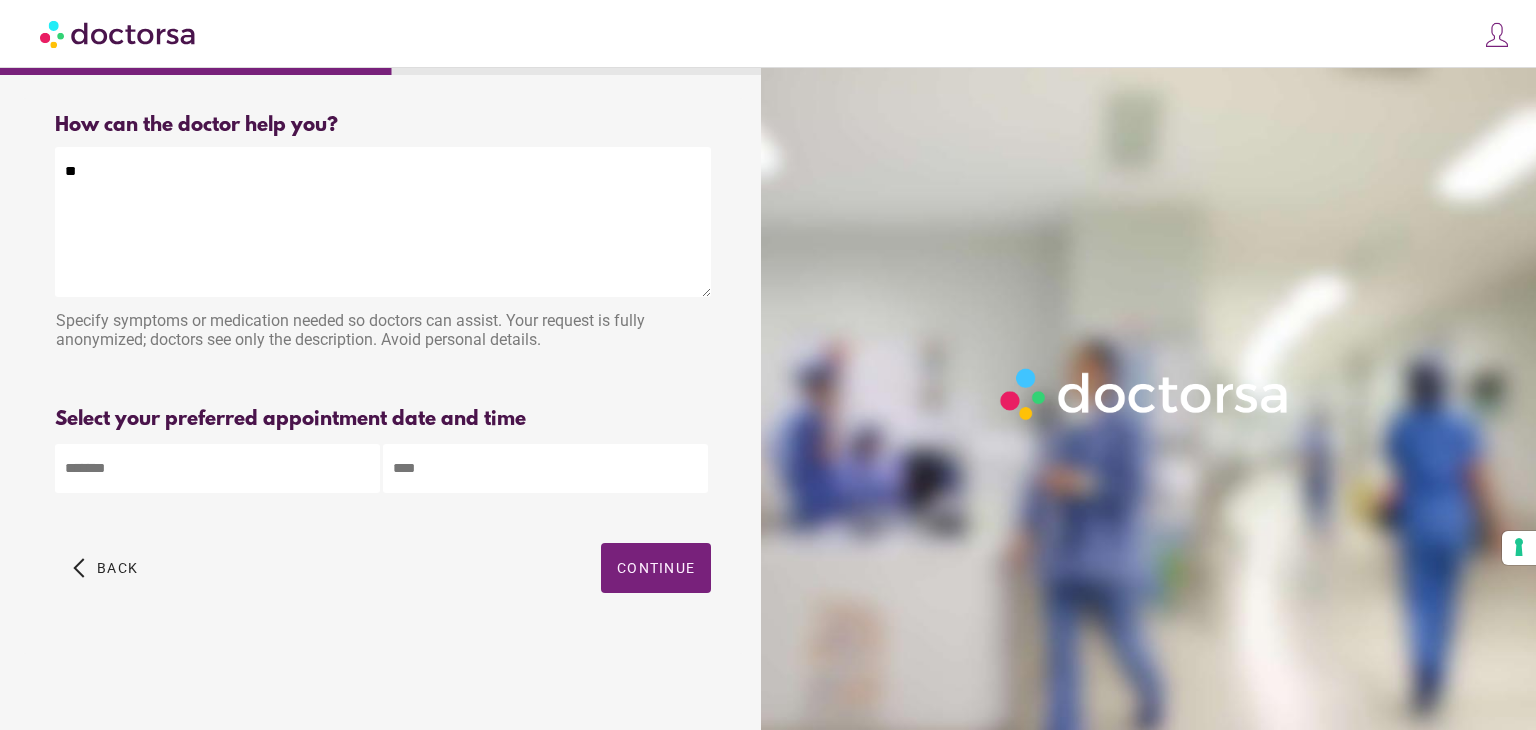 type on "*" 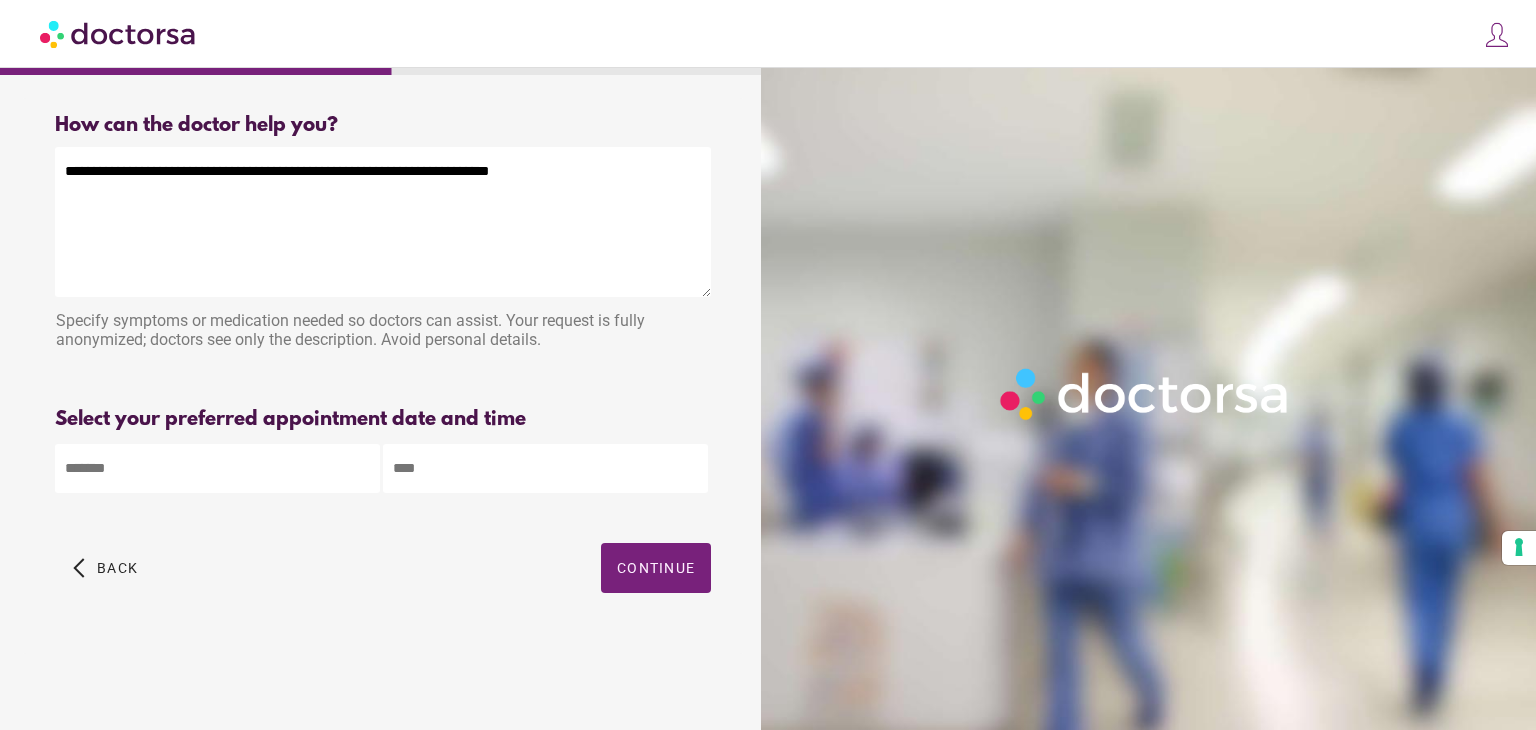 type on "**********" 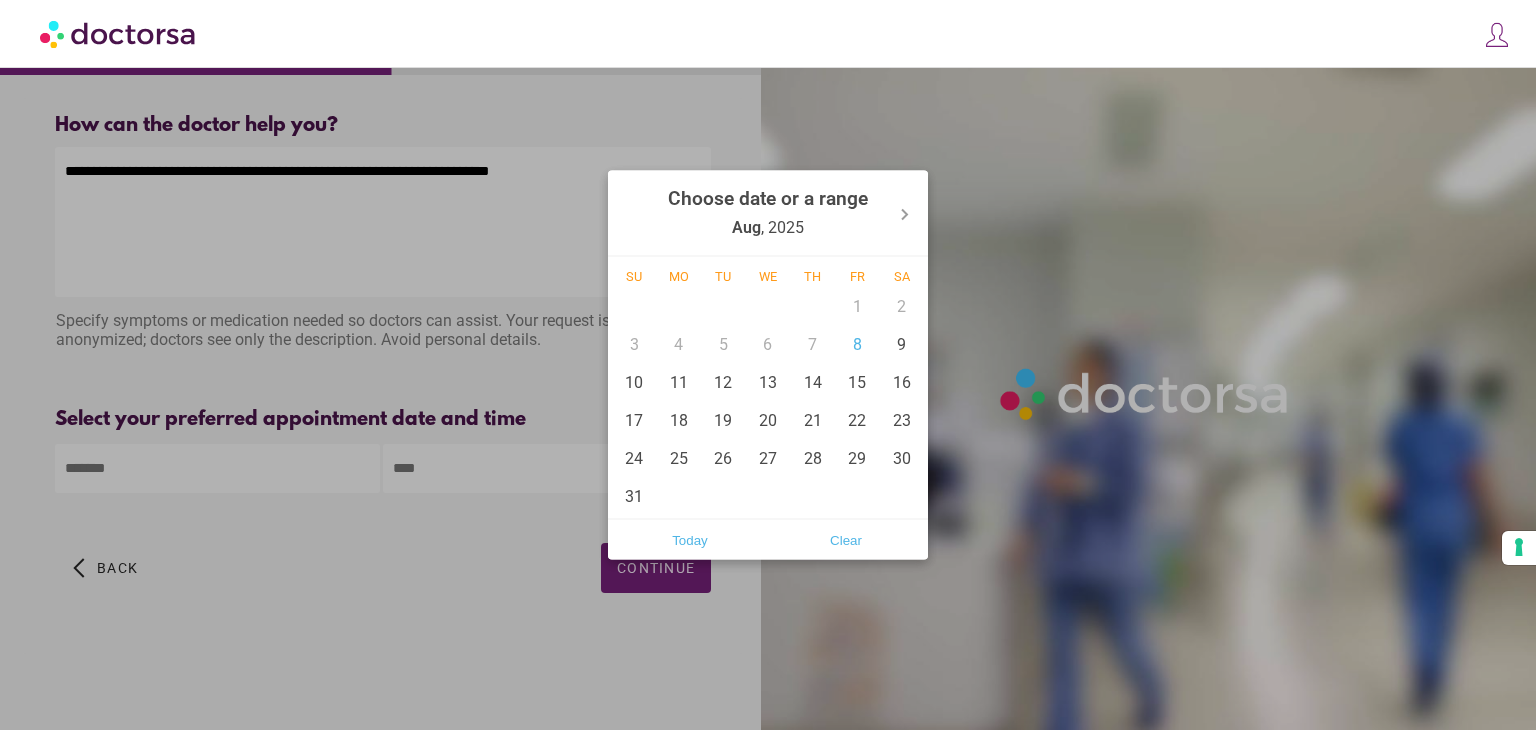 click on "**********" at bounding box center [768, 365] 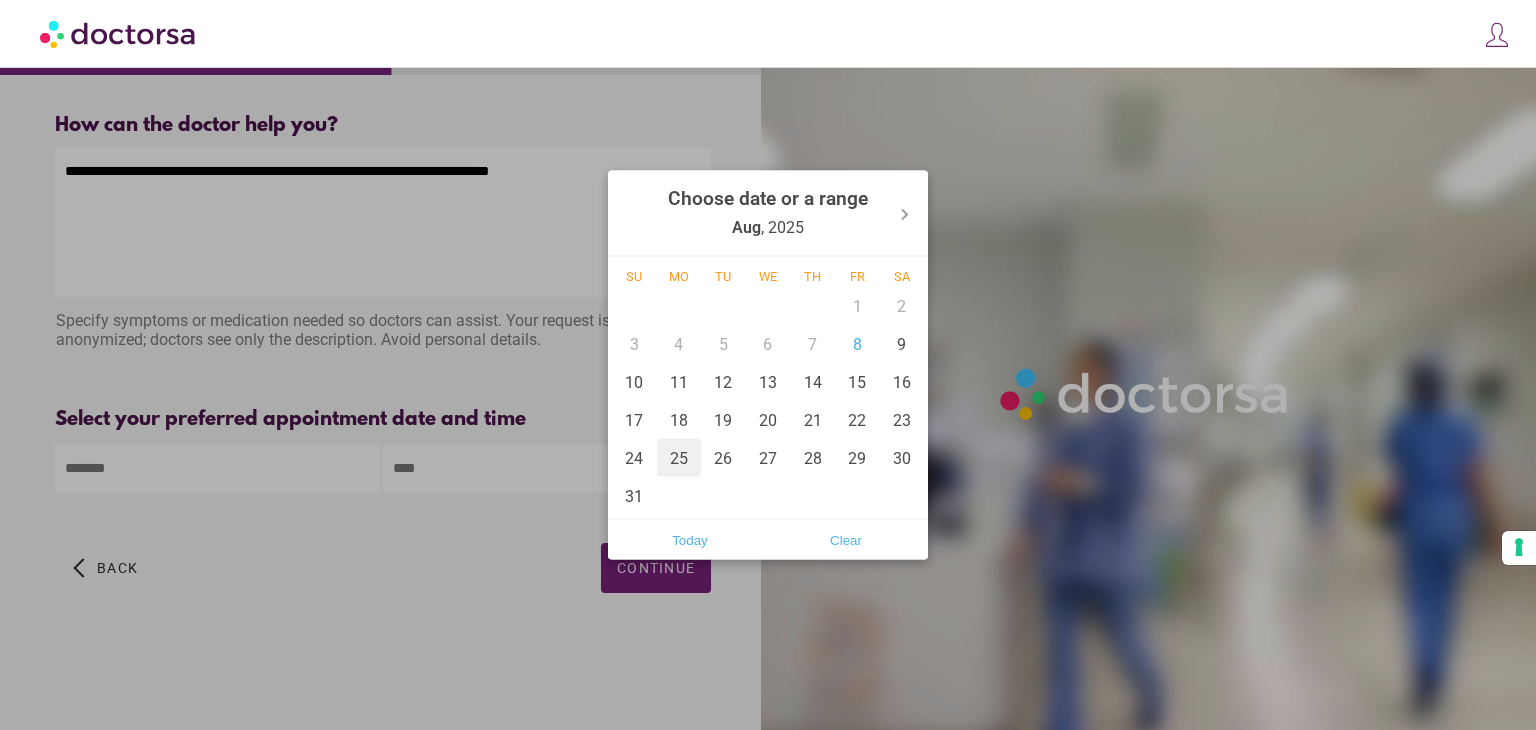 click on "25" at bounding box center [679, 458] 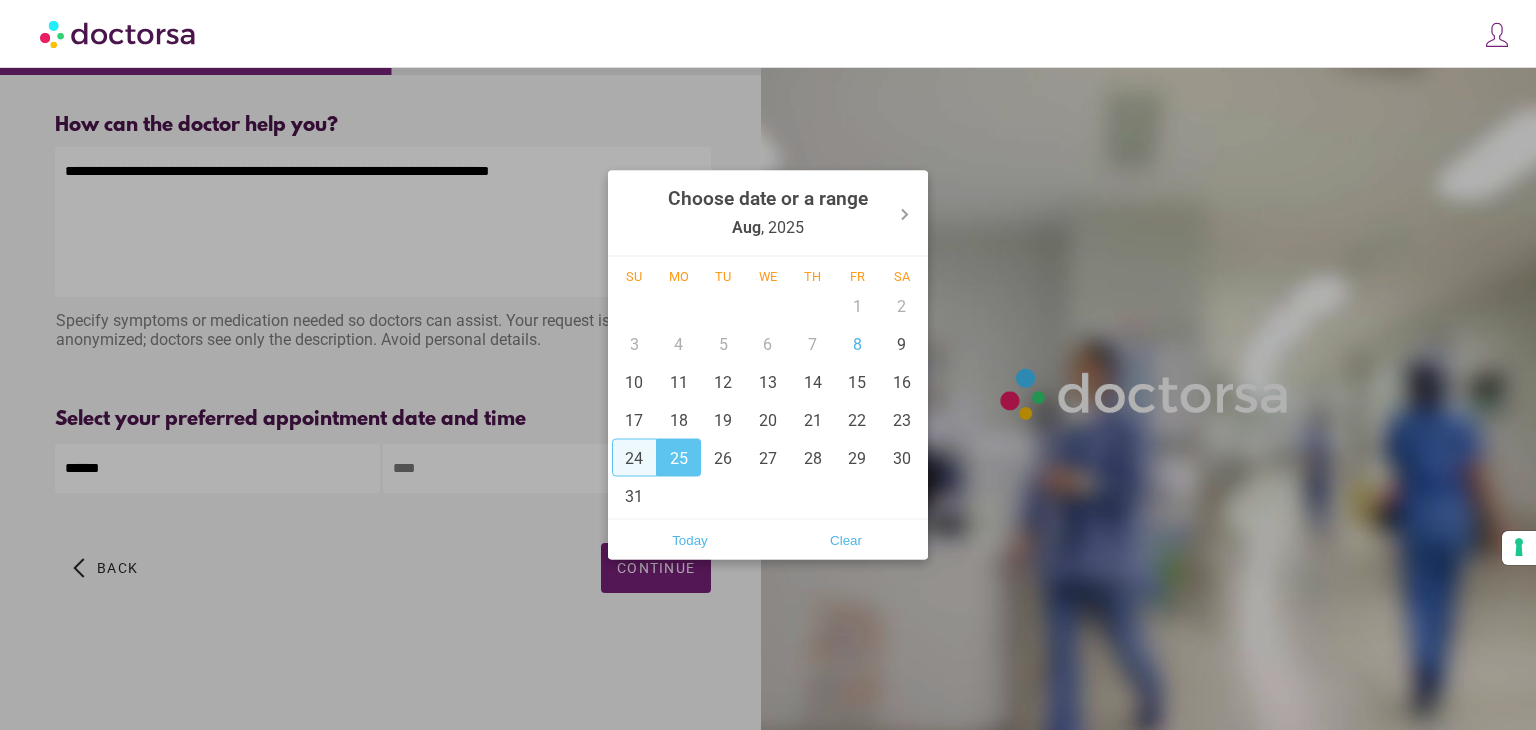 click at bounding box center [768, 365] 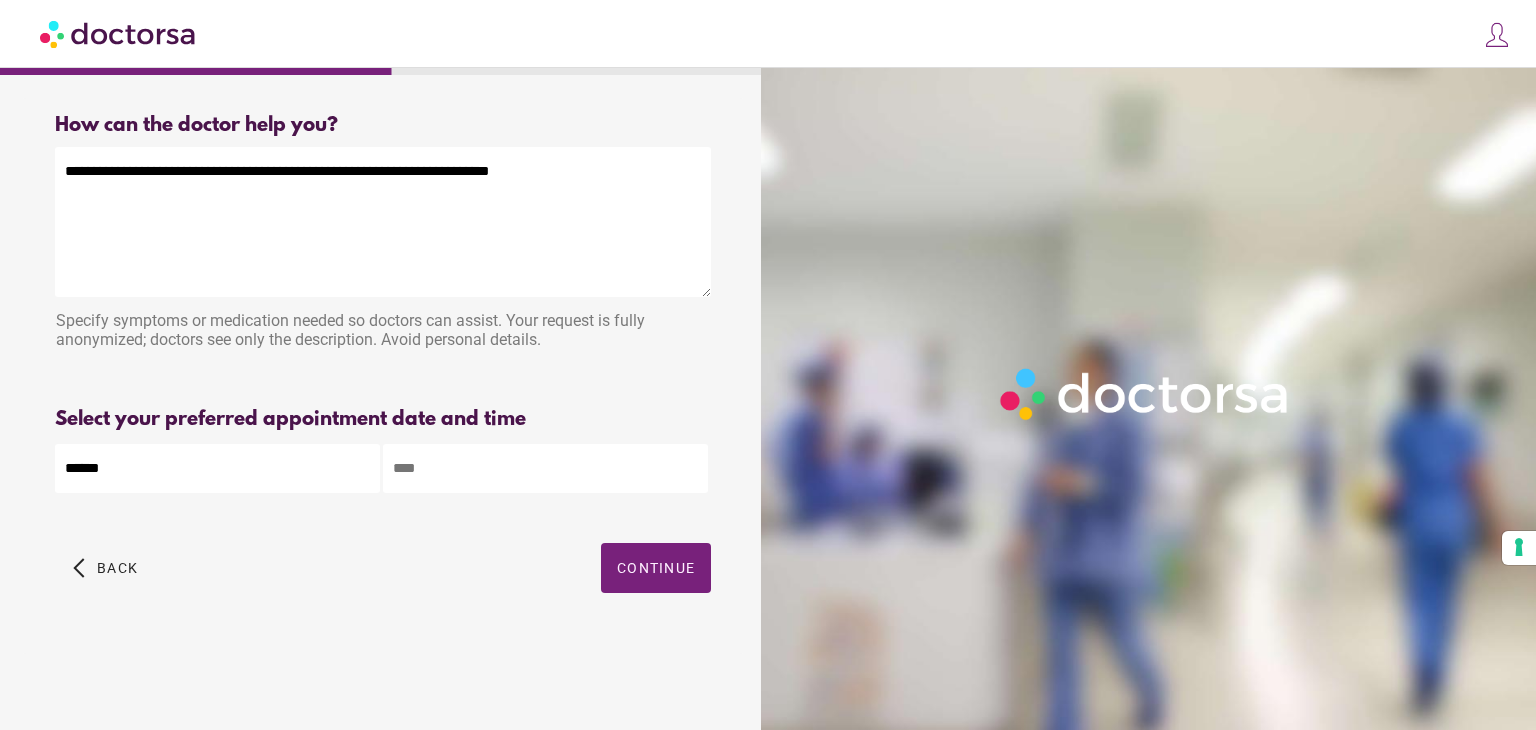 click at bounding box center (545, 468) 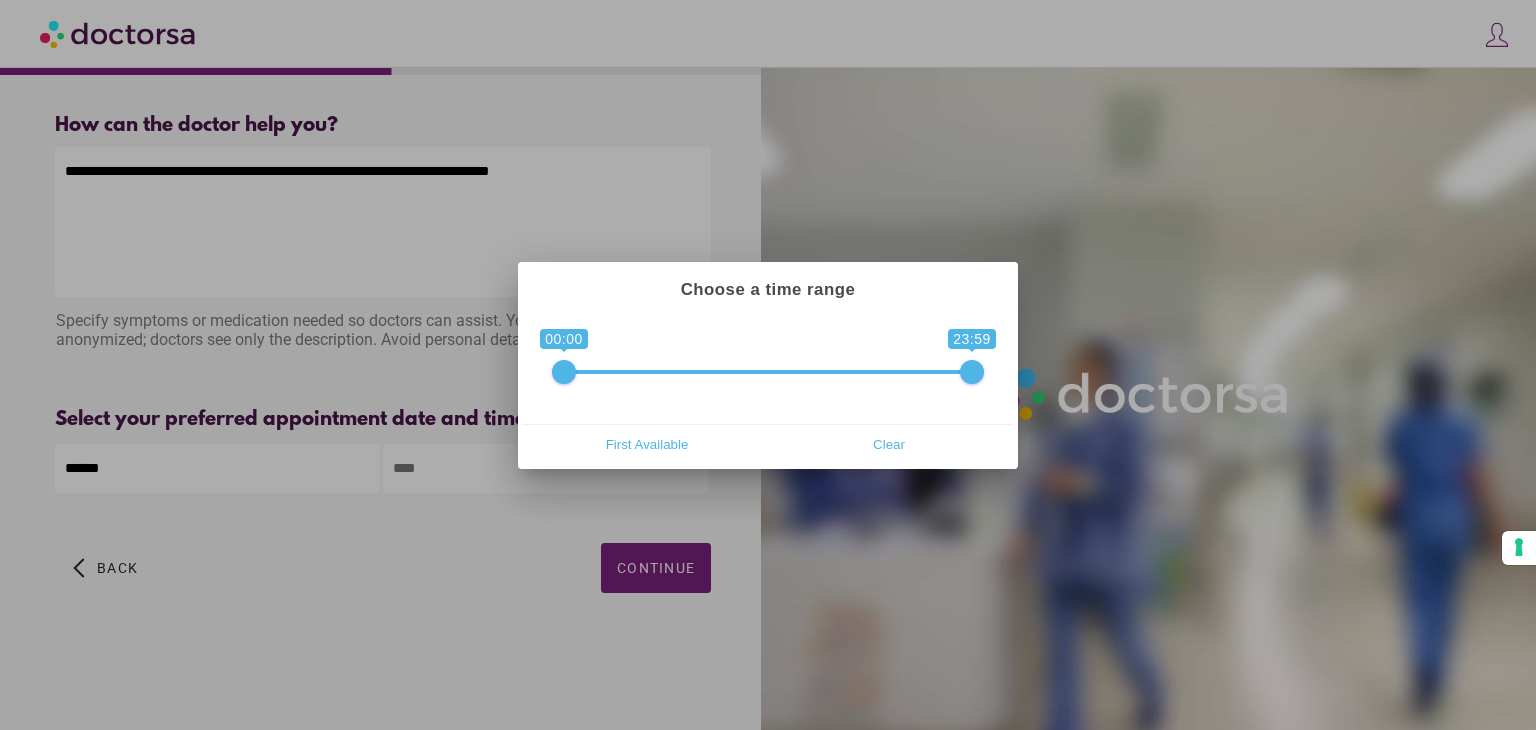 click at bounding box center (768, 365) 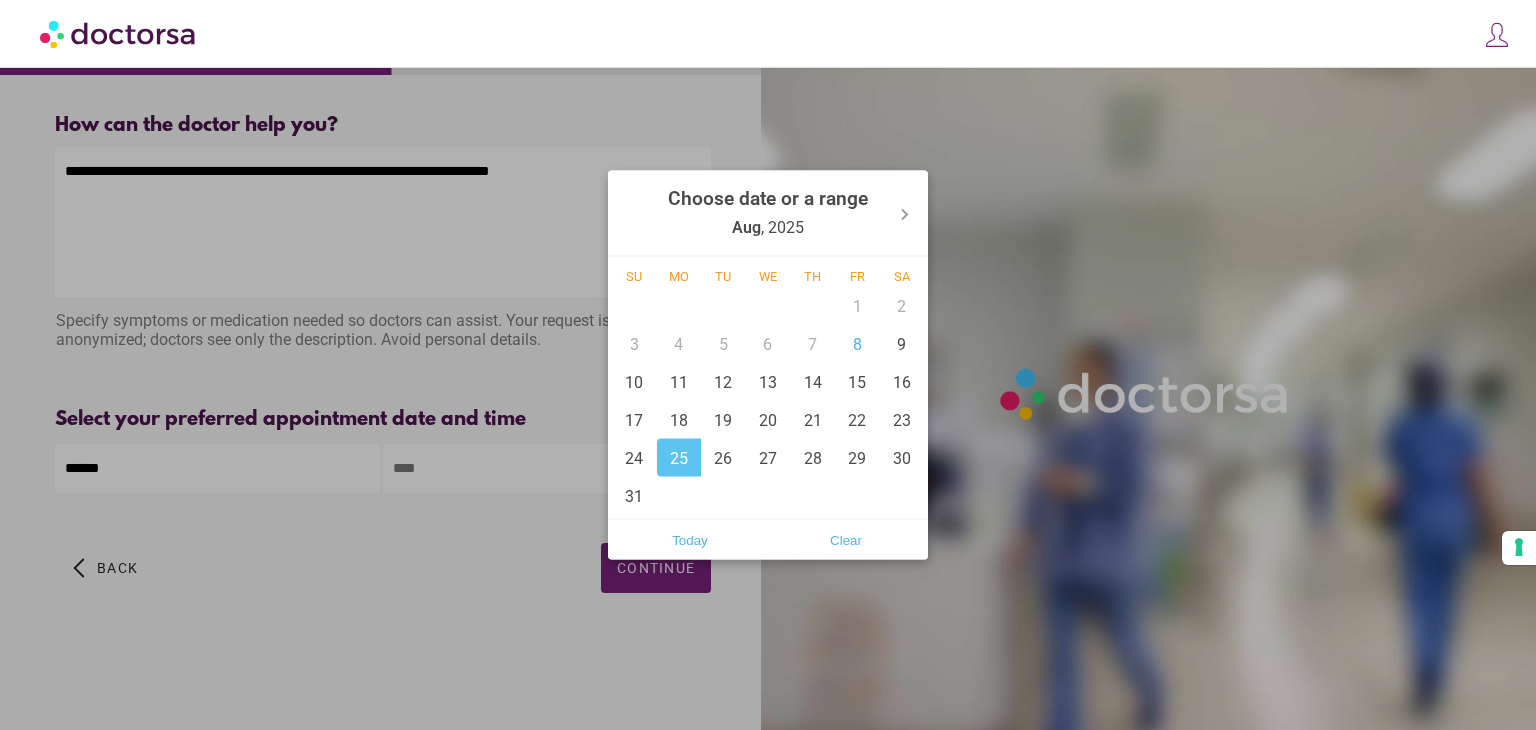click on "**********" at bounding box center [768, 365] 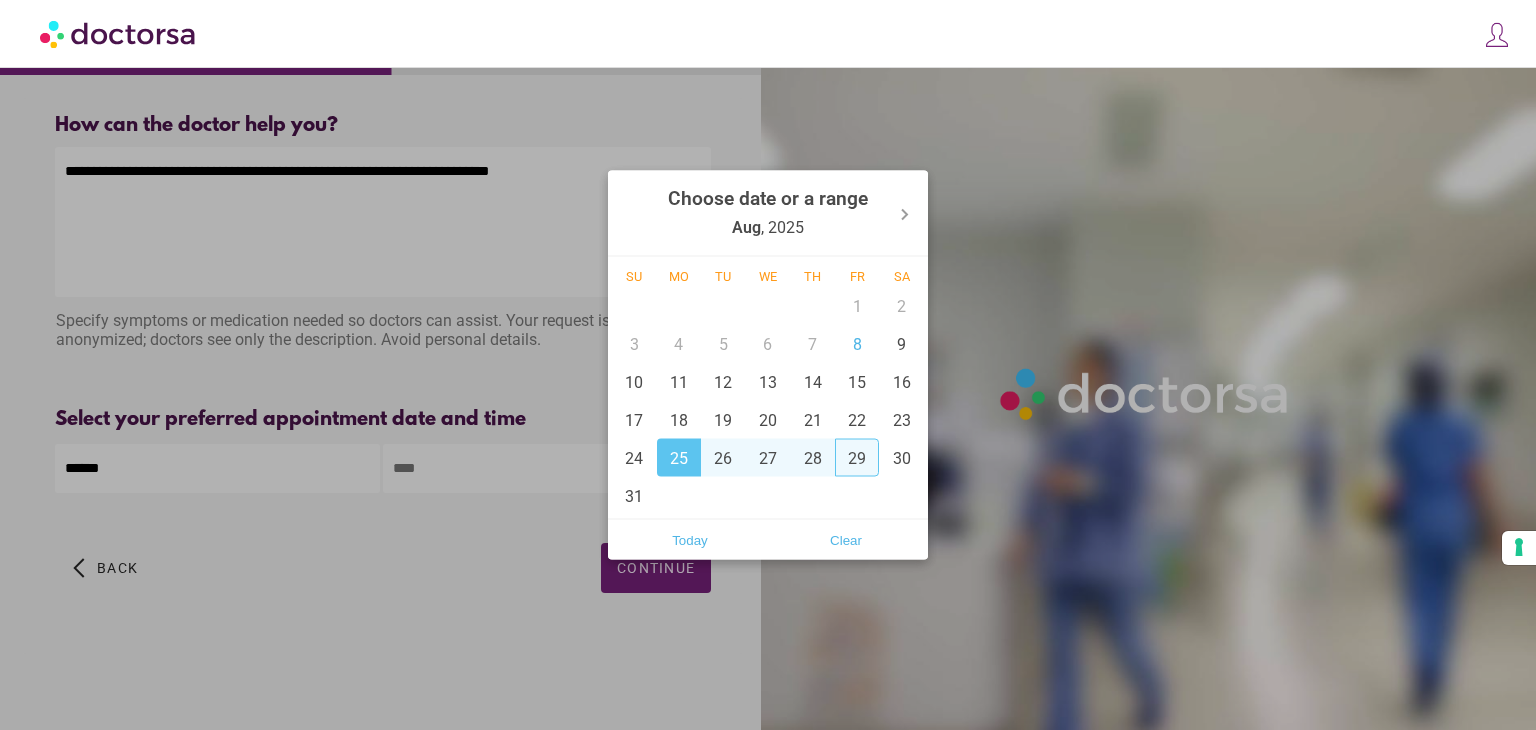 click on "29" at bounding box center [857, 458] 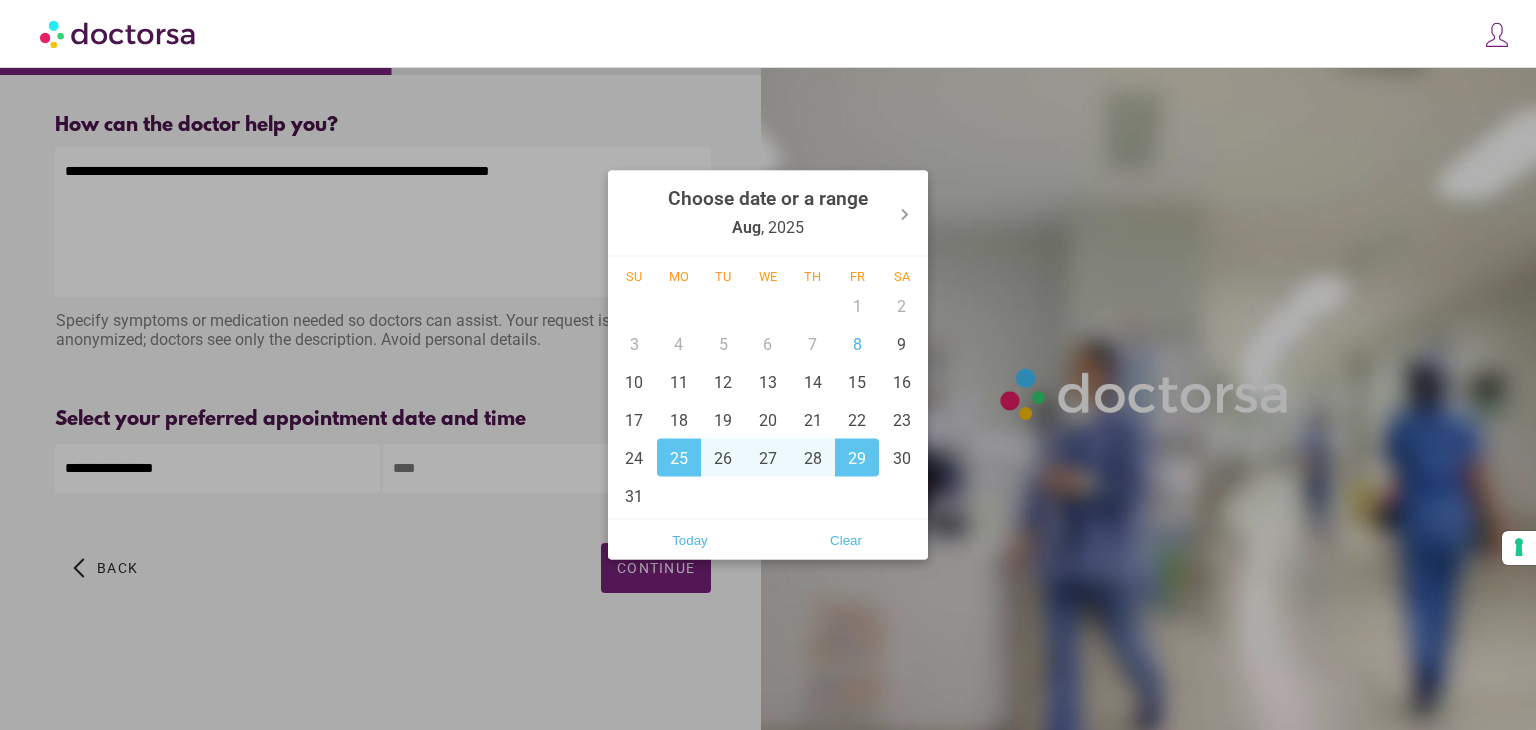 click at bounding box center (768, 365) 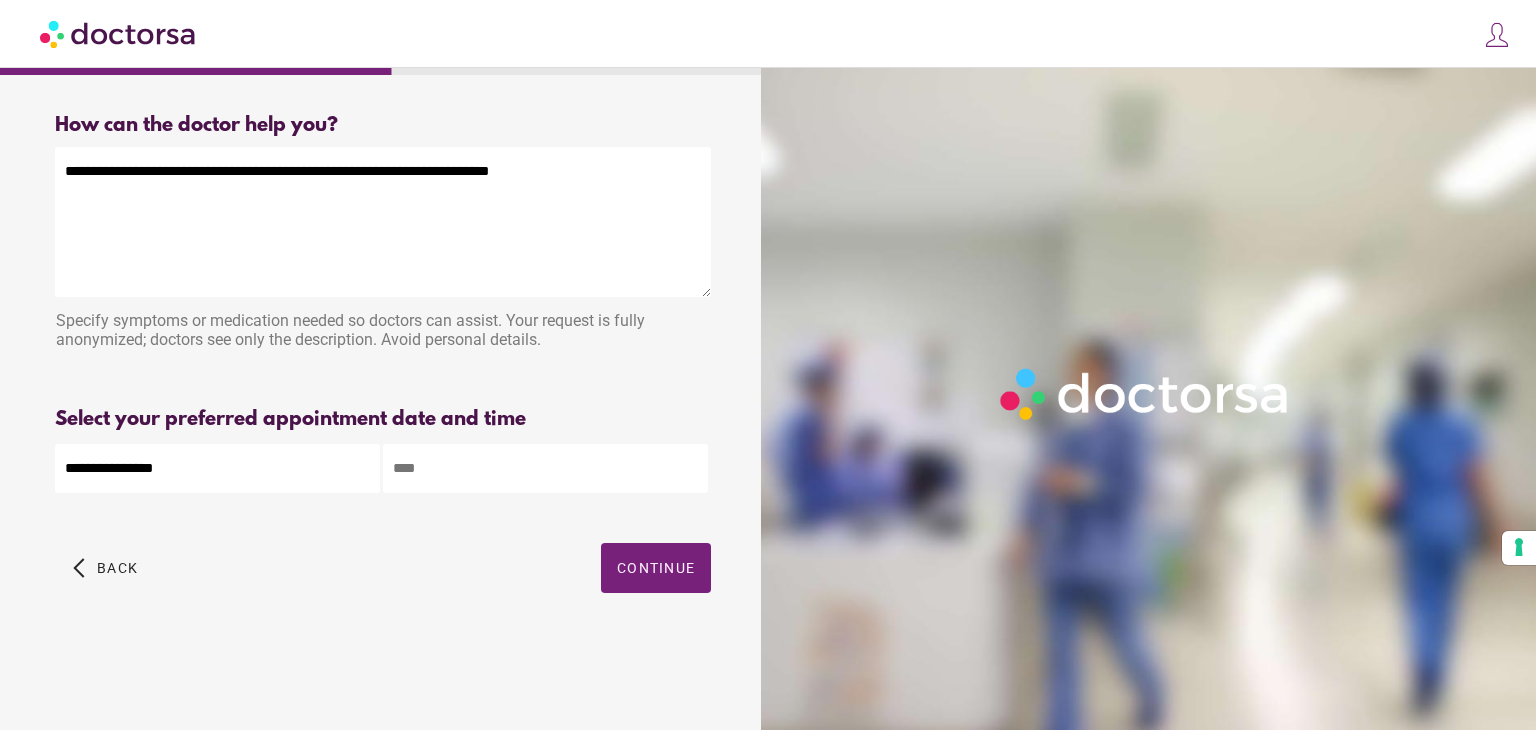 click at bounding box center (545, 468) 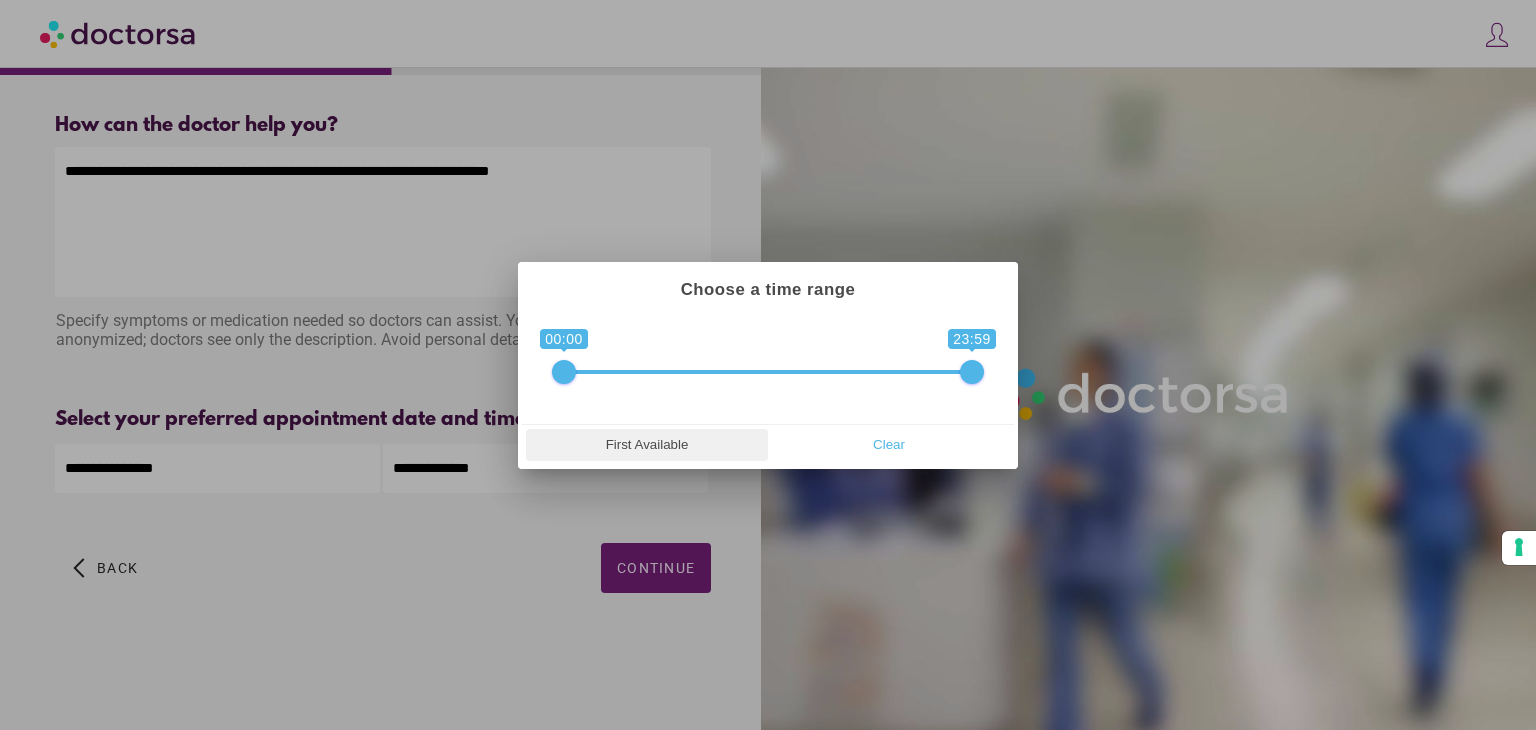click on "First Available" at bounding box center [647, 445] 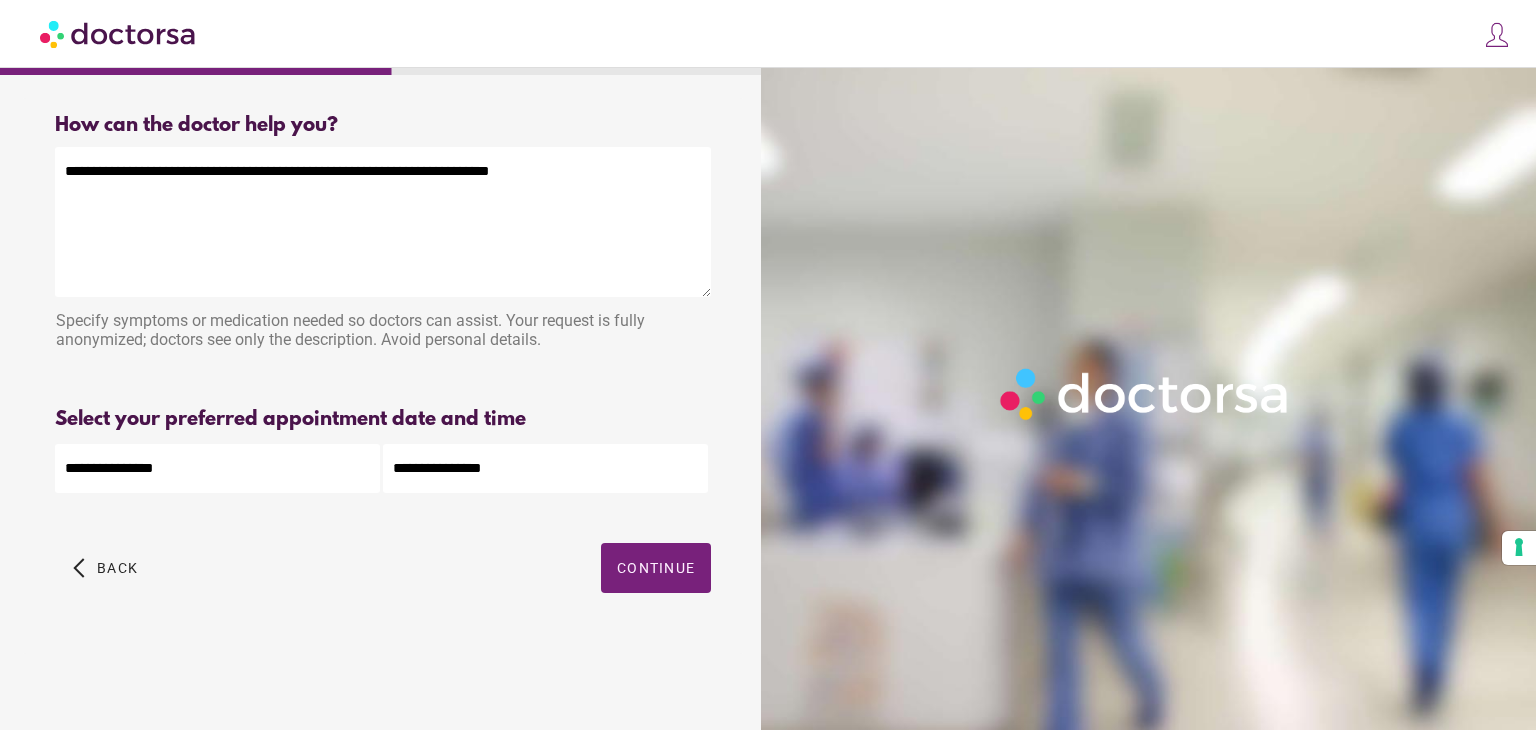 click on "arrow_back_ios
Back
Continue" at bounding box center [383, 583] 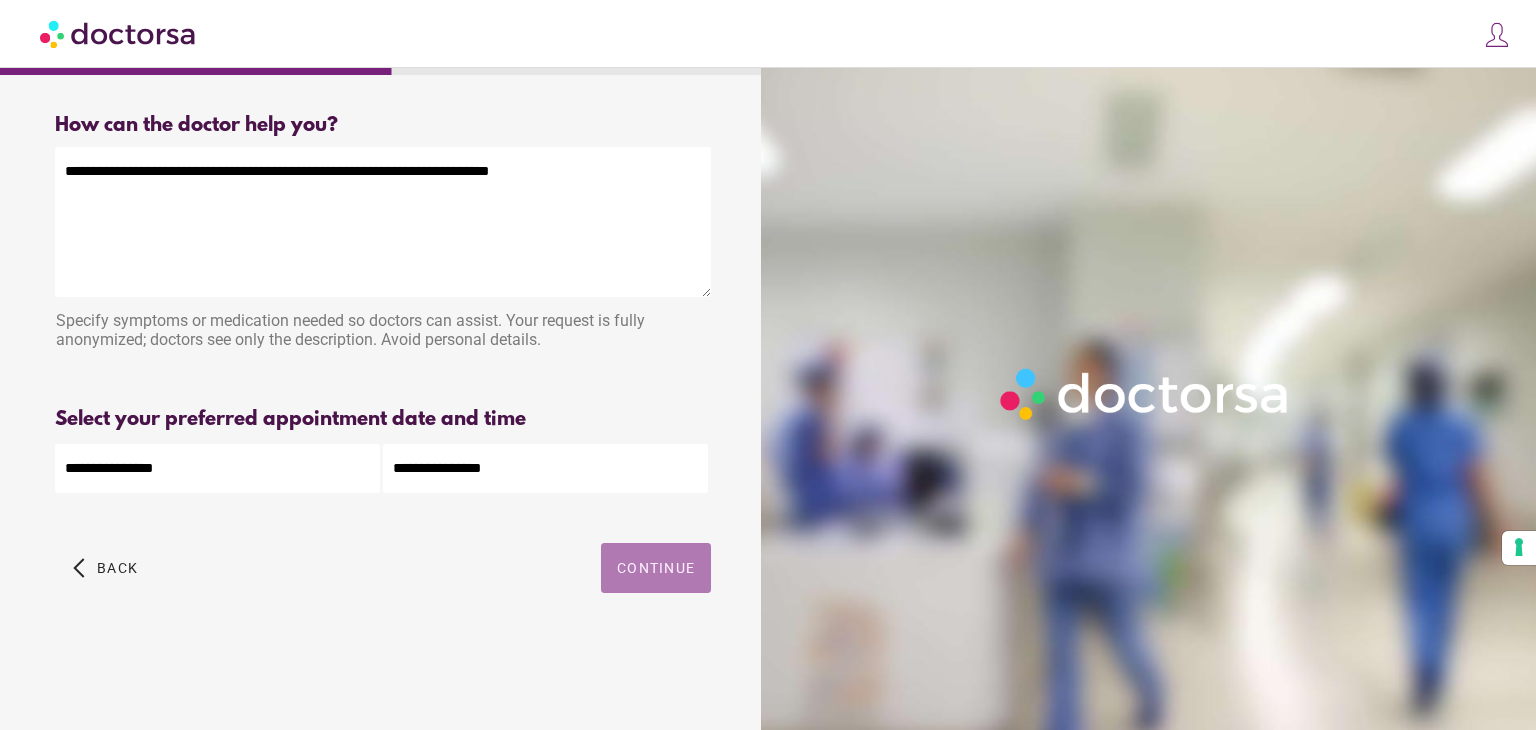 click on "Continue" at bounding box center [656, 568] 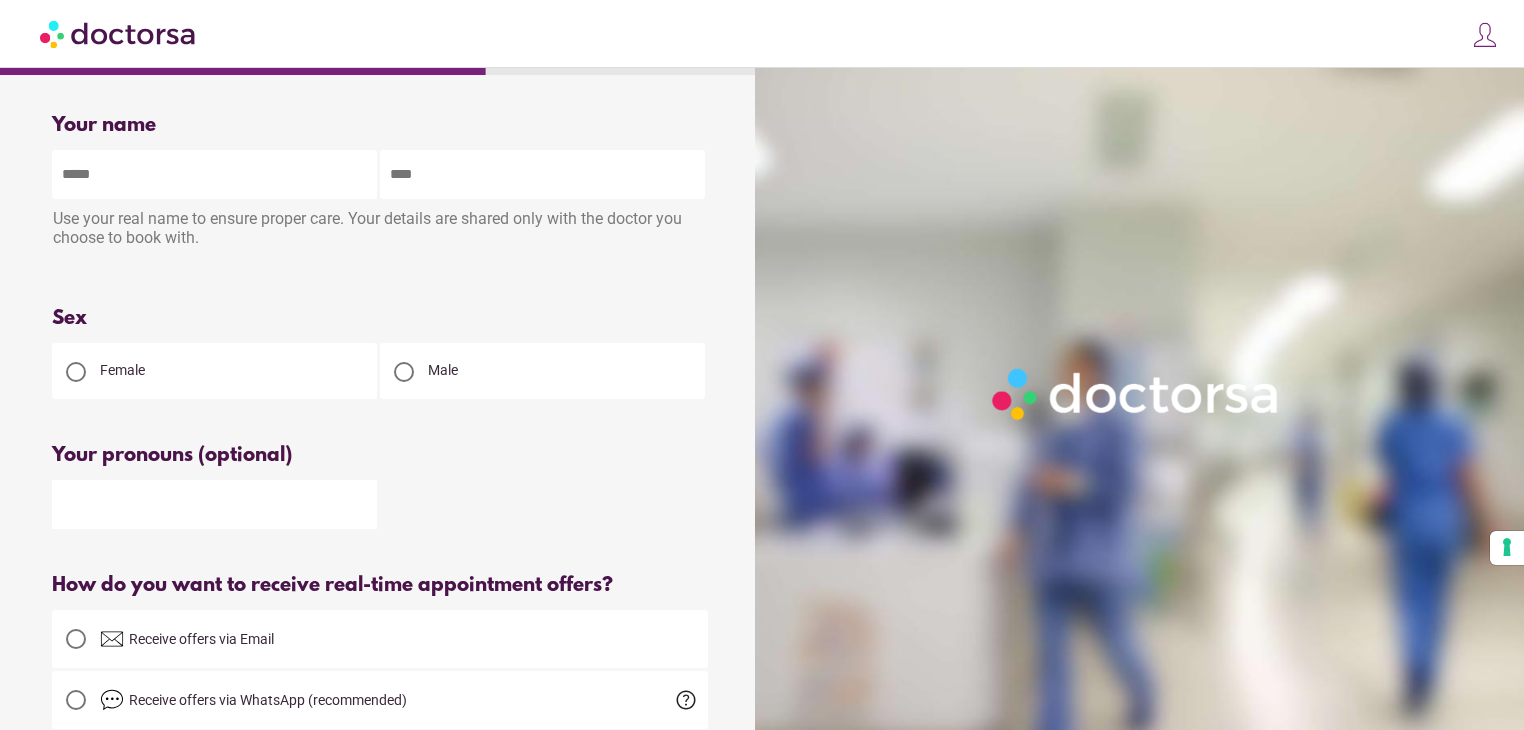 click at bounding box center (214, 174) 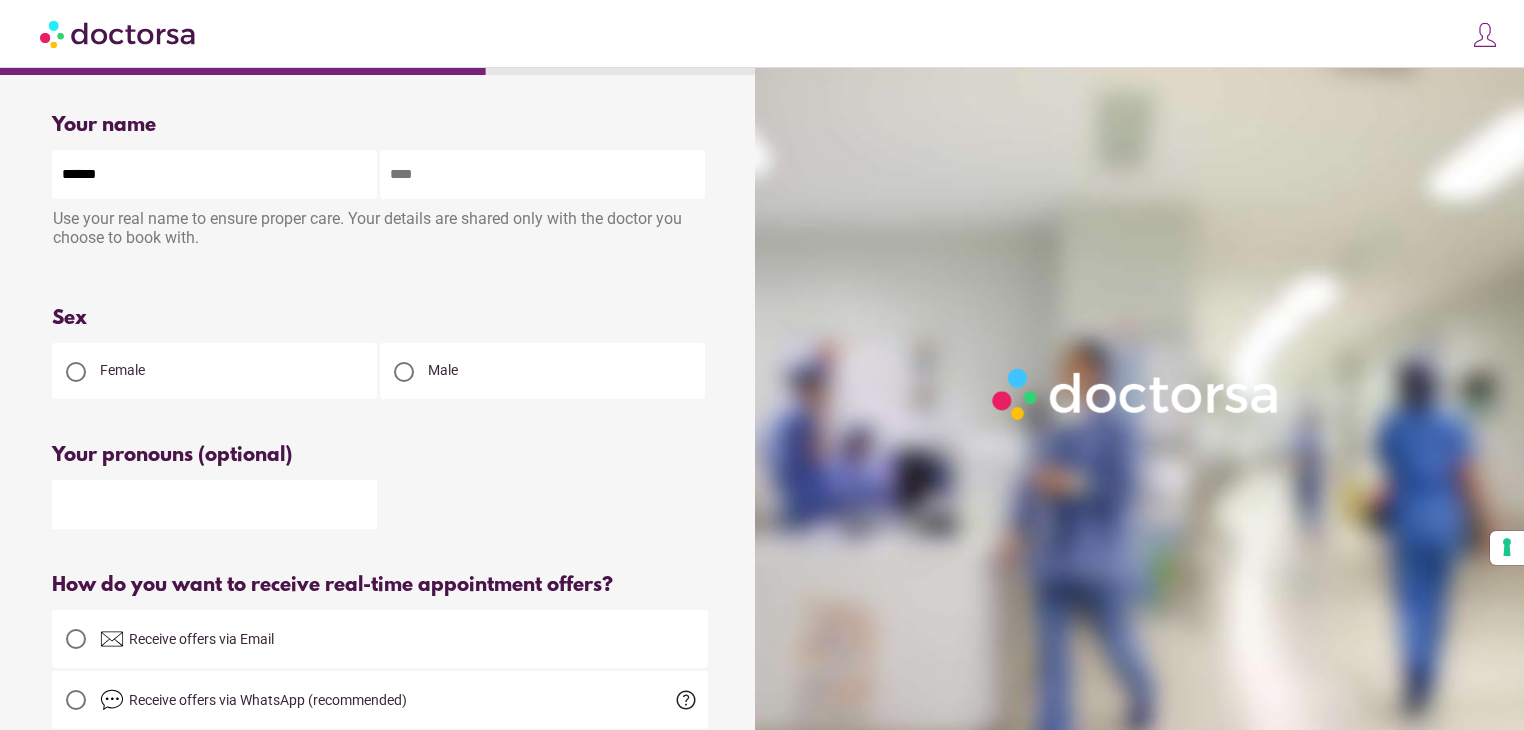 type on "******" 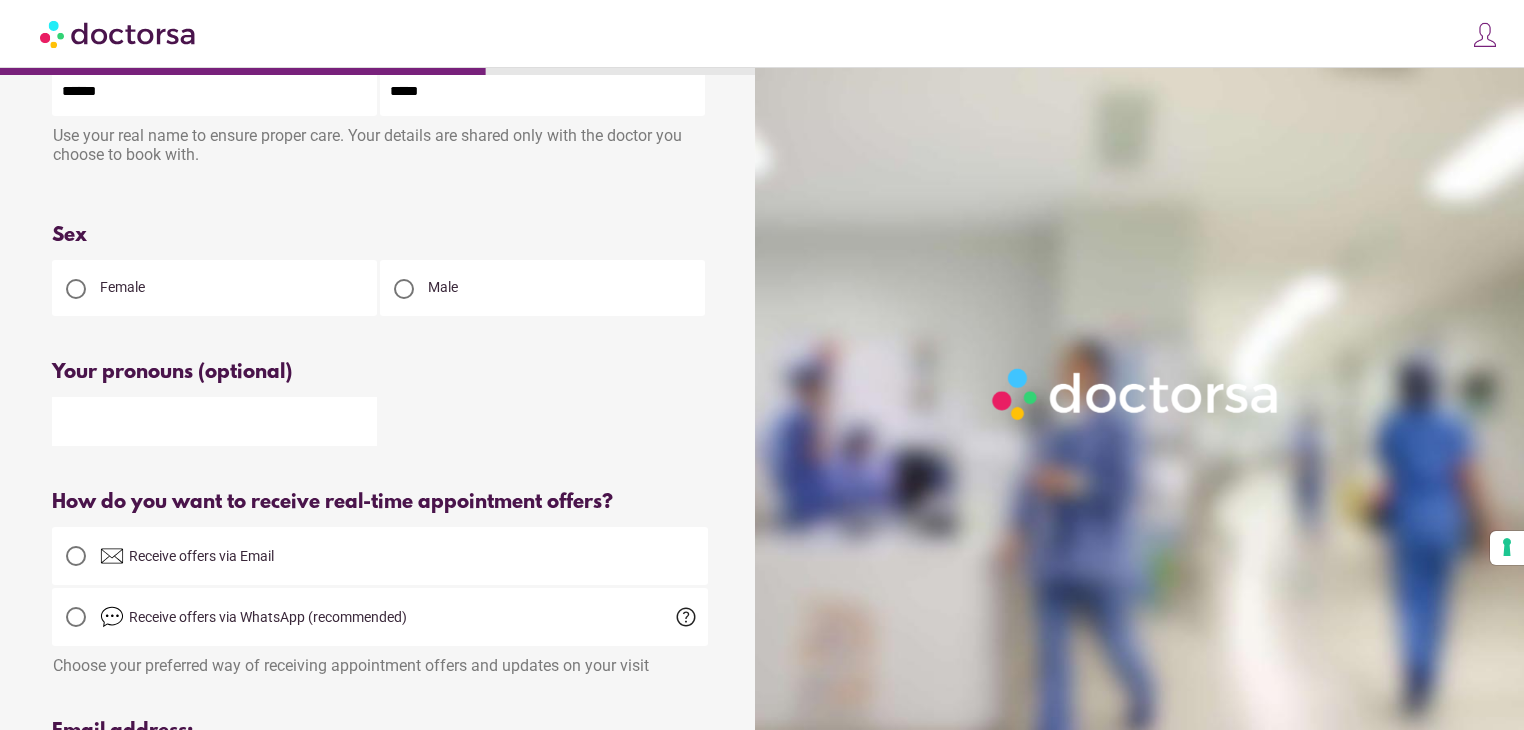 scroll, scrollTop: 94, scrollLeft: 0, axis: vertical 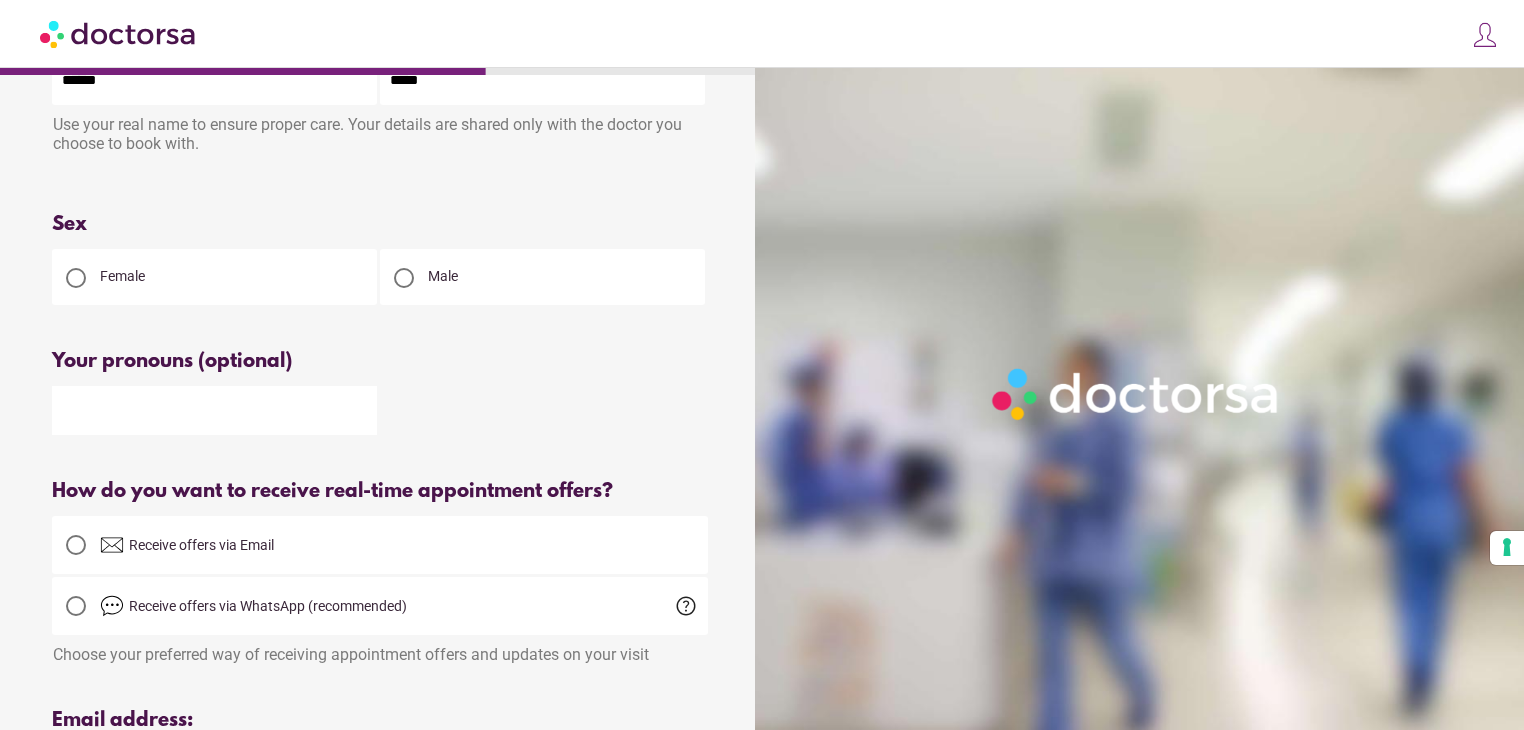 type on "*****" 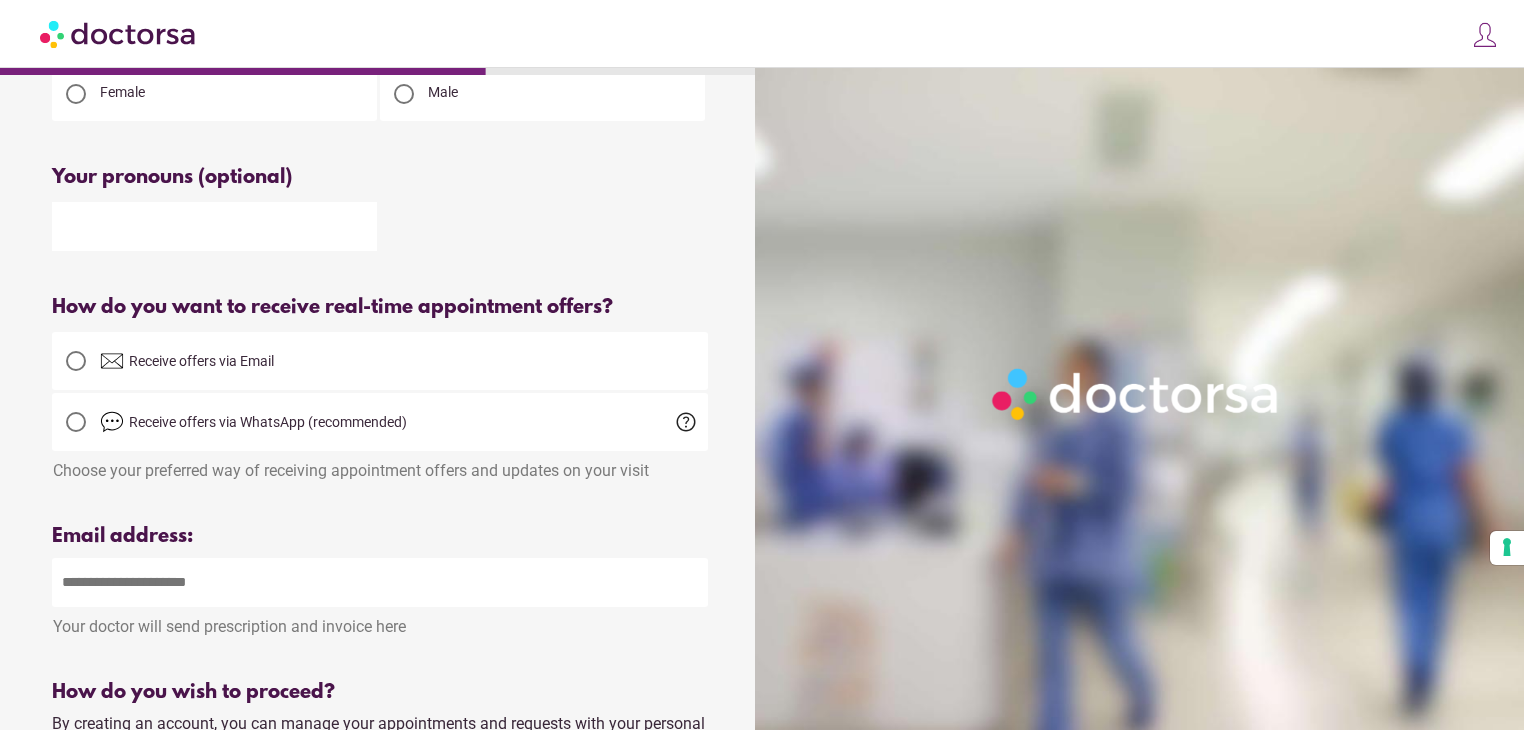scroll, scrollTop: 282, scrollLeft: 0, axis: vertical 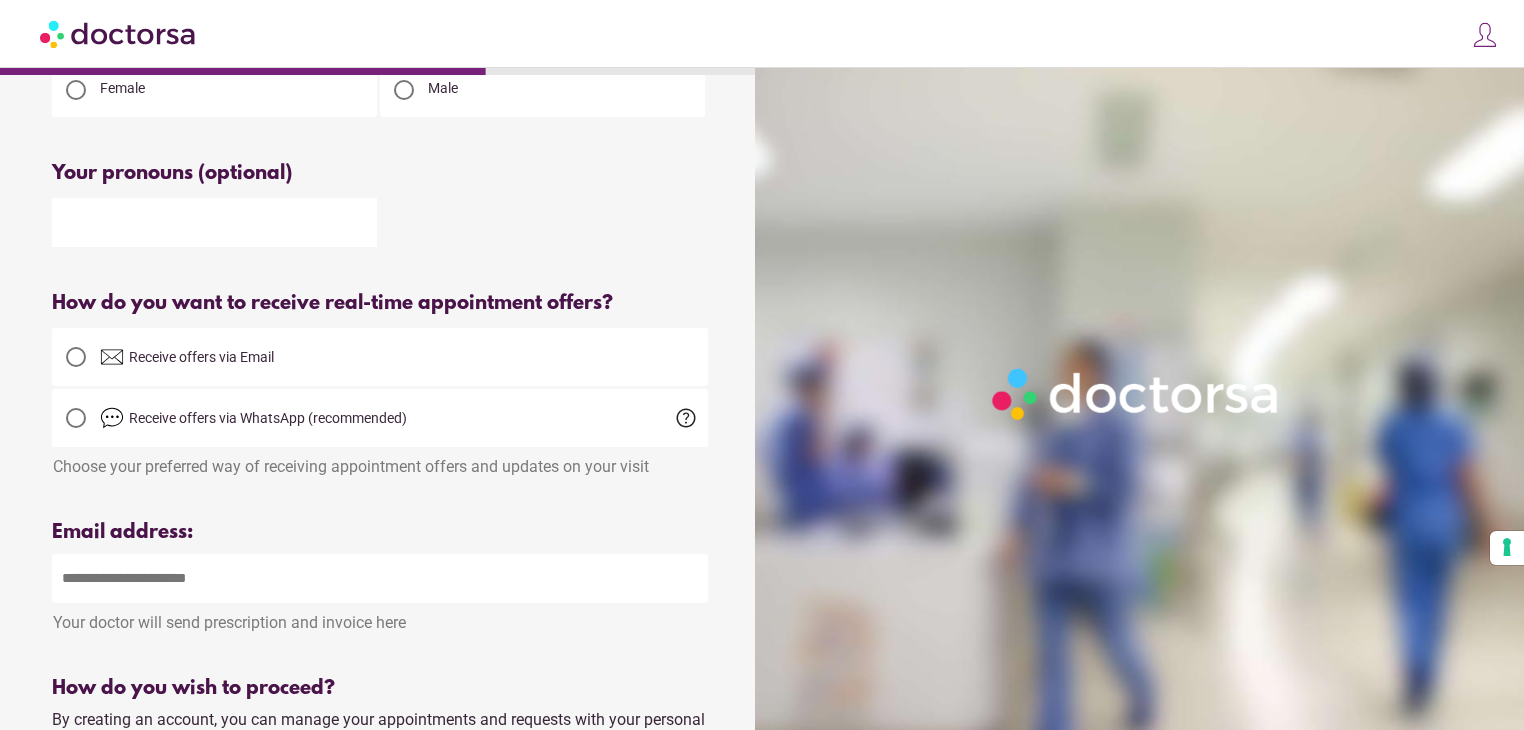 click on "Receive offers via Email" at bounding box center [404, 357] 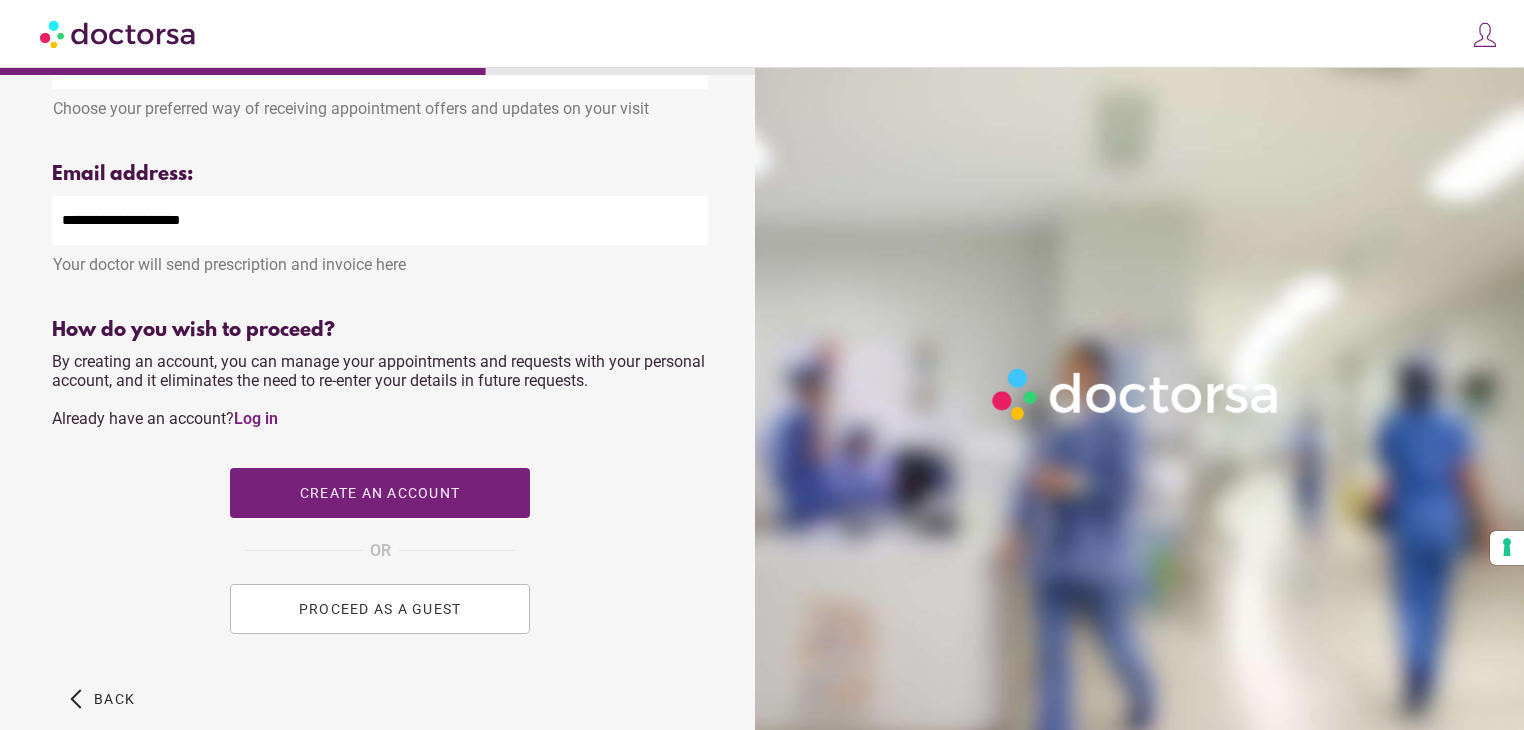 scroll, scrollTop: 756, scrollLeft: 0, axis: vertical 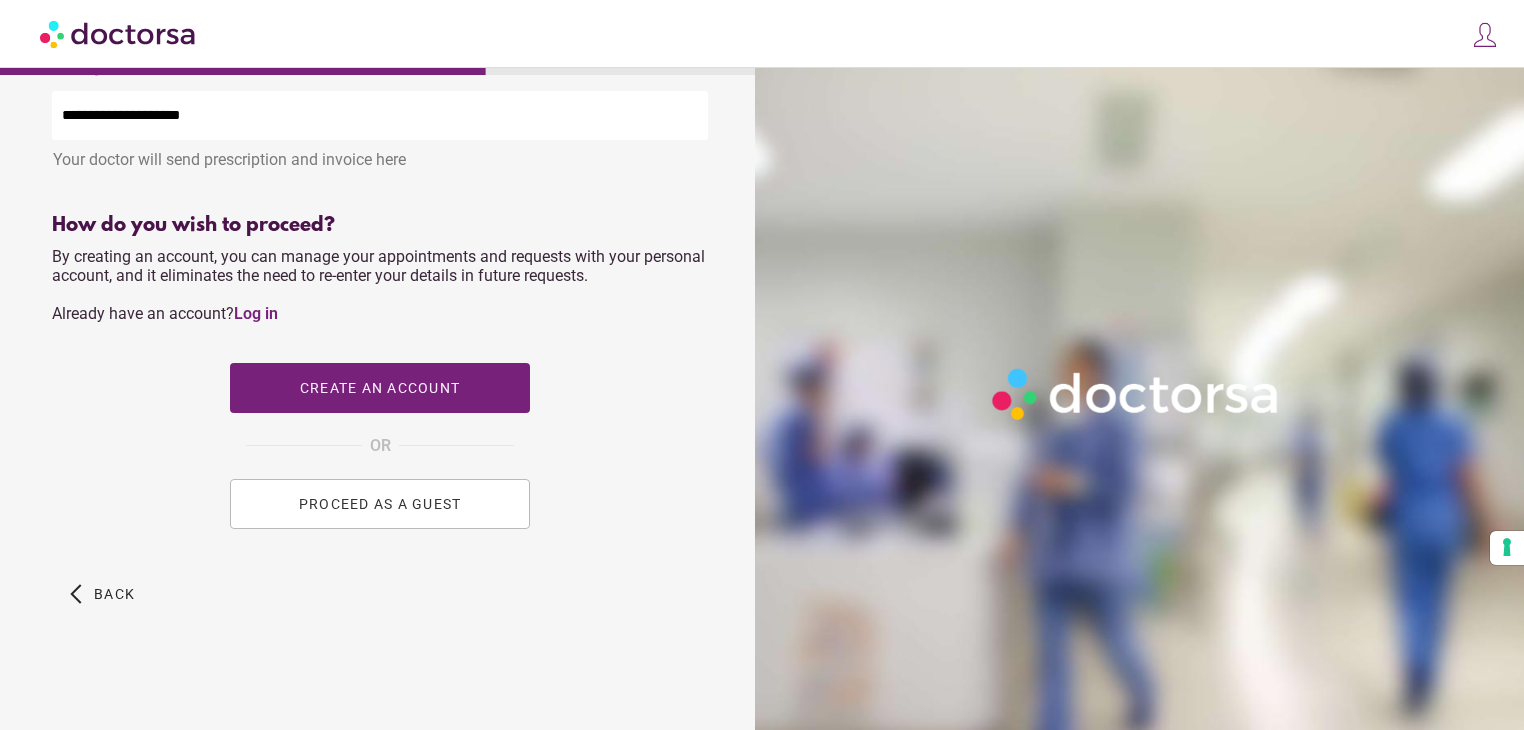 type on "**********" 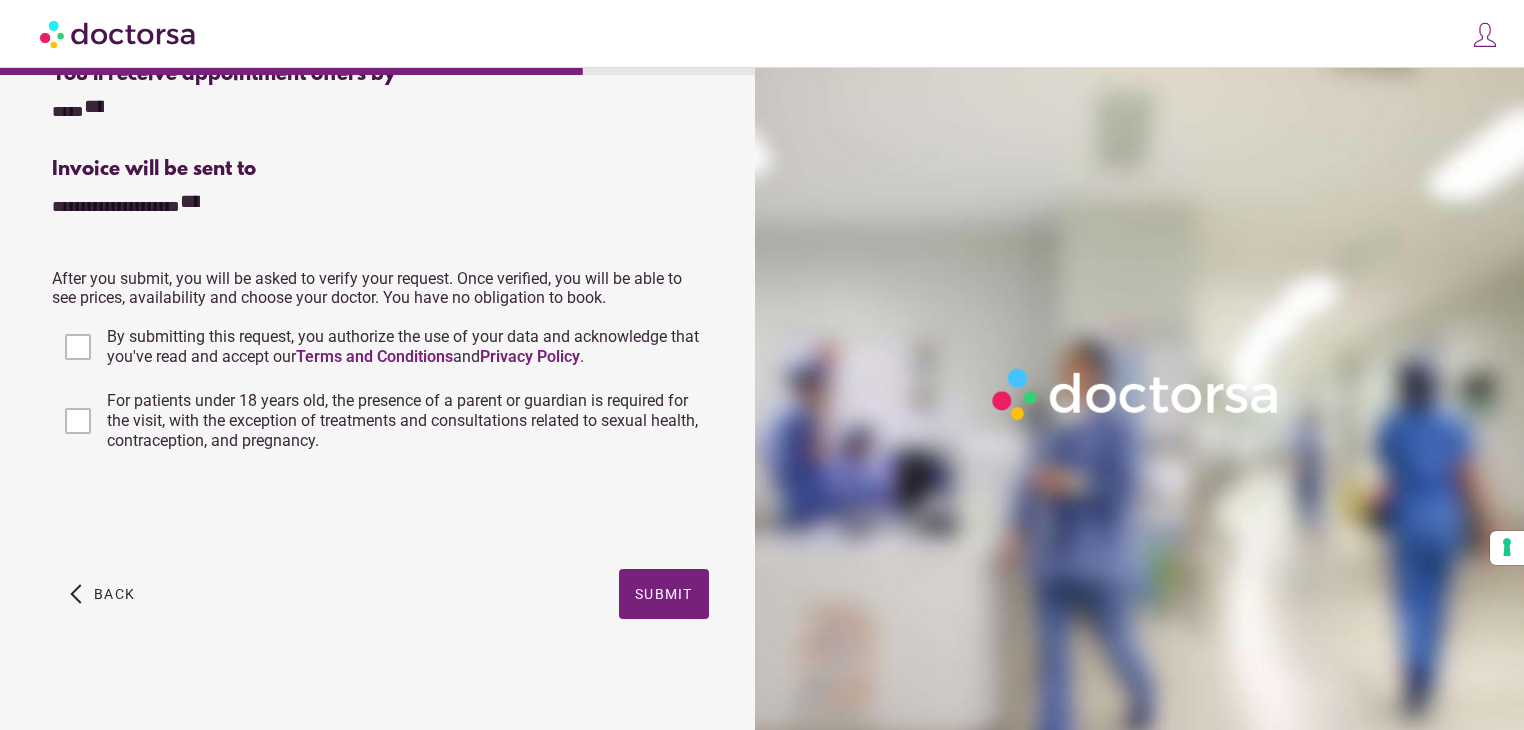 scroll, scrollTop: 788, scrollLeft: 0, axis: vertical 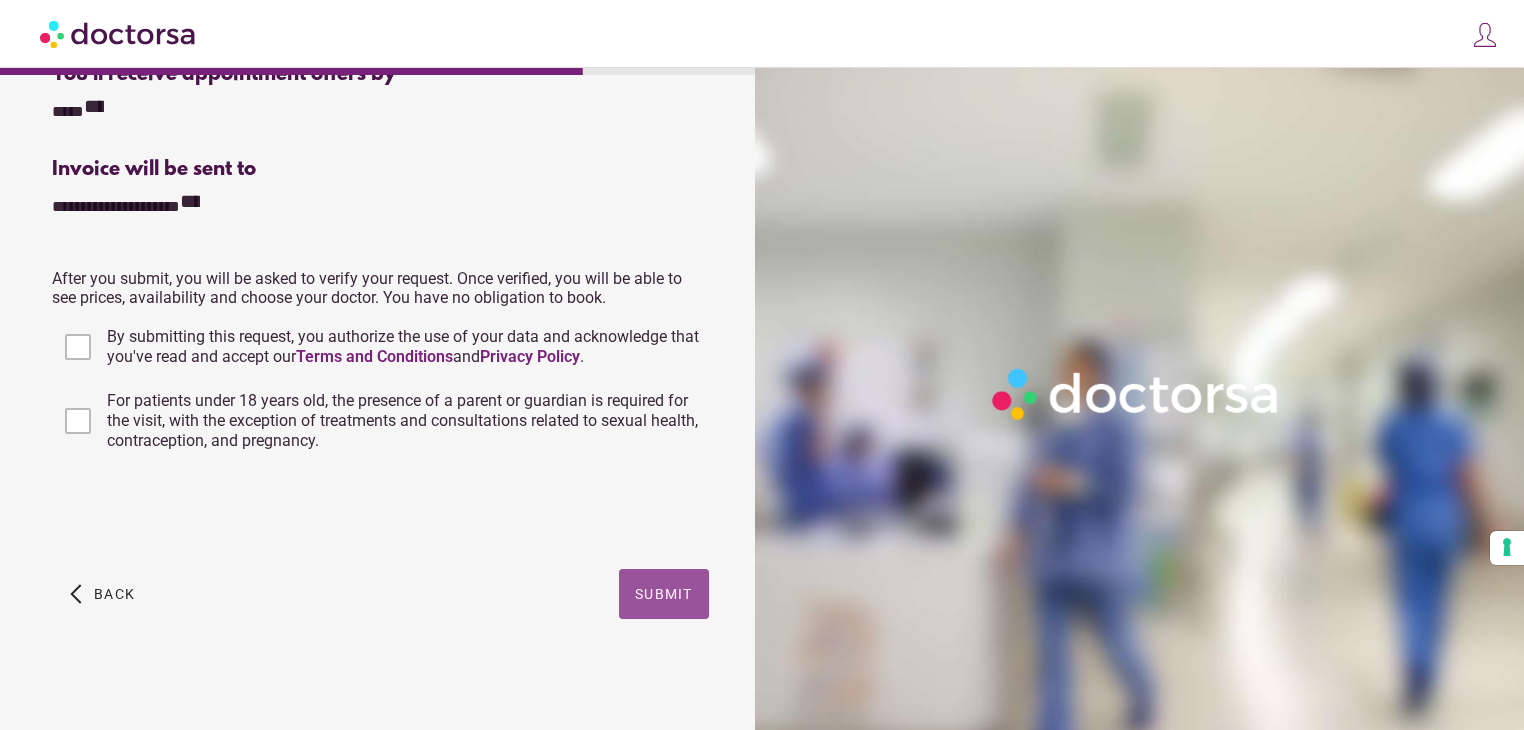 click on "Submit" at bounding box center [664, 594] 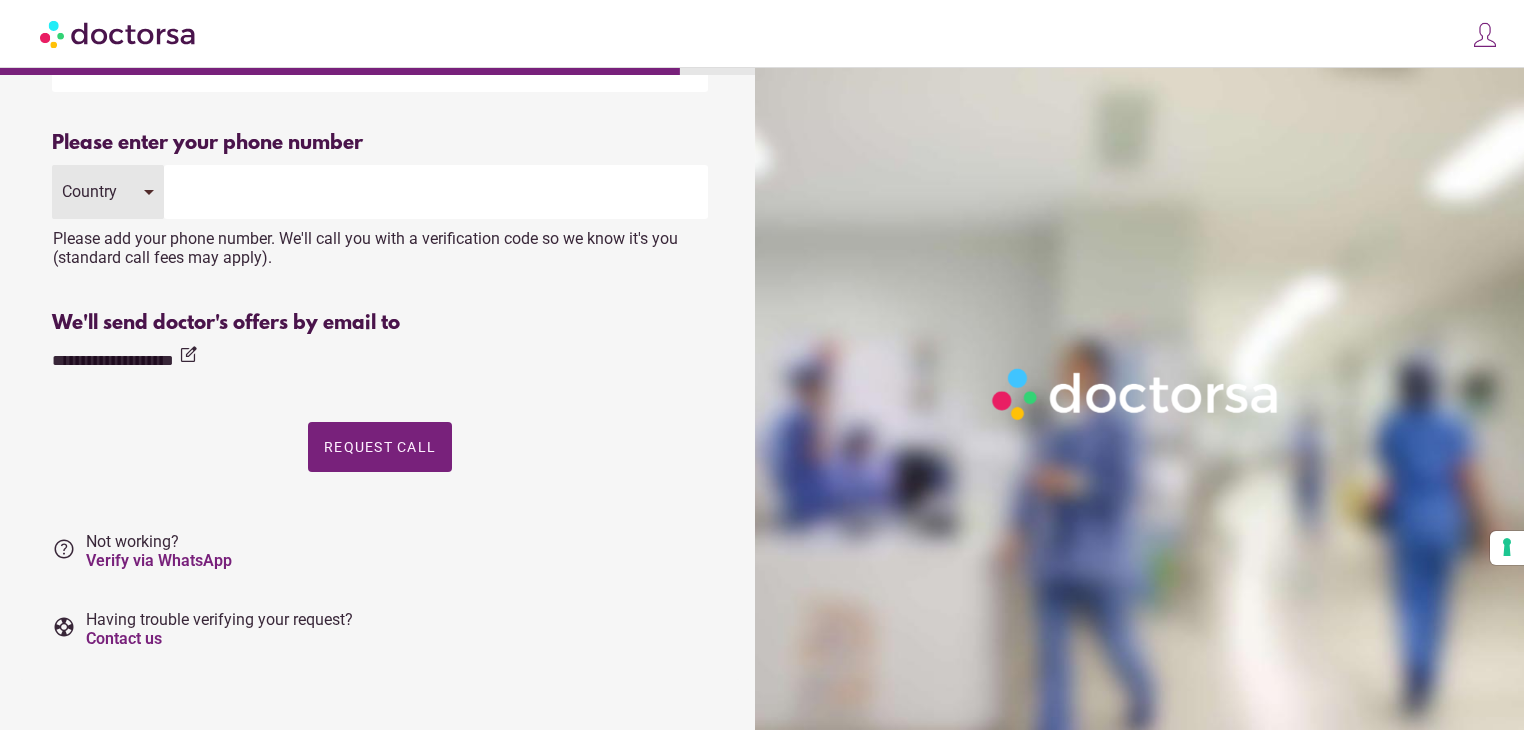 scroll, scrollTop: 0, scrollLeft: 0, axis: both 